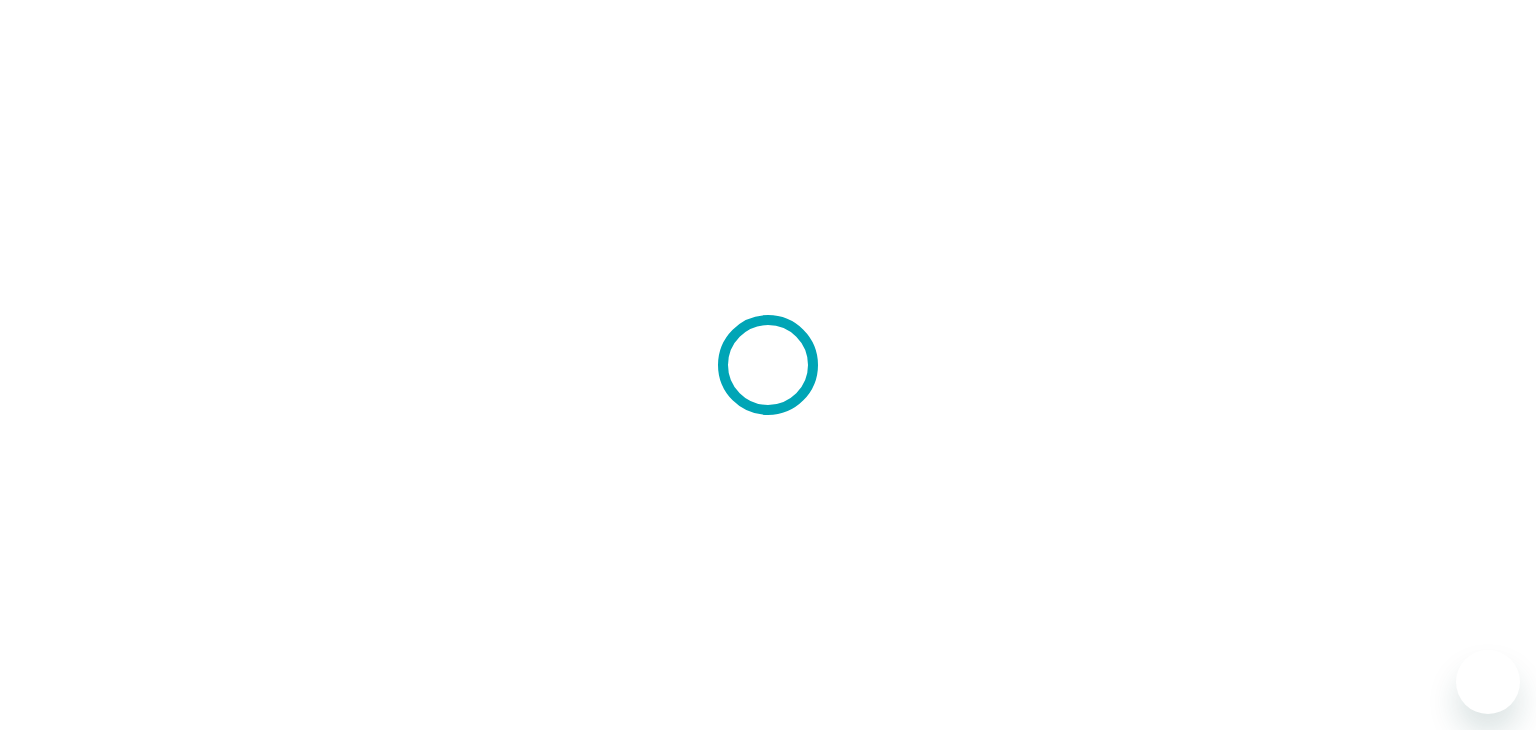 scroll, scrollTop: 0, scrollLeft: 0, axis: both 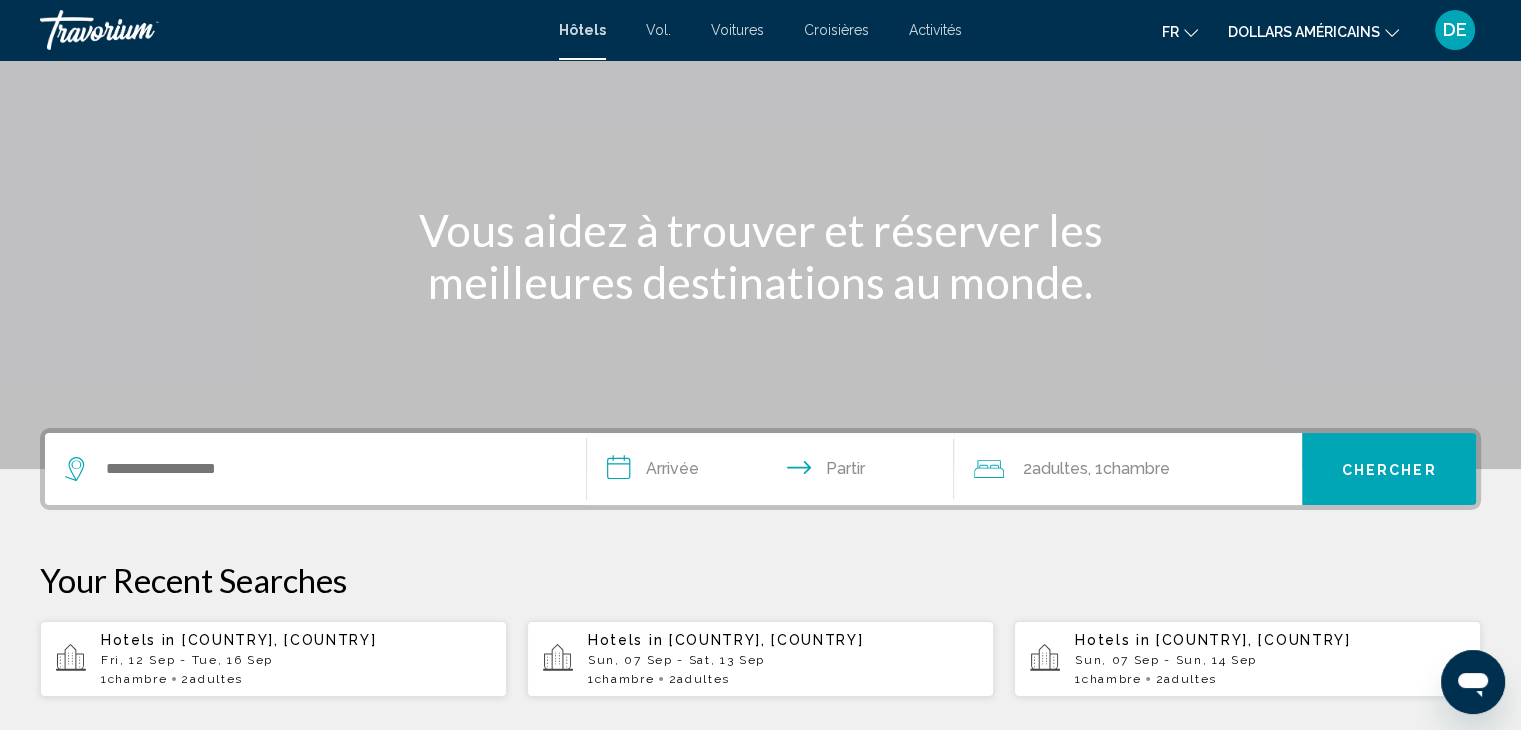 click on "**********" at bounding box center [775, 472] 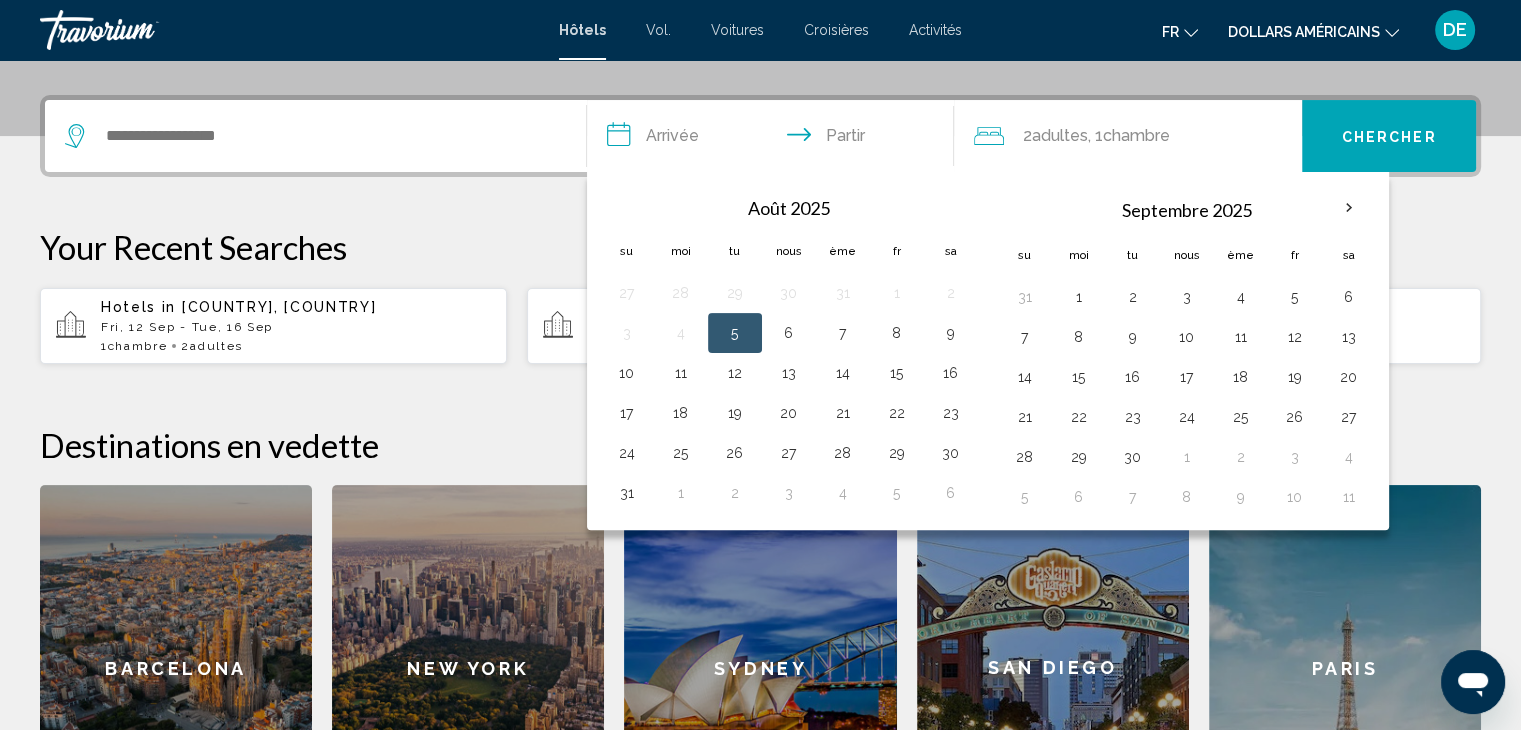 scroll, scrollTop: 493, scrollLeft: 0, axis: vertical 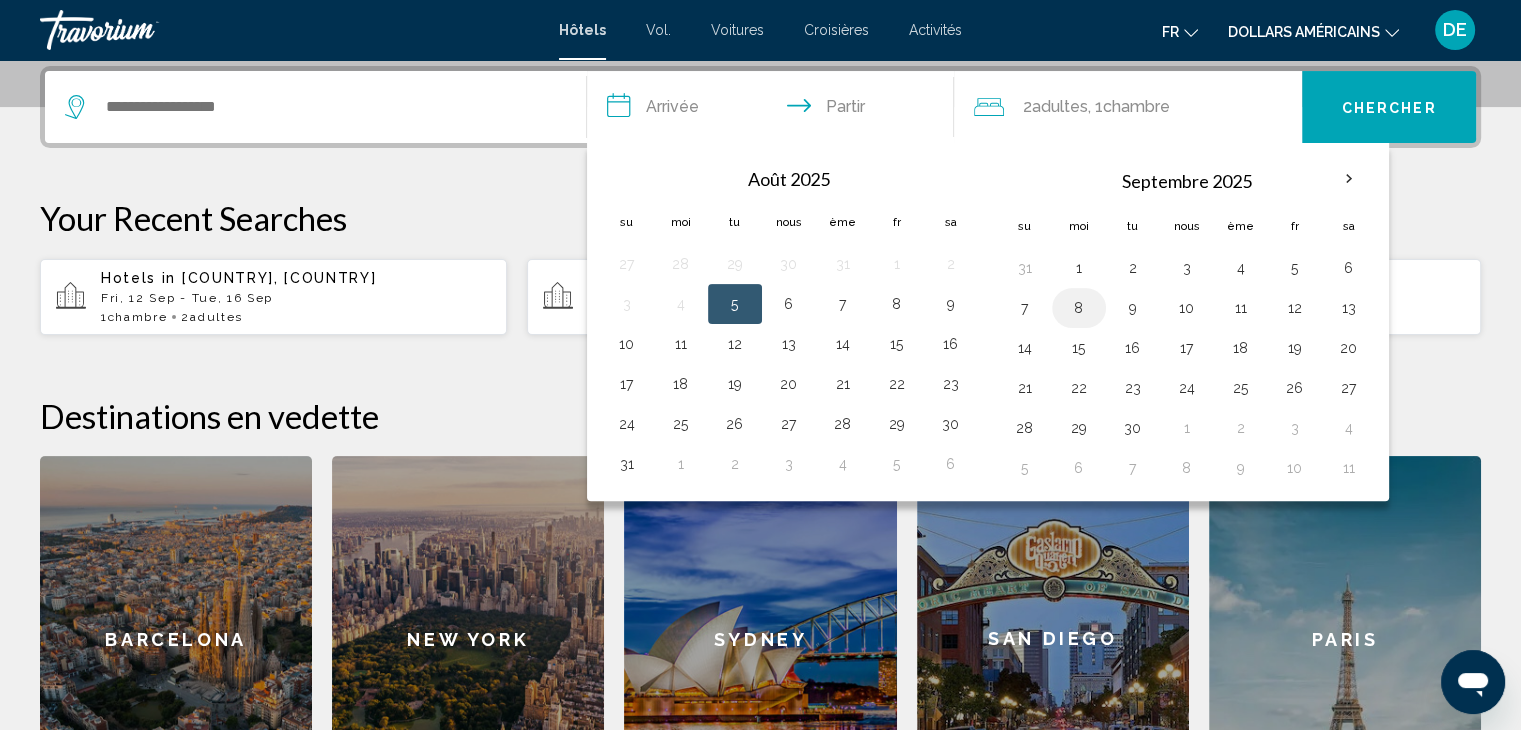 click on "8" at bounding box center [1079, 308] 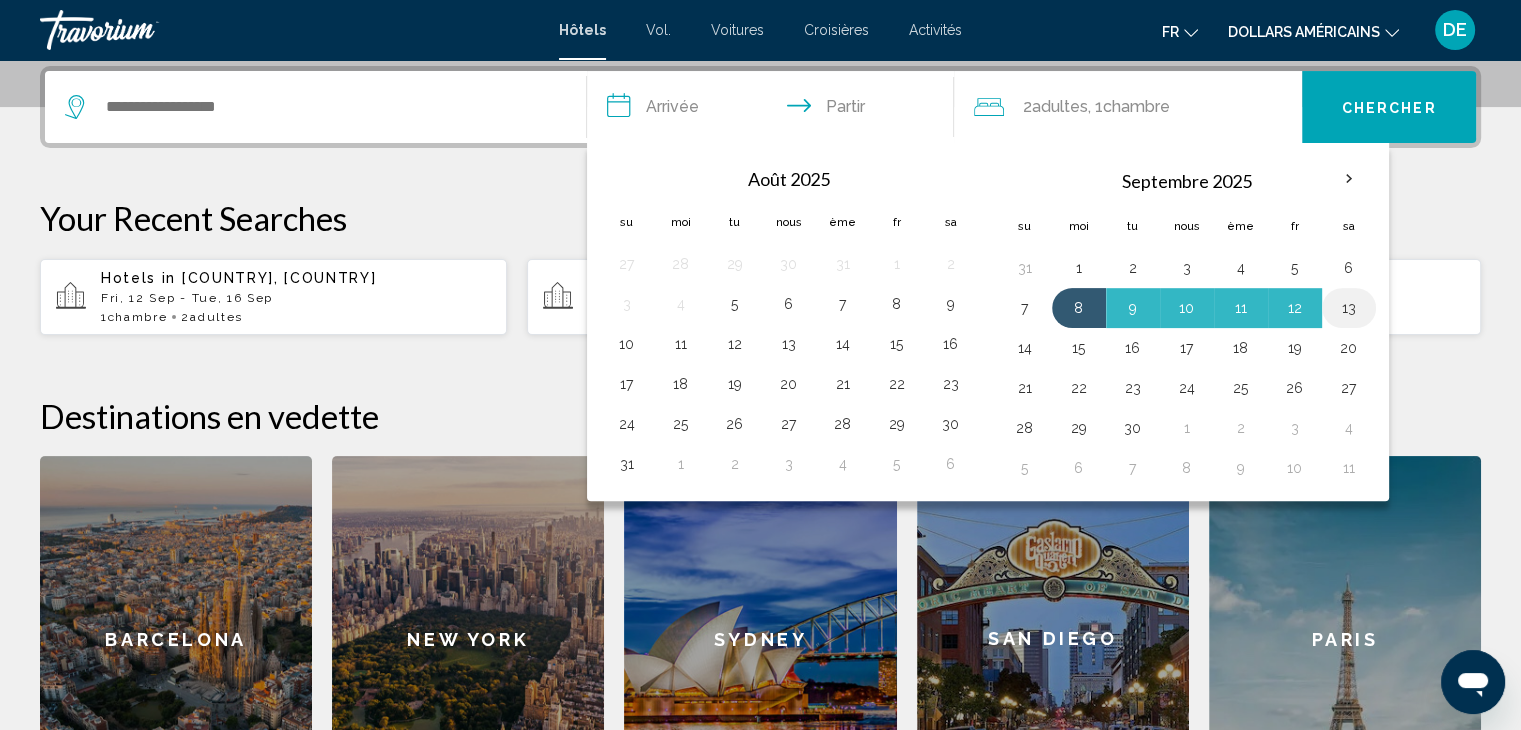 click on "13" at bounding box center (1349, 308) 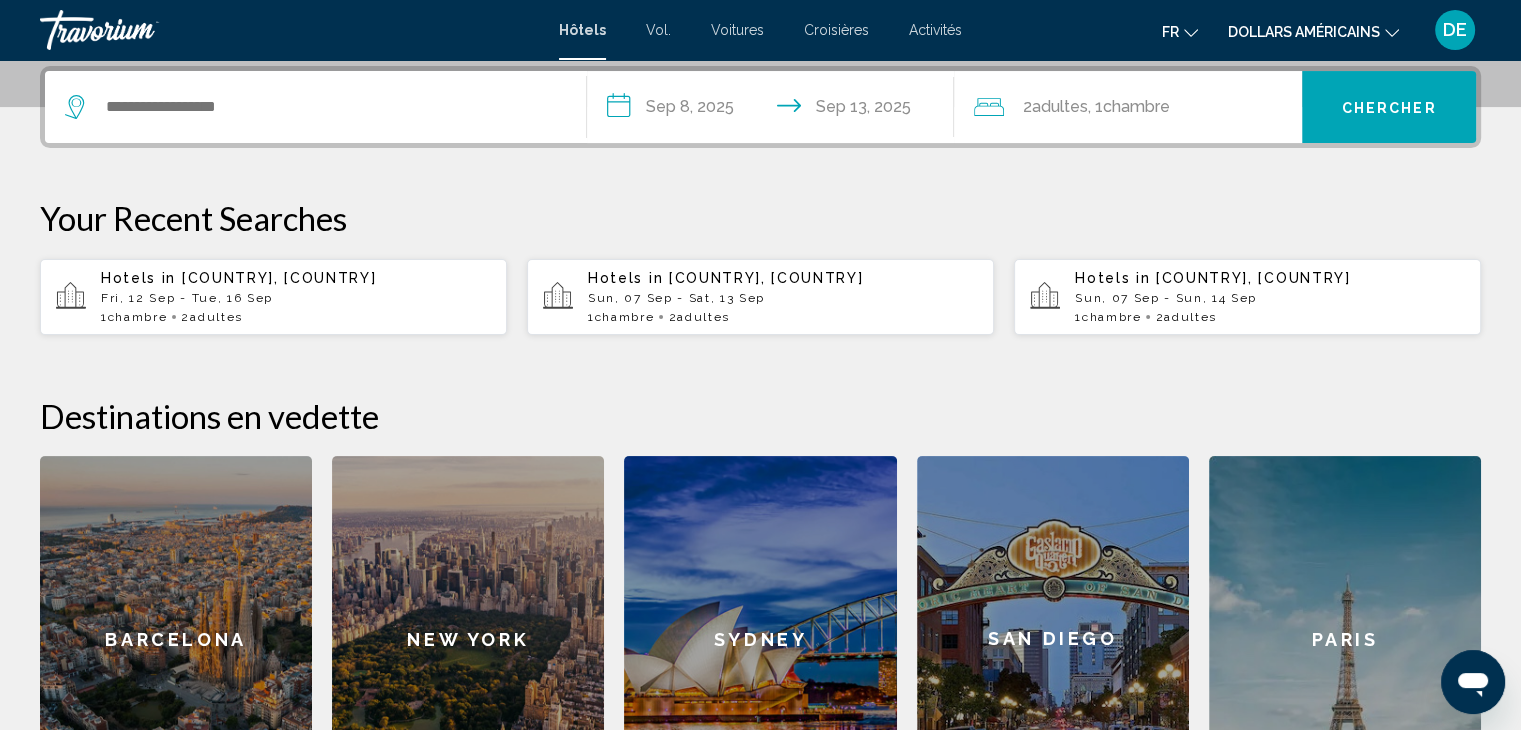 type on "**********" 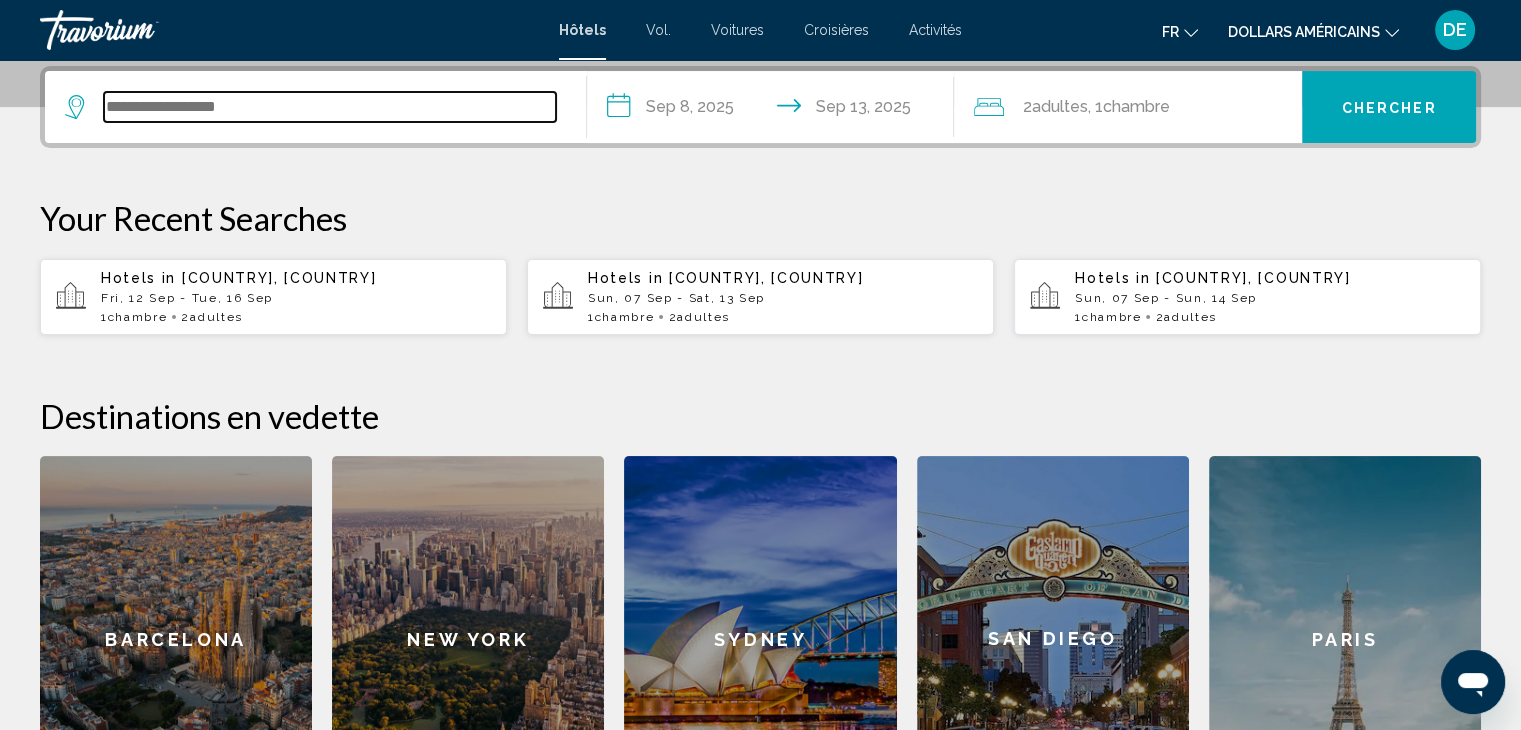 click at bounding box center (330, 107) 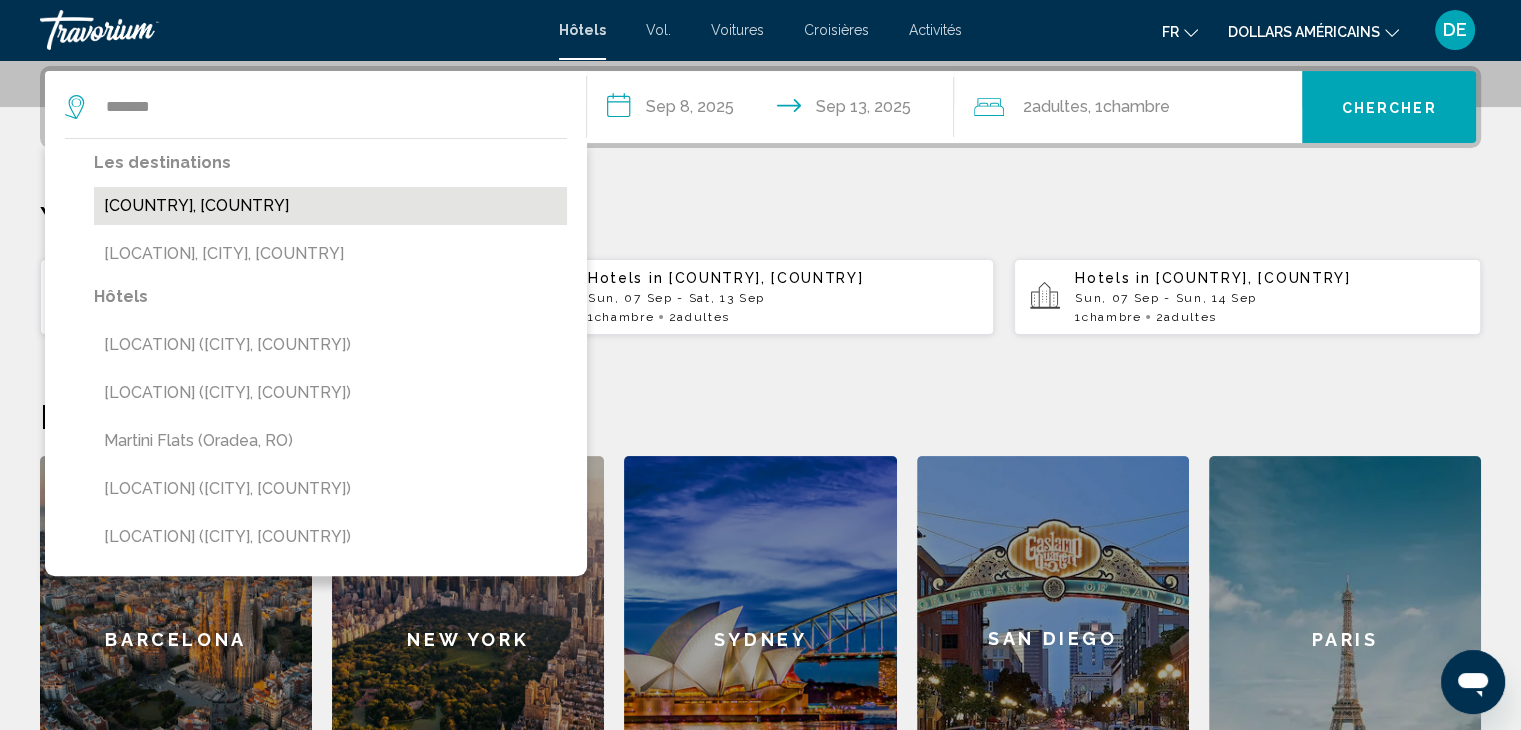 click on "[COUNTRY], [COUNTRY]" at bounding box center [330, 206] 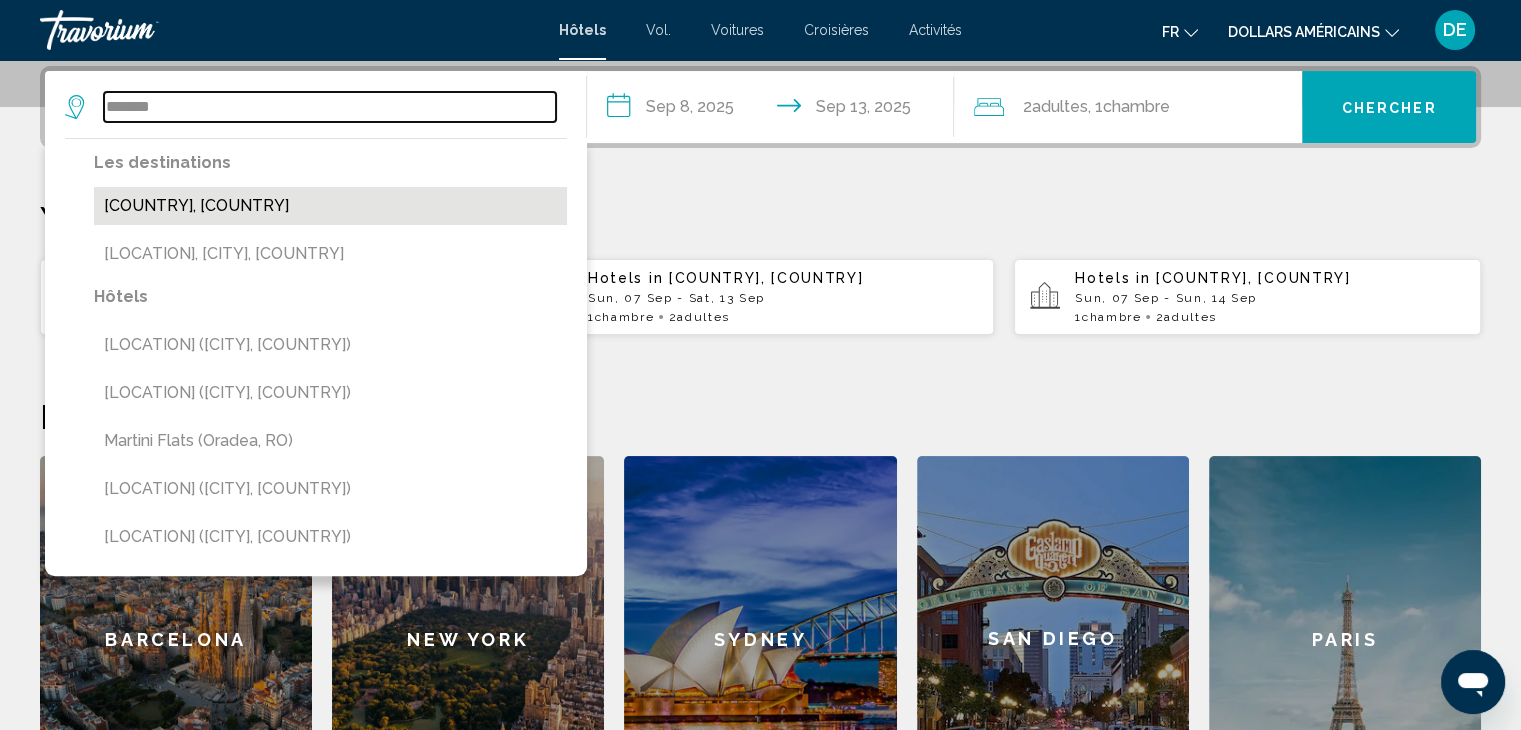 type on "**********" 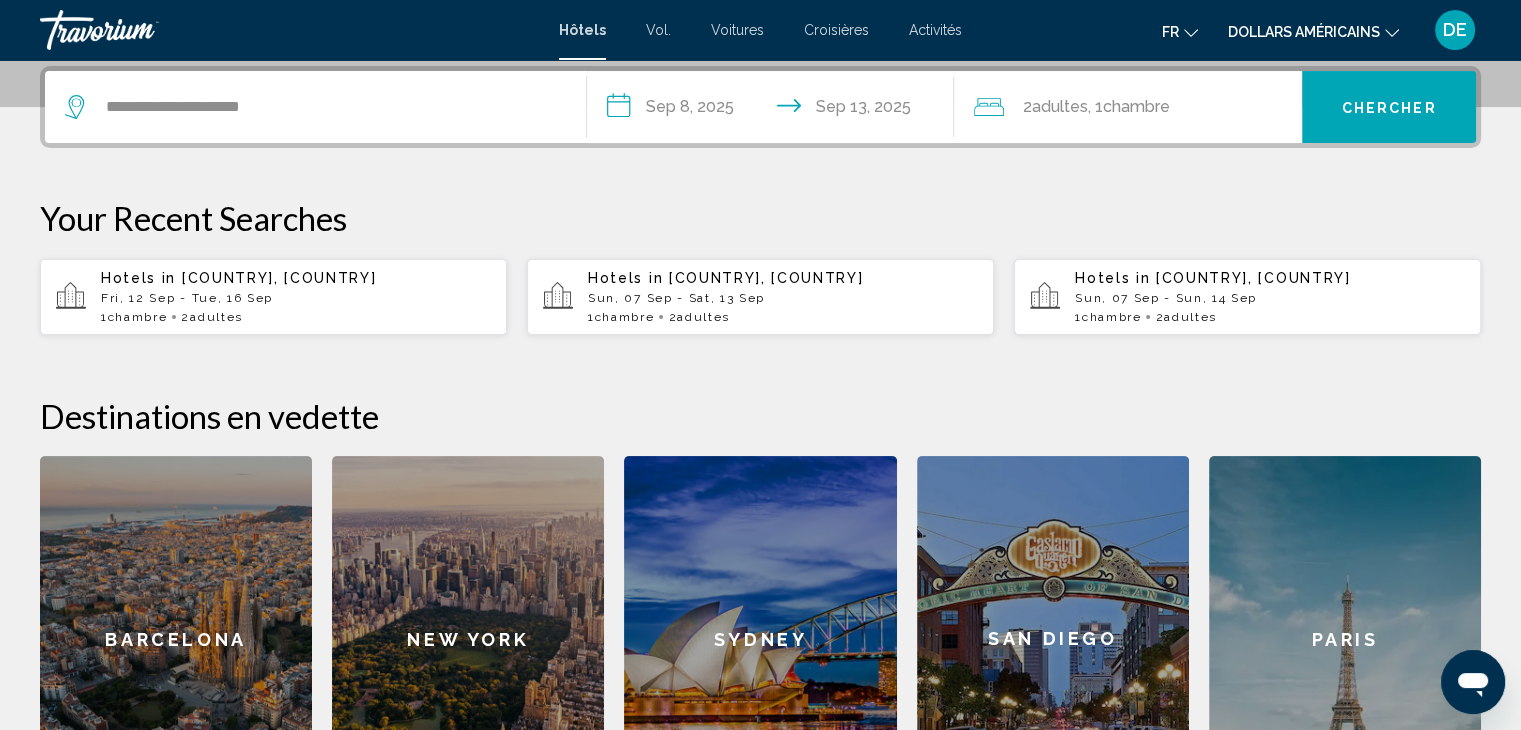 click on "2  adultes Adulte" 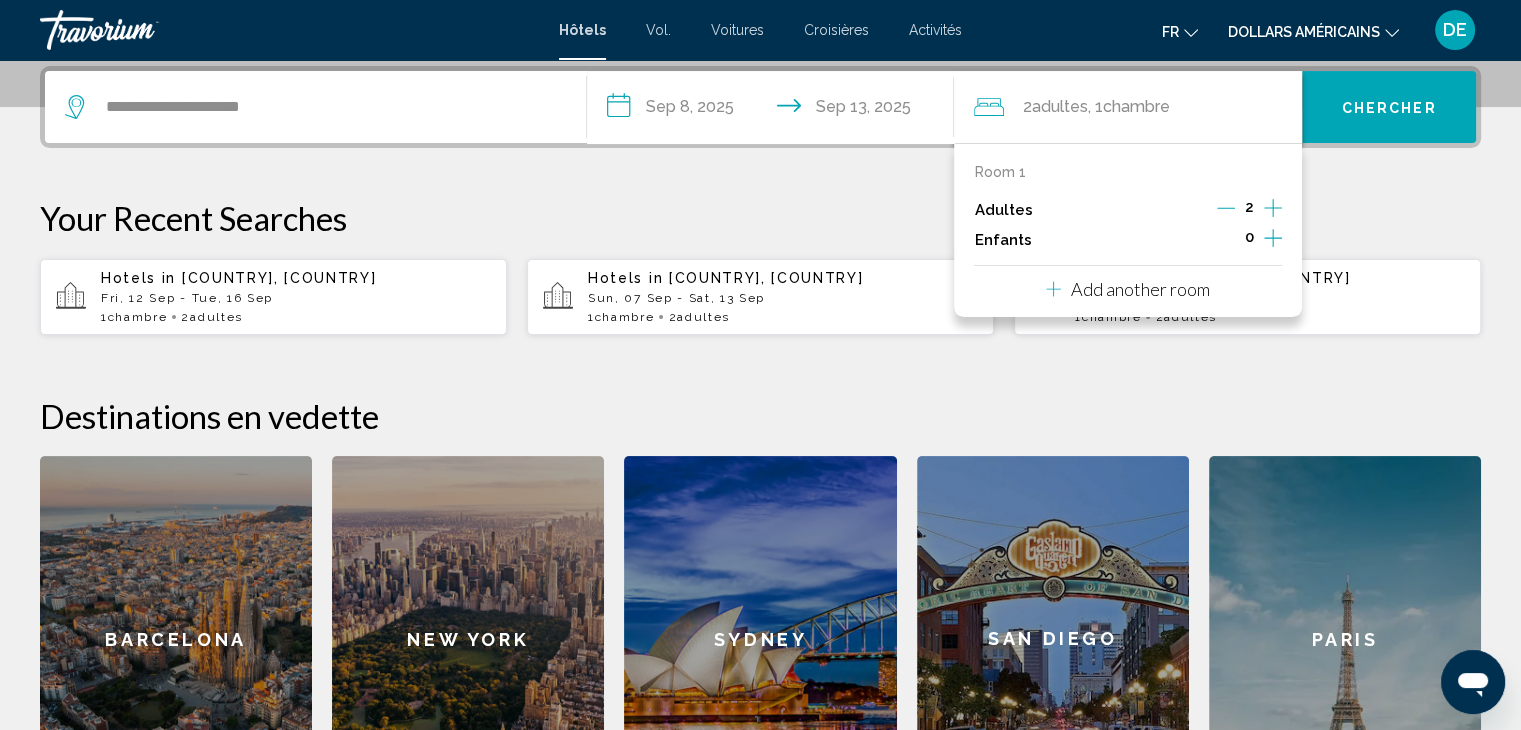 click 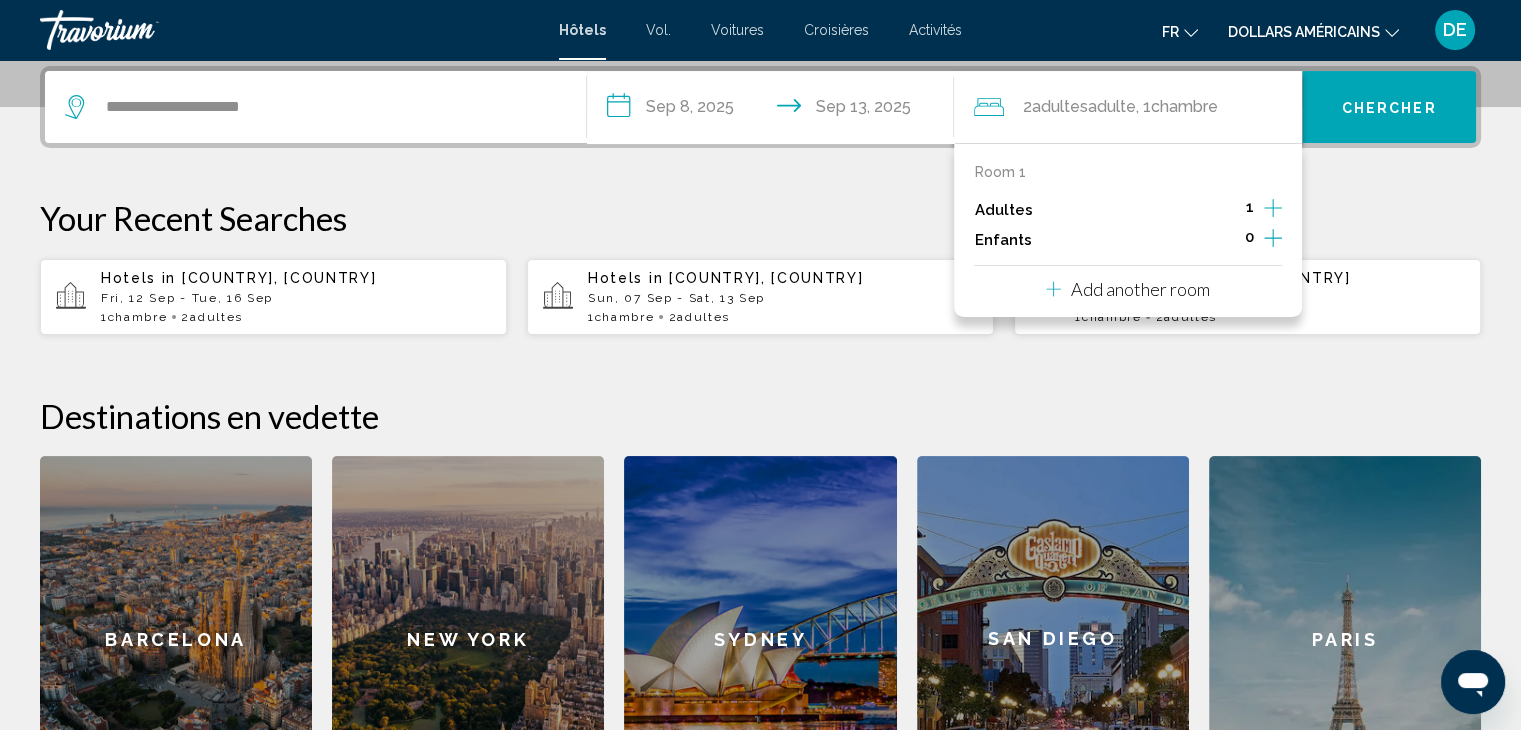 click 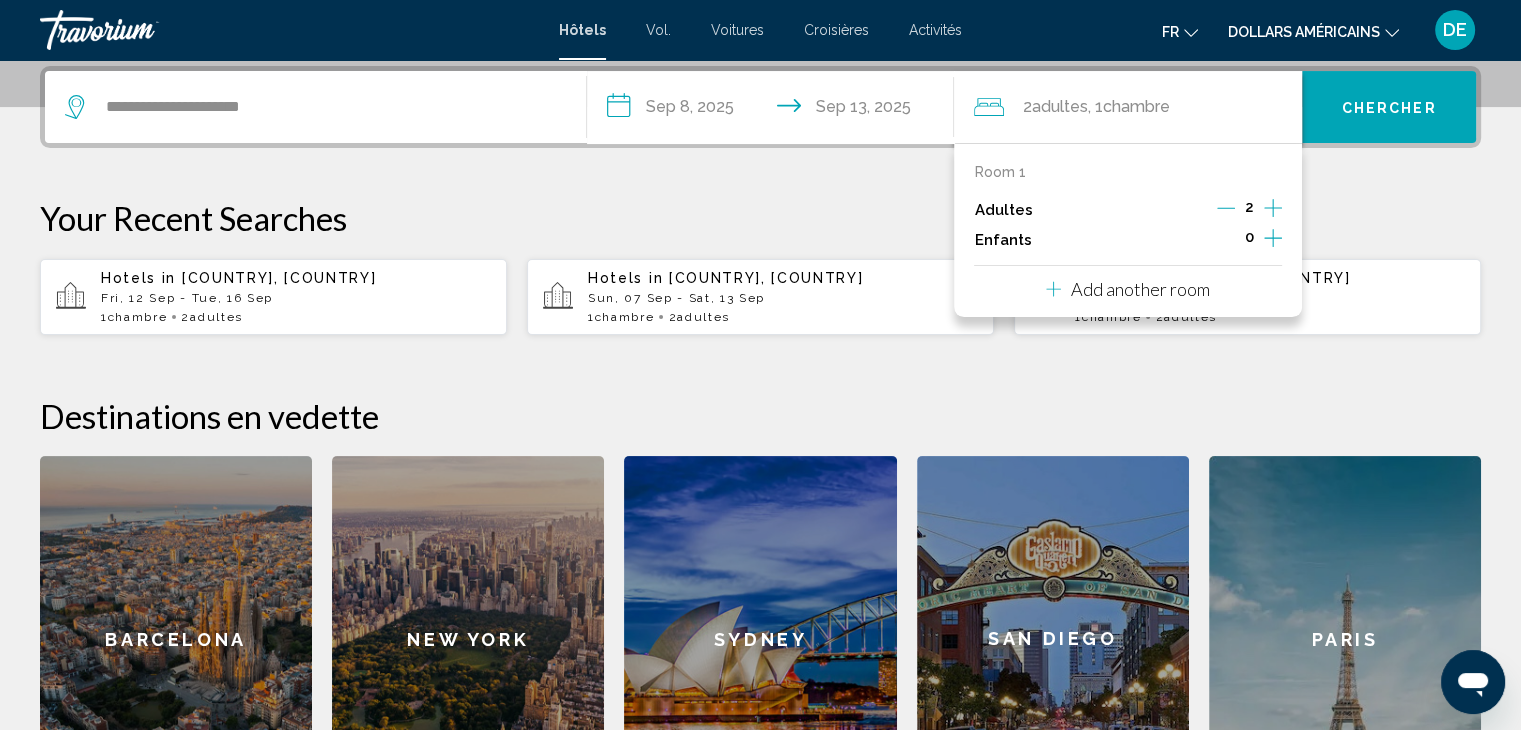 click 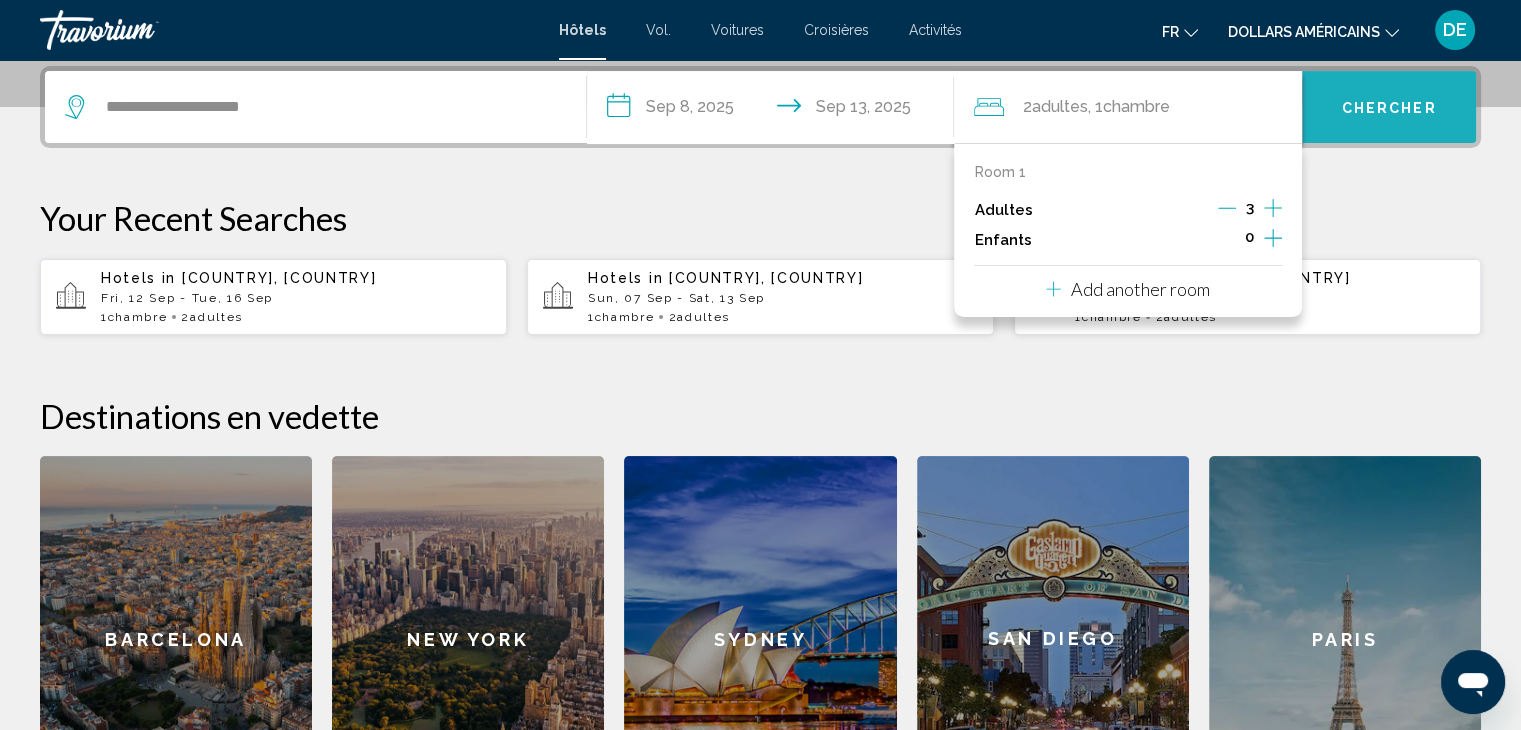 click on "Chercher" at bounding box center (1389, 108) 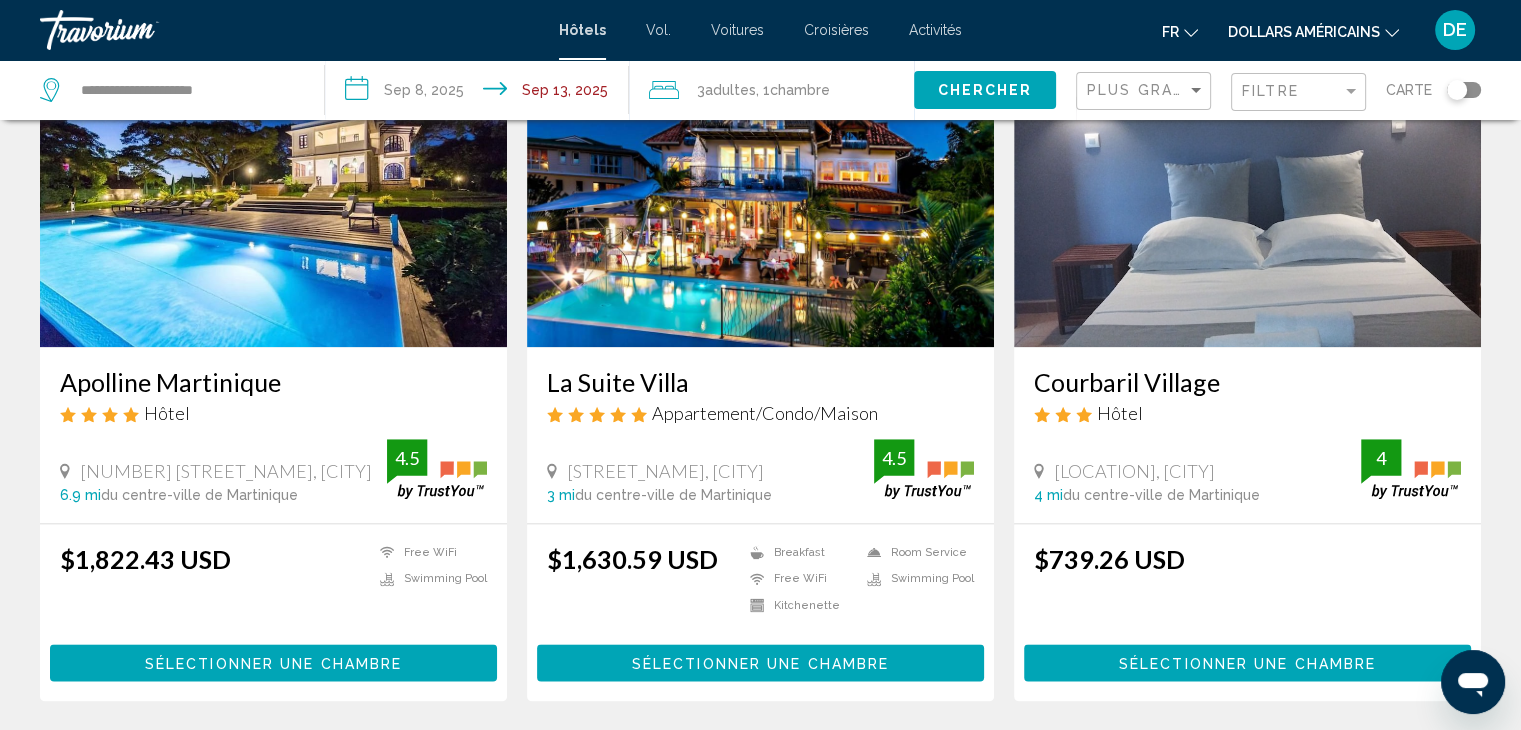 scroll, scrollTop: 2640, scrollLeft: 0, axis: vertical 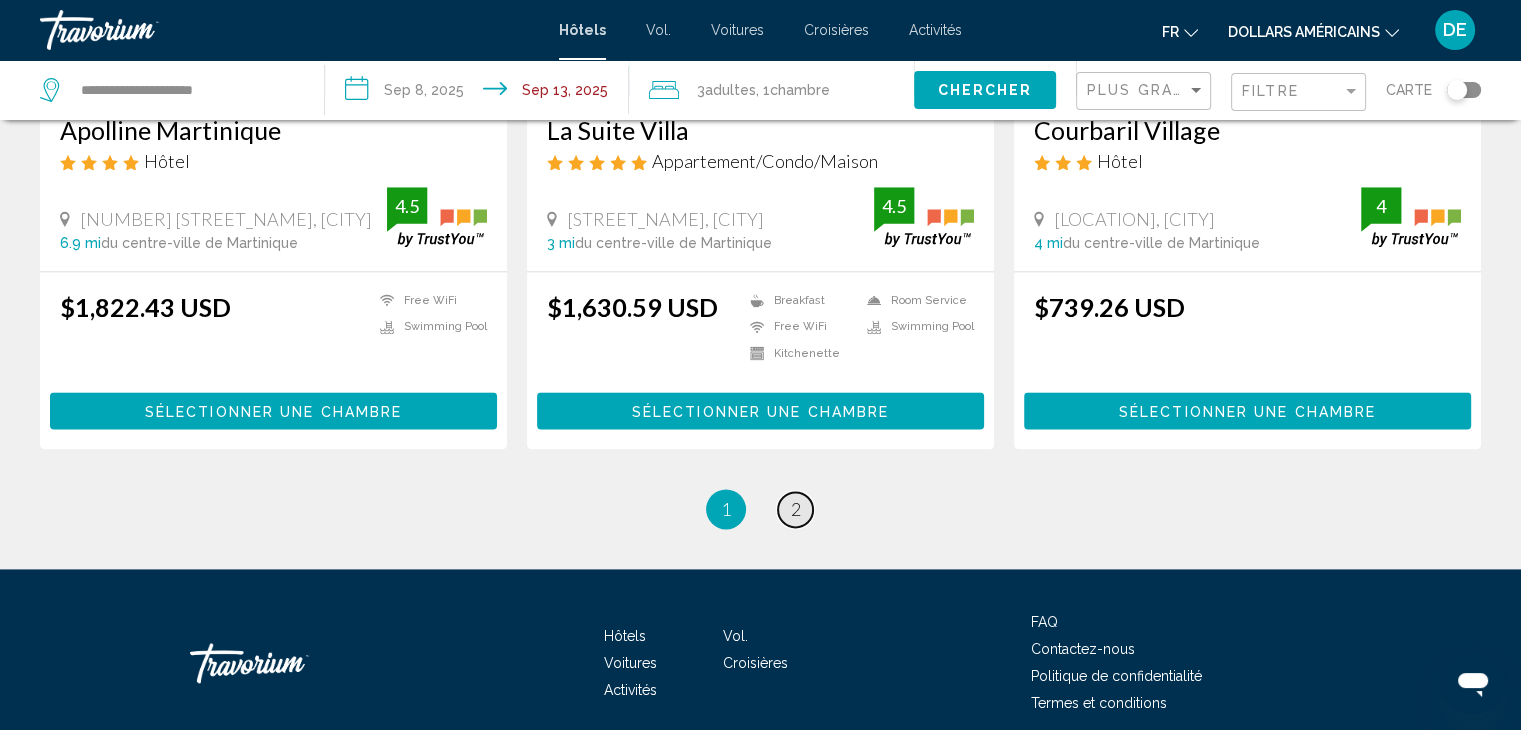 click on "2" at bounding box center [796, 509] 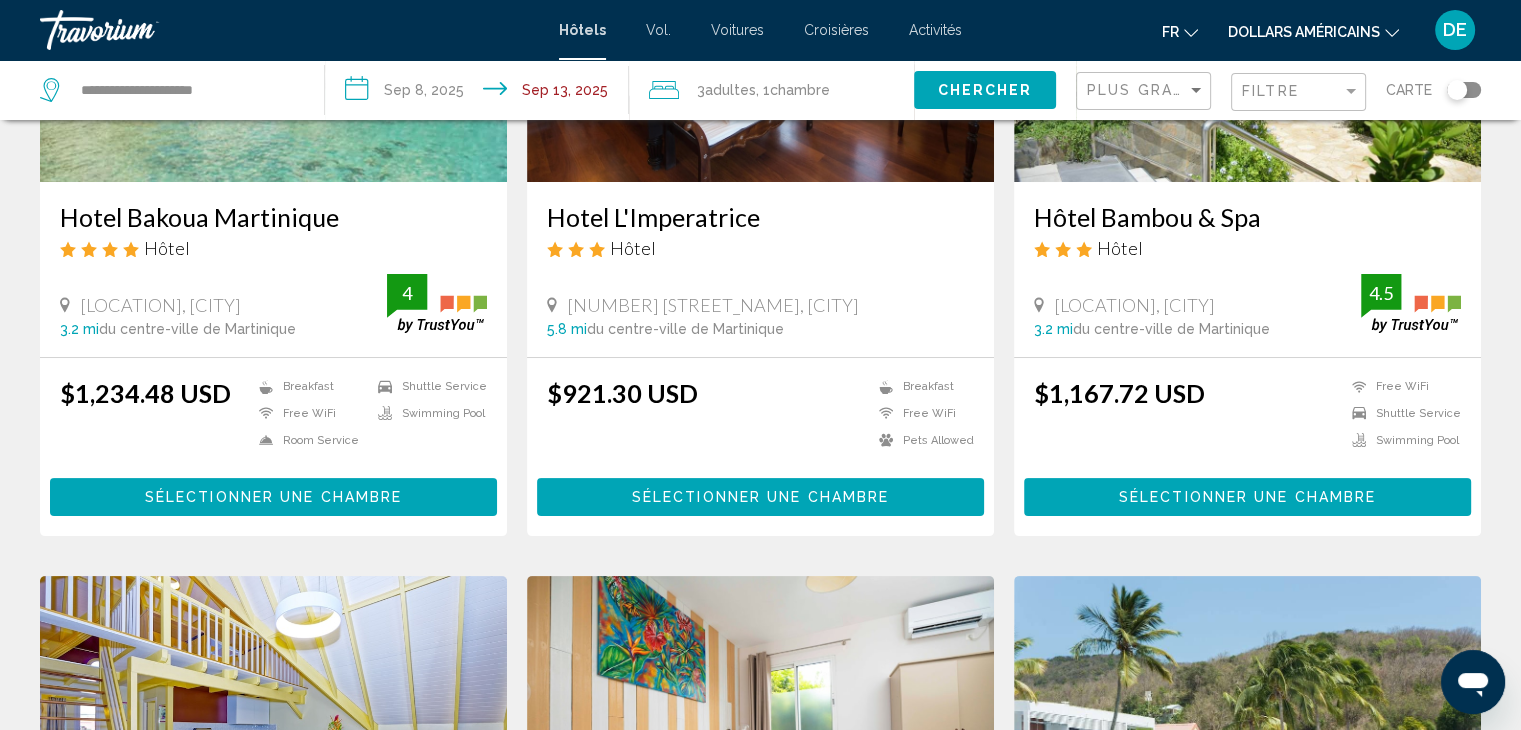 scroll, scrollTop: 0, scrollLeft: 0, axis: both 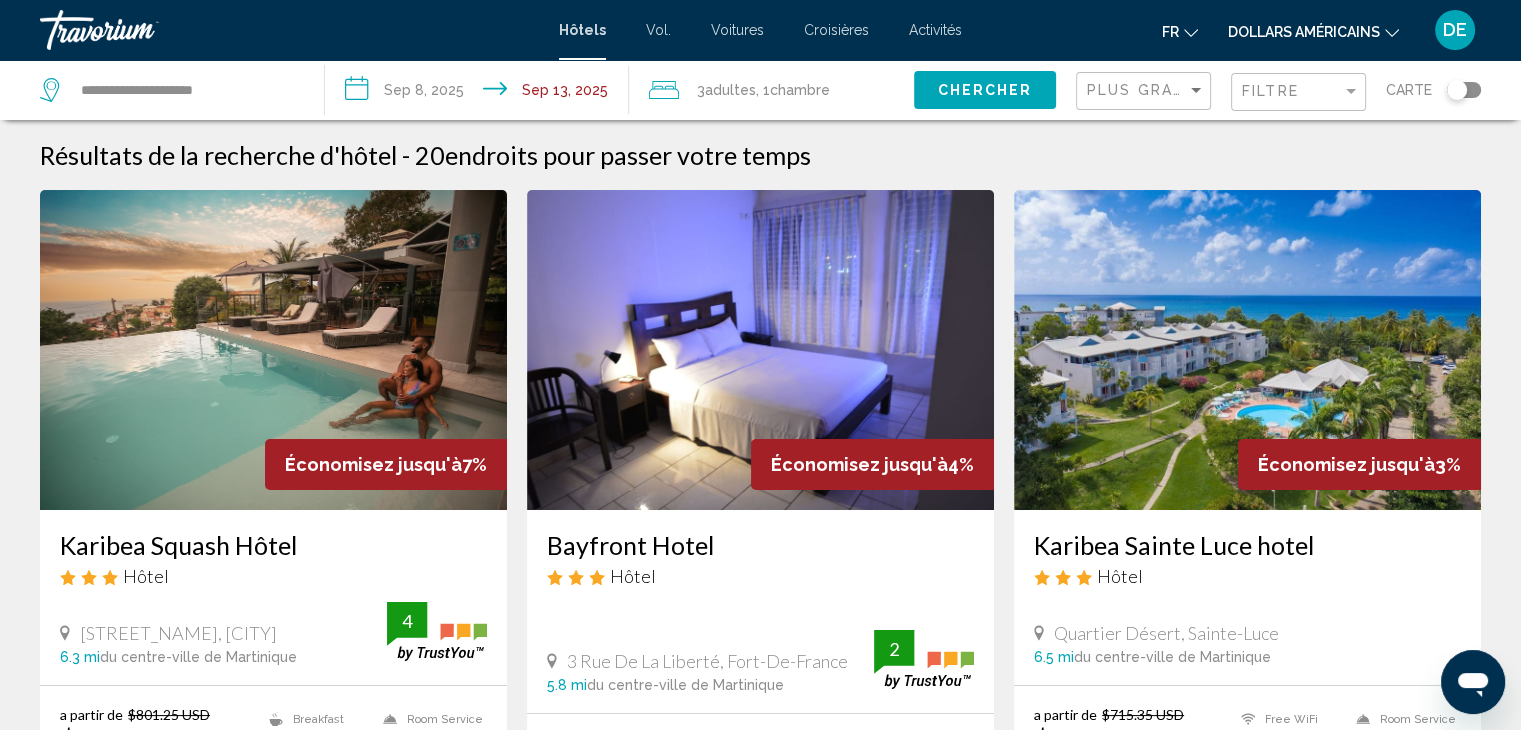 click on "Adultes" 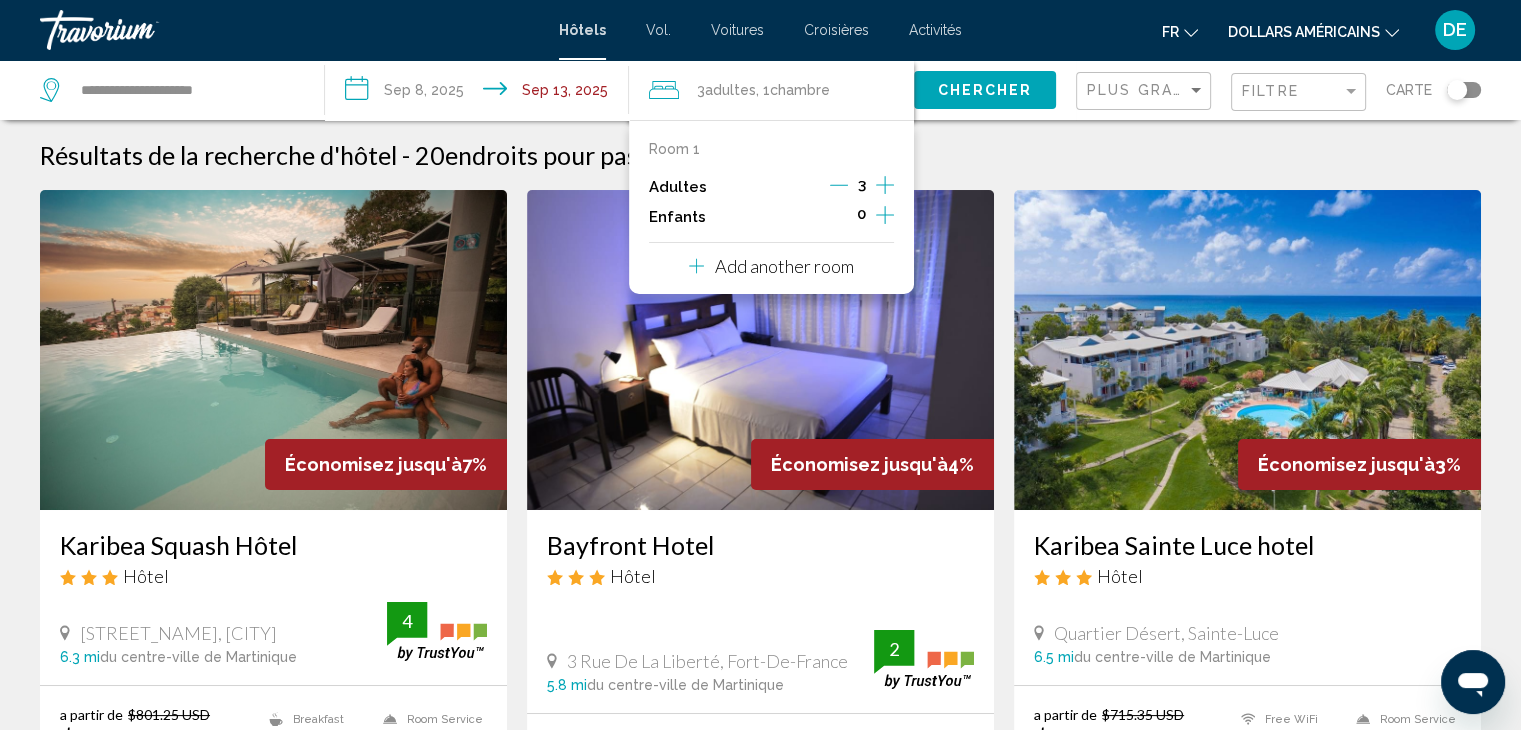 click 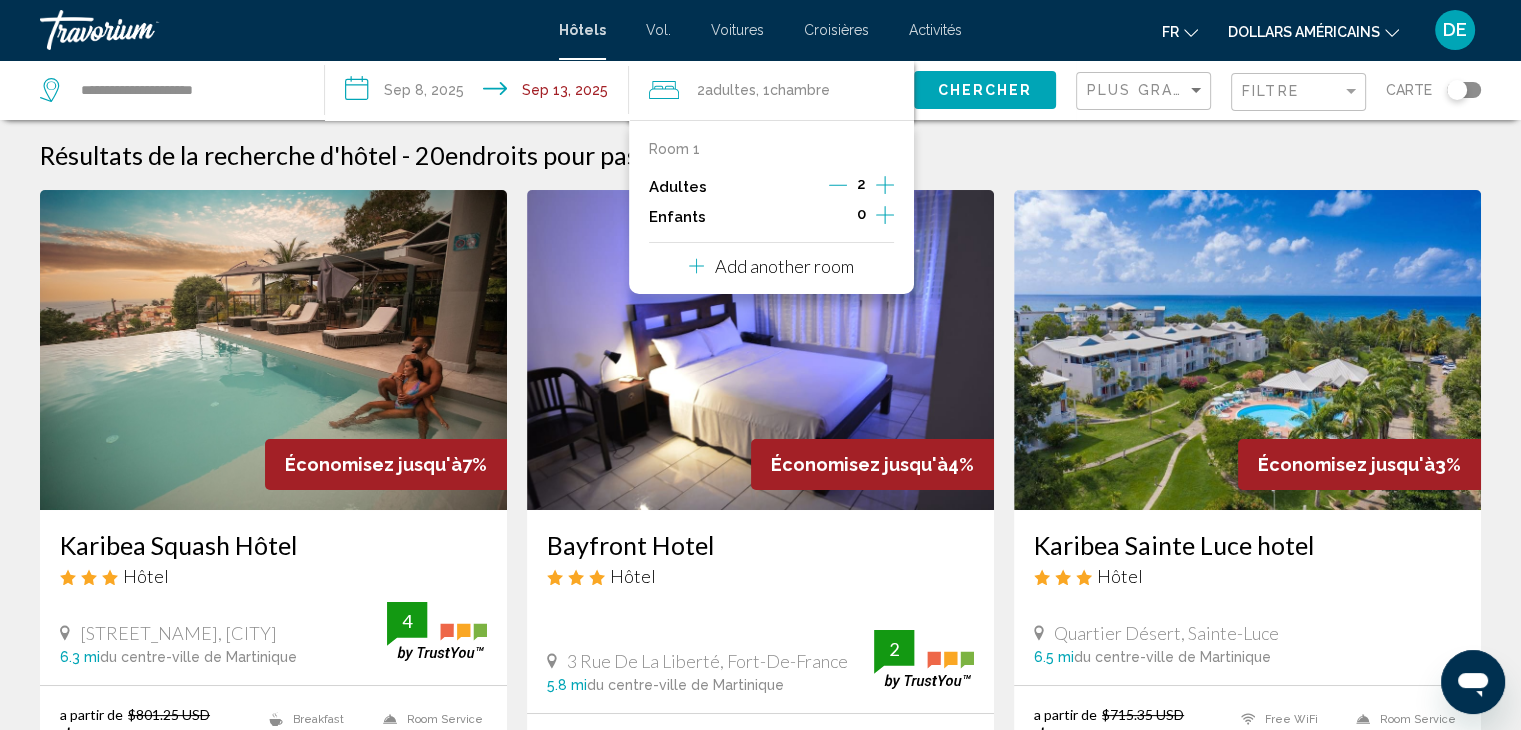 click 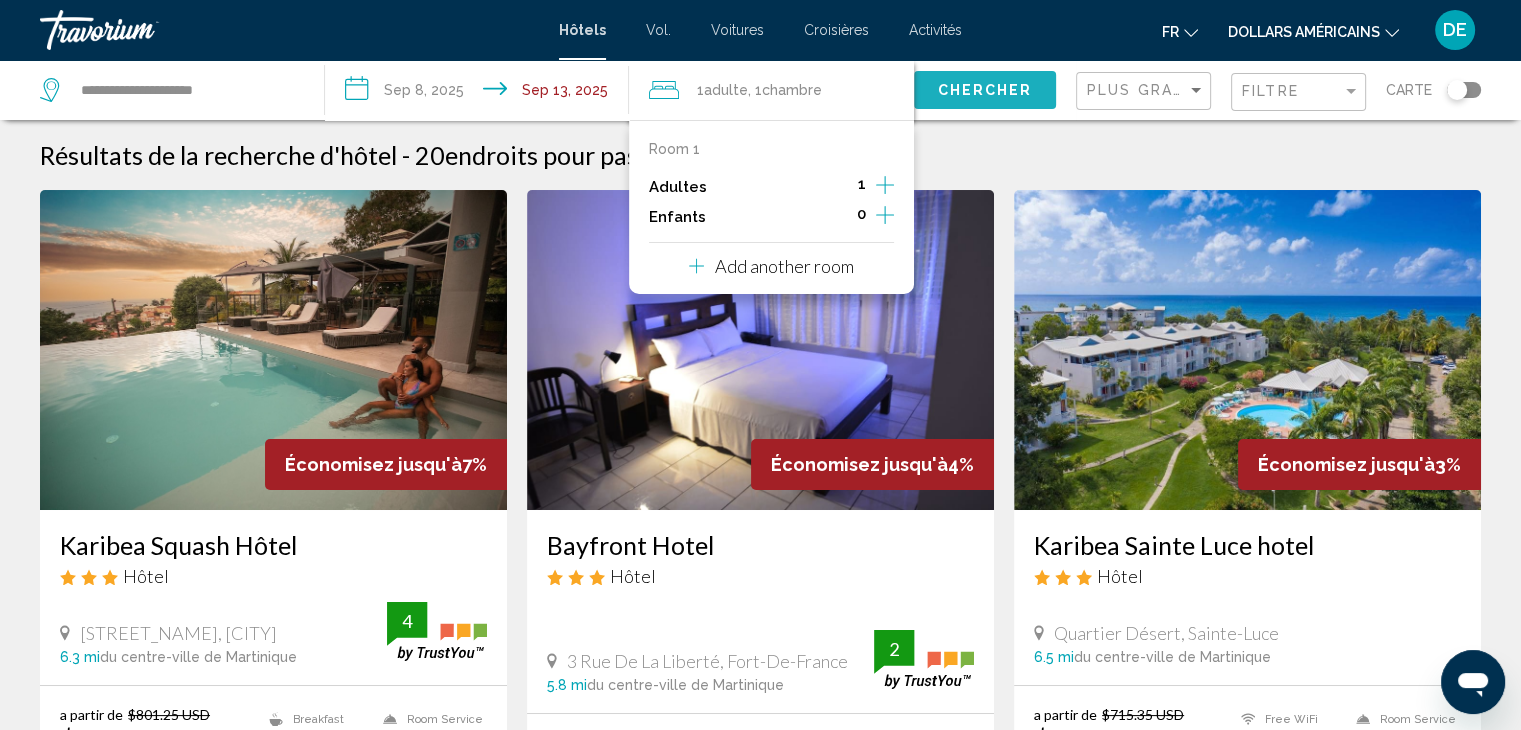 click on "Chercher" 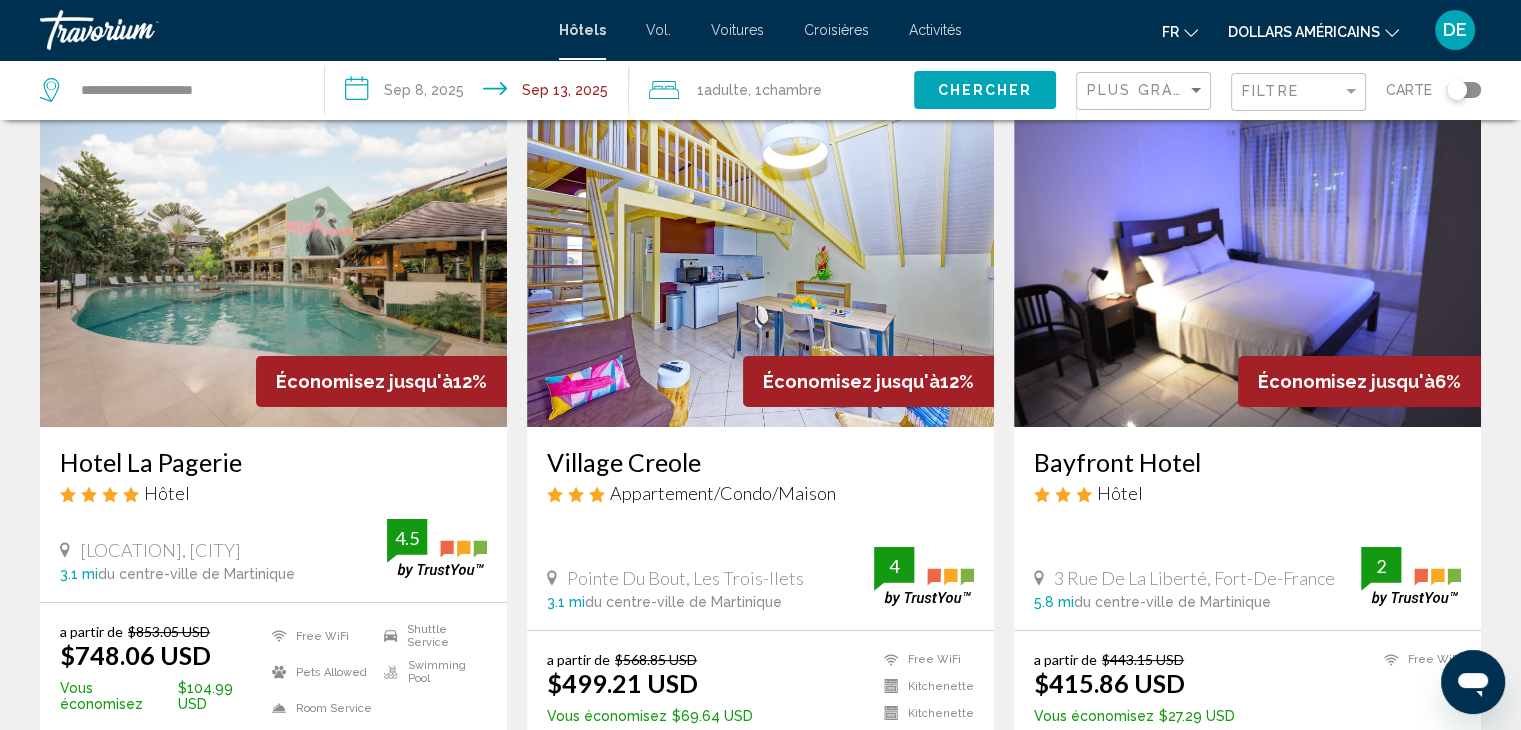 scroll, scrollTop: 0, scrollLeft: 0, axis: both 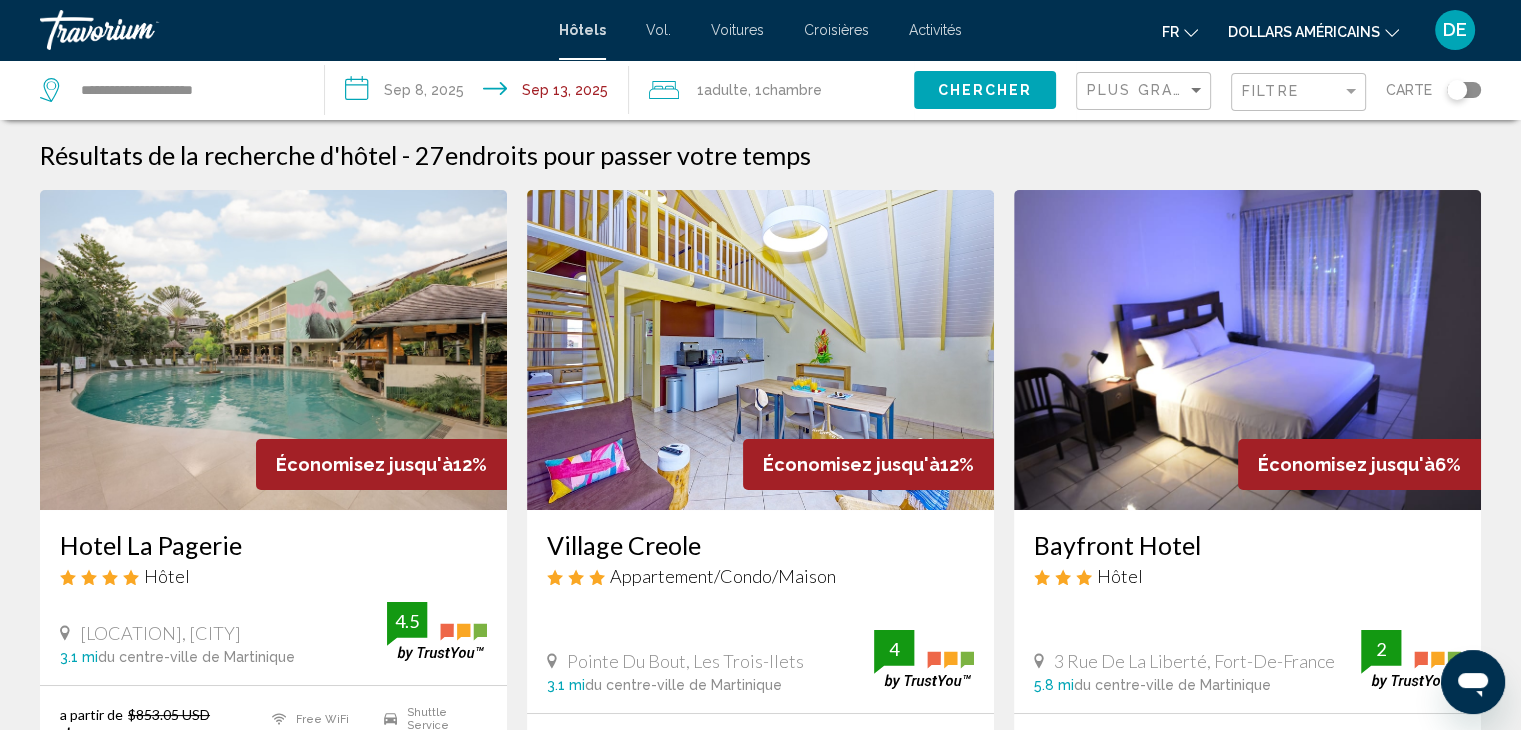 click on ", 1  Chambre pièces" 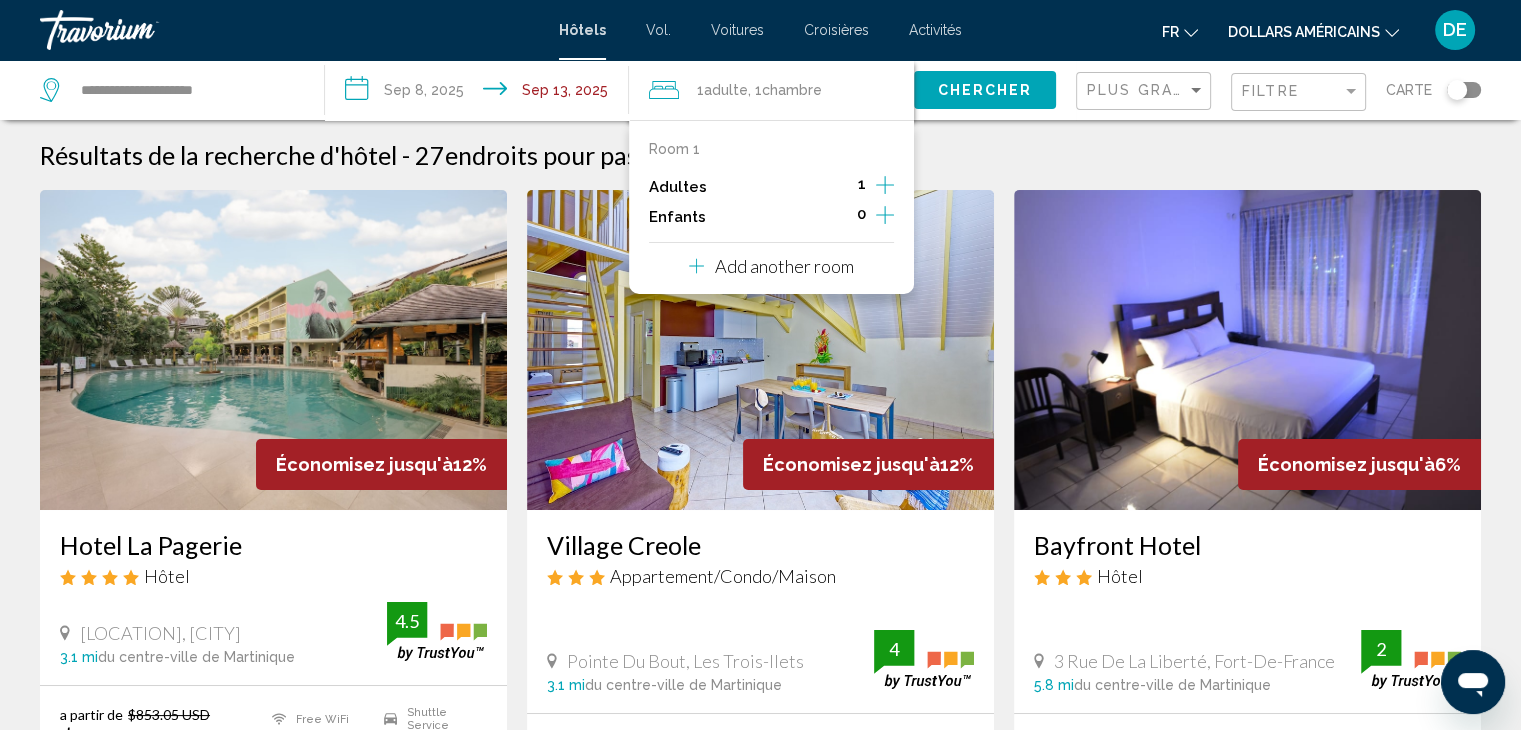 click 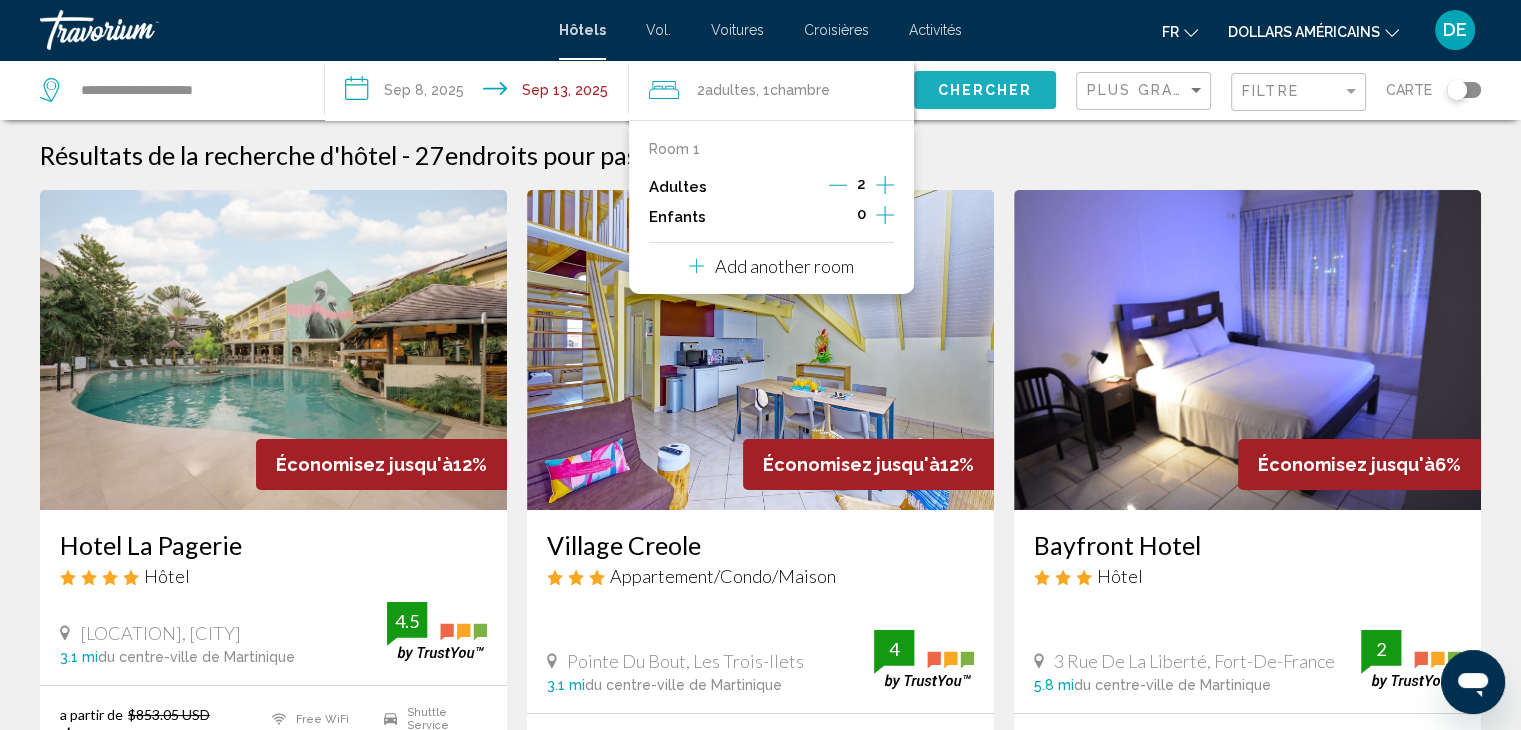 click on "Chercher" 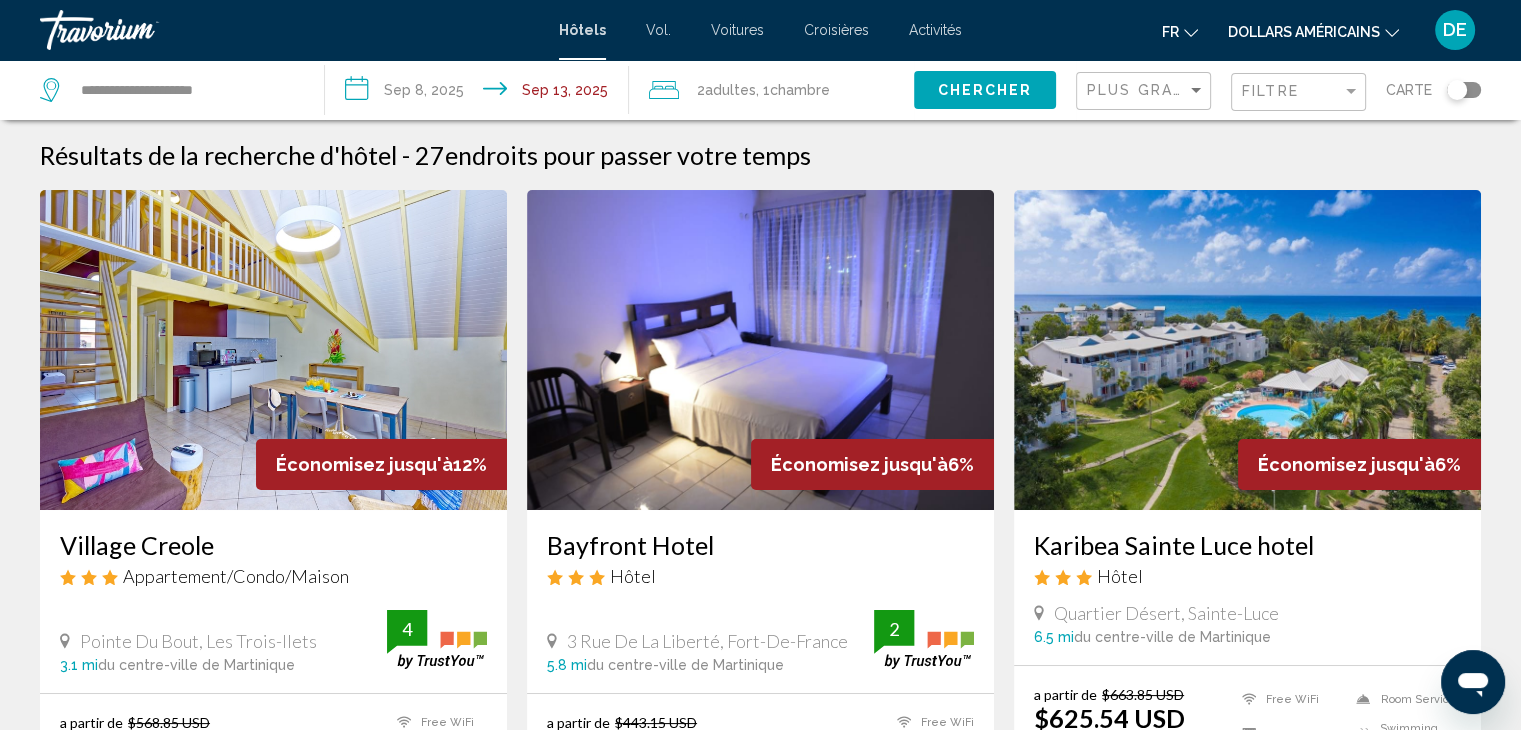 type 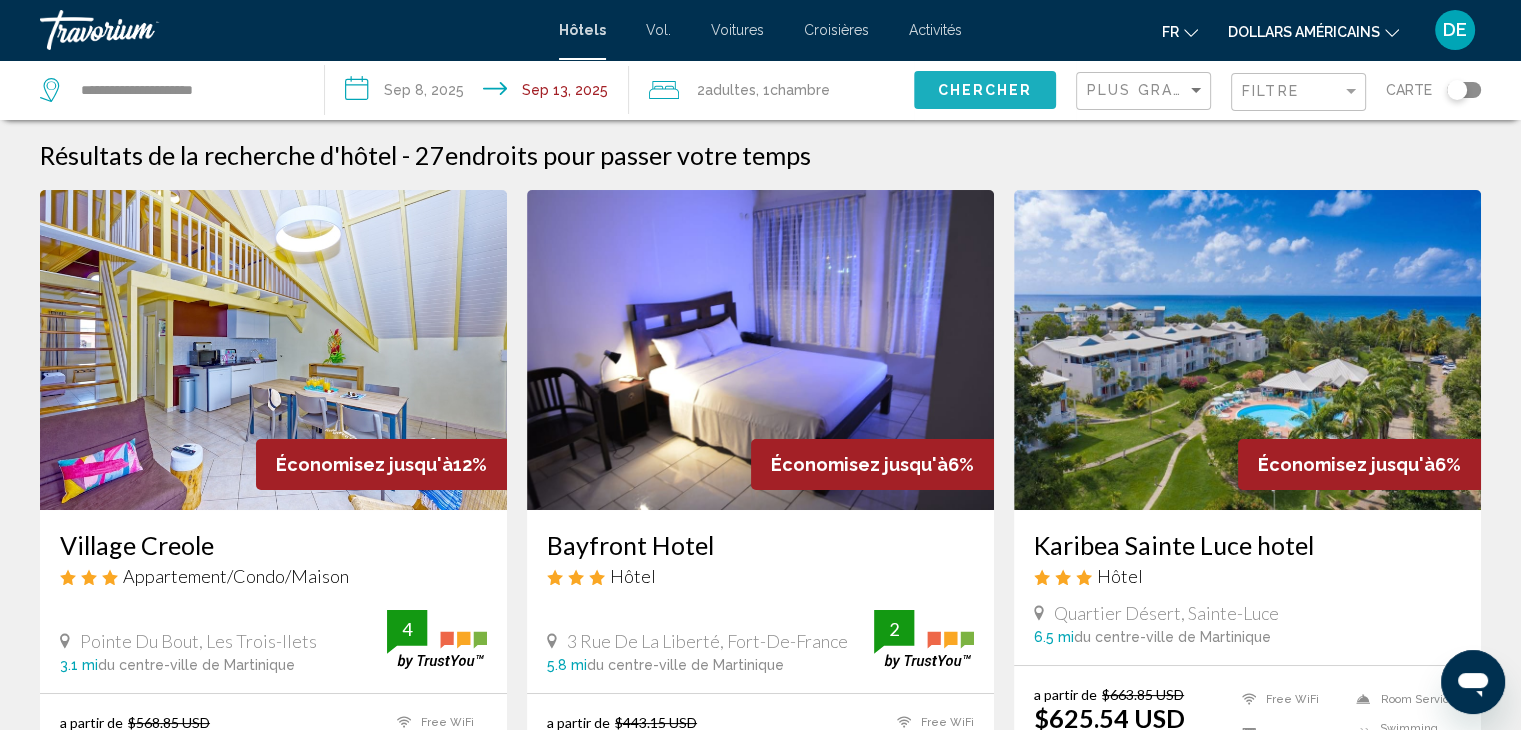 click on "Chercher" 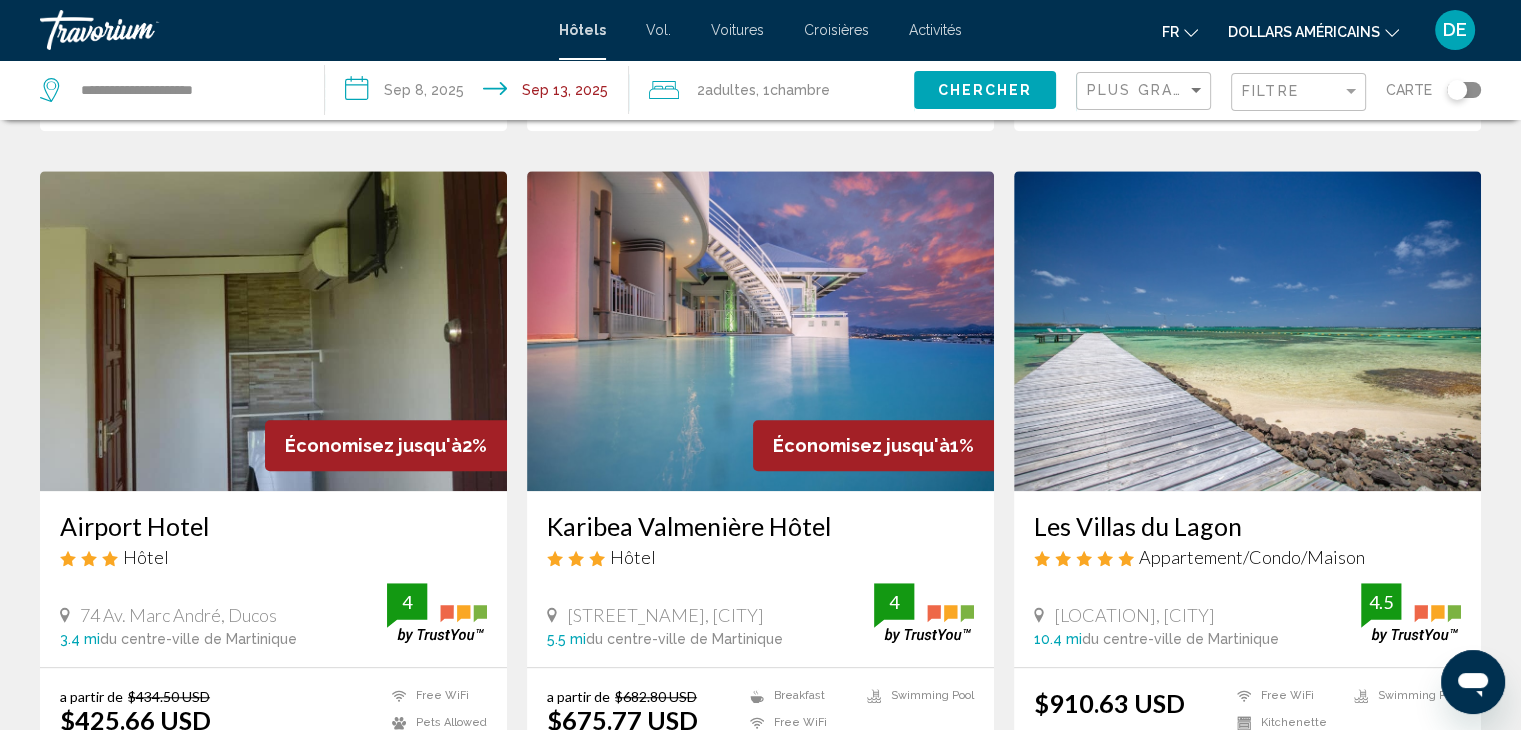 scroll, scrollTop: 1483, scrollLeft: 0, axis: vertical 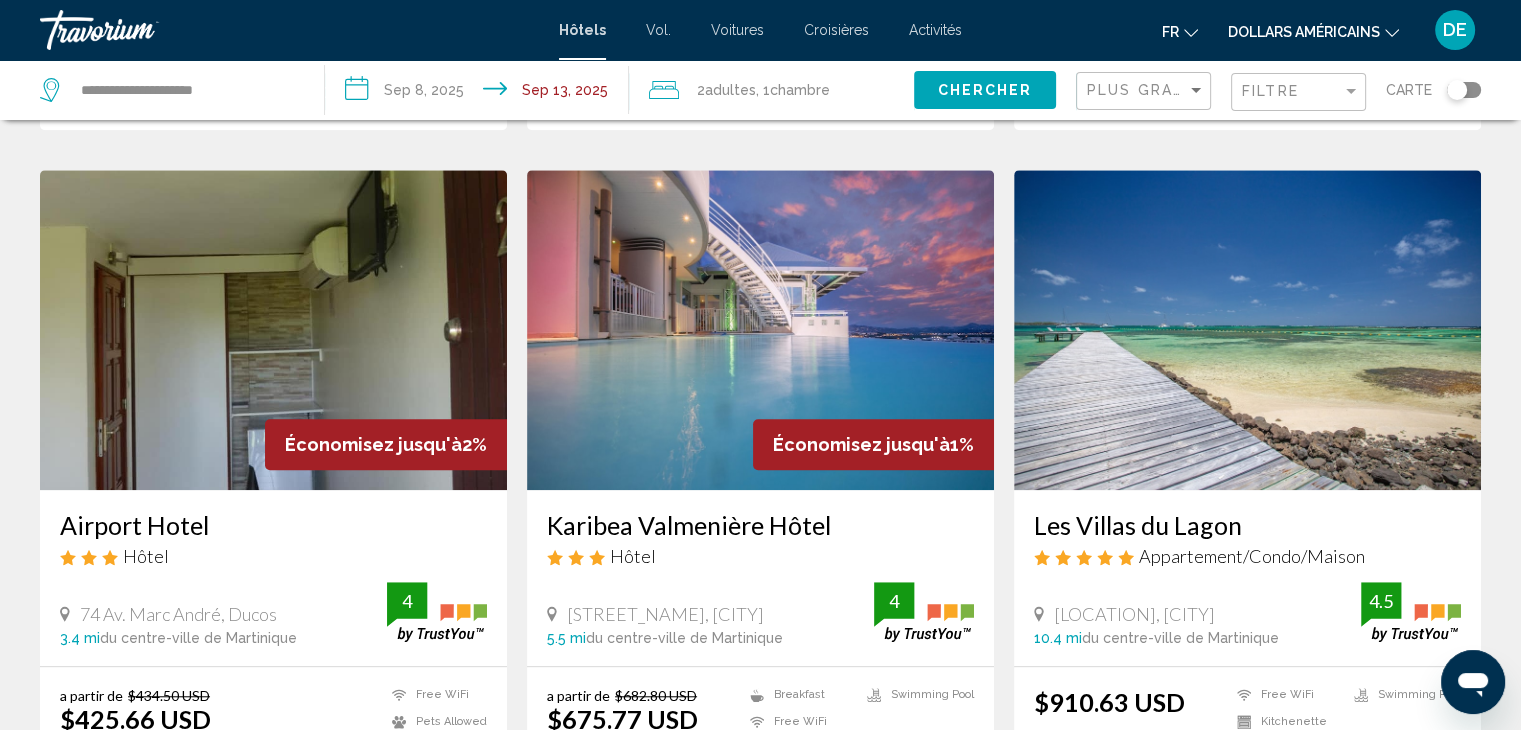 drag, startPoint x: 1505, startPoint y: 347, endPoint x: 1501, endPoint y: 220, distance: 127.06297 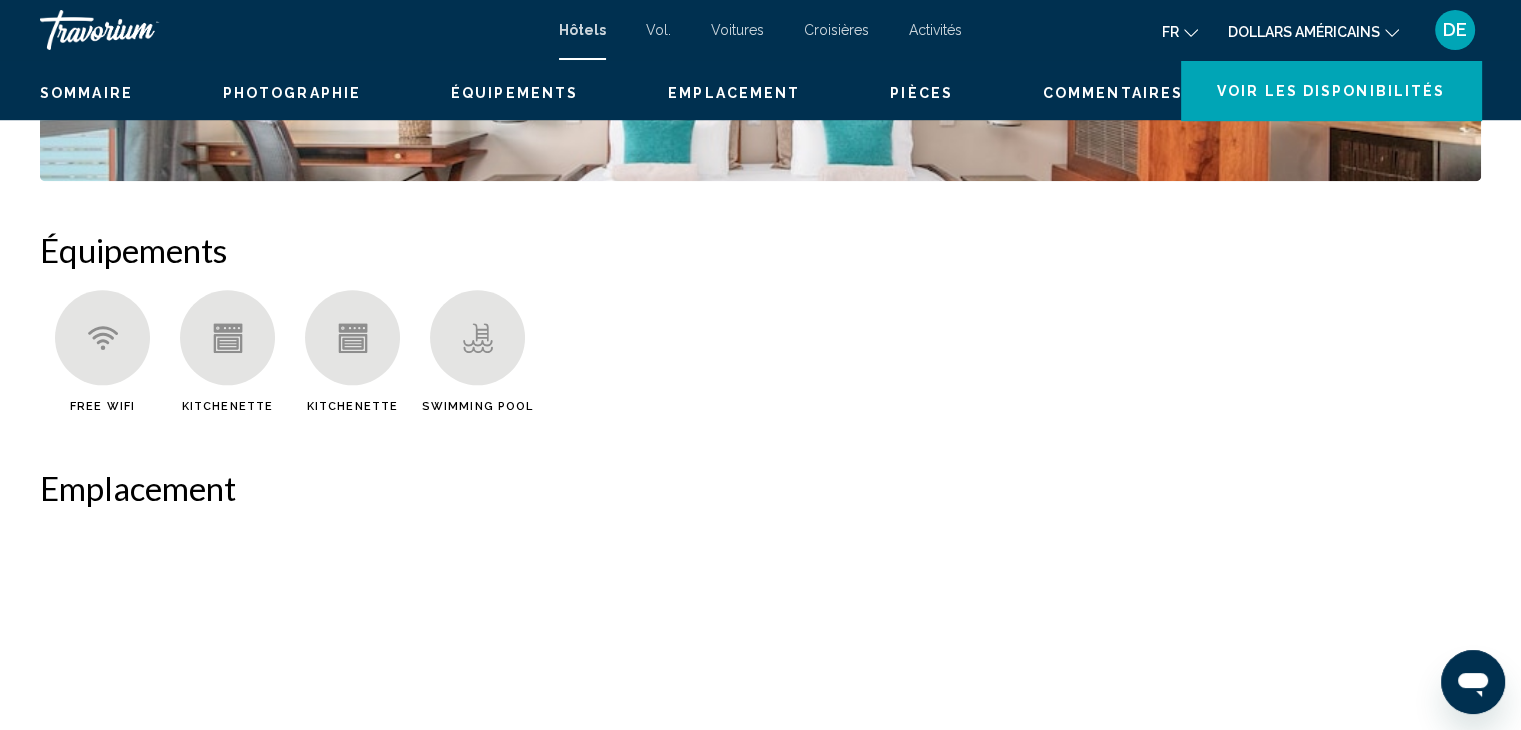 scroll, scrollTop: 0, scrollLeft: 0, axis: both 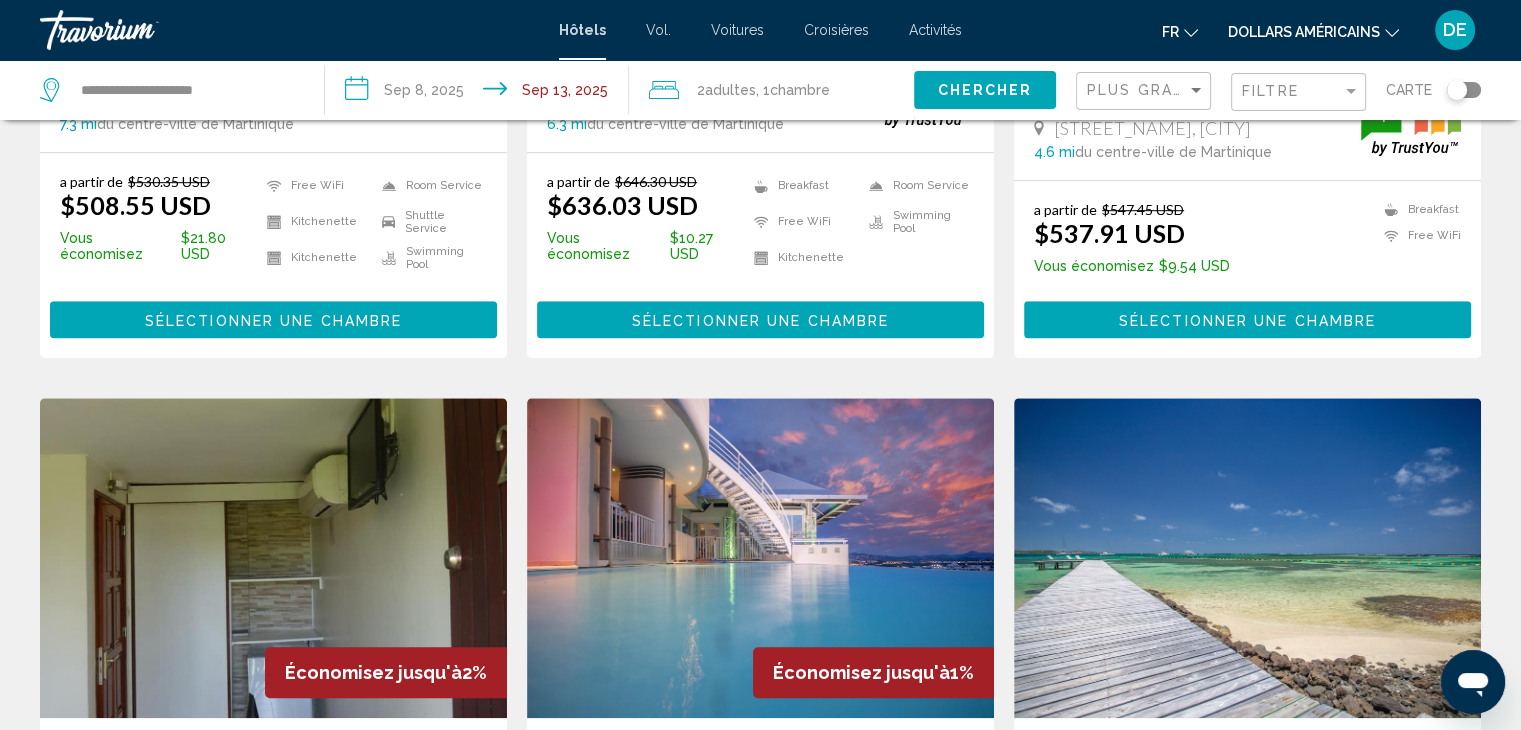click on "**********" at bounding box center [481, 93] 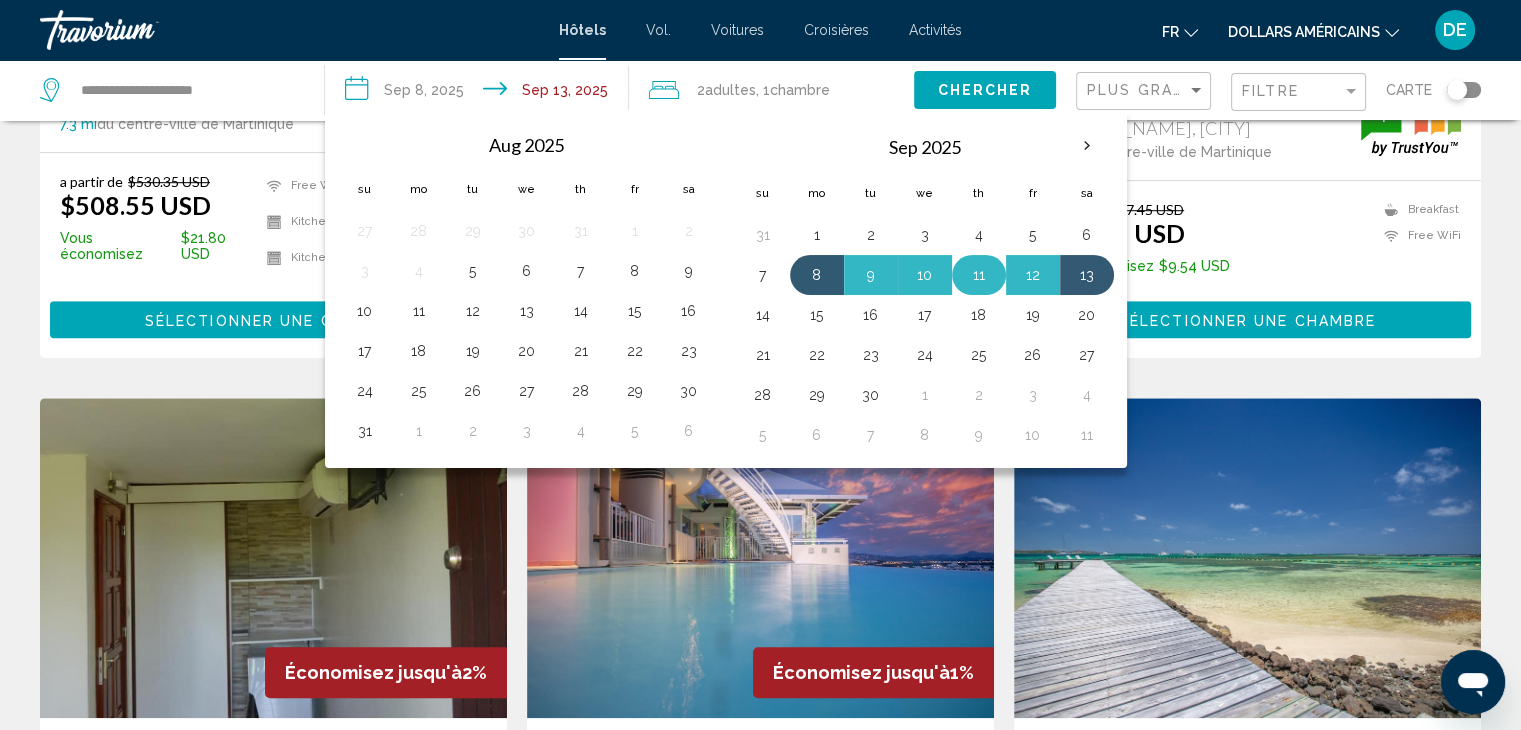 click on "11" at bounding box center (979, 275) 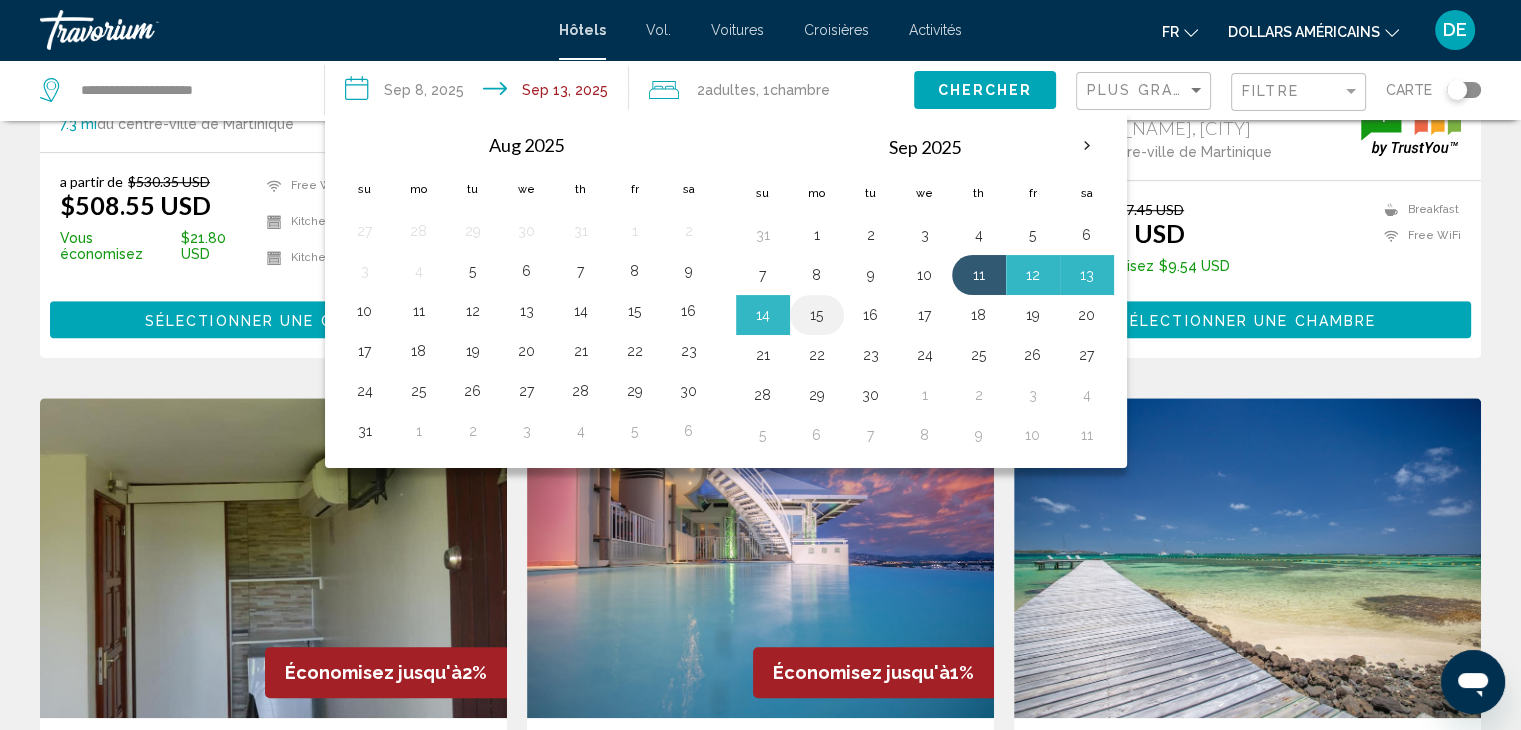 click on "15" at bounding box center [817, 315] 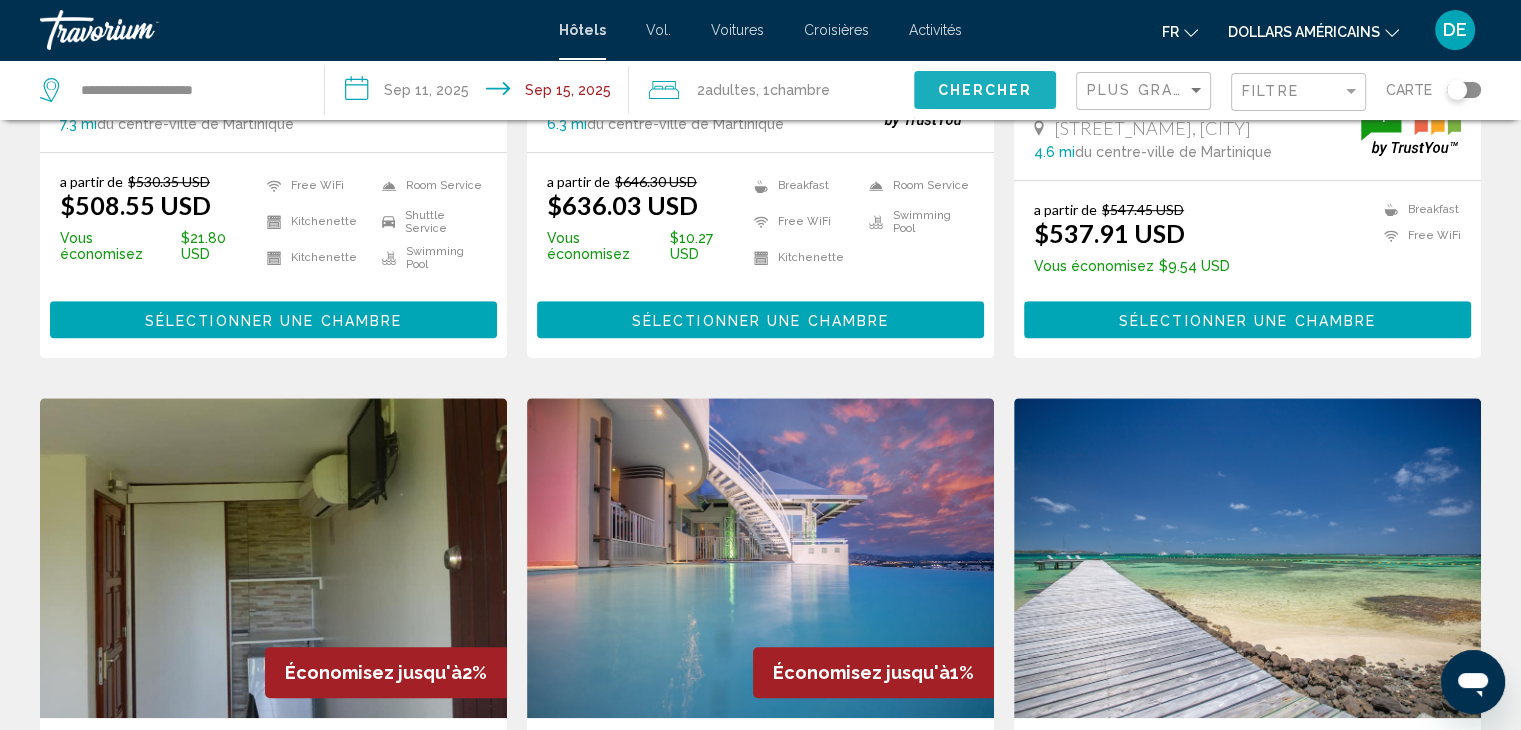click on "Chercher" 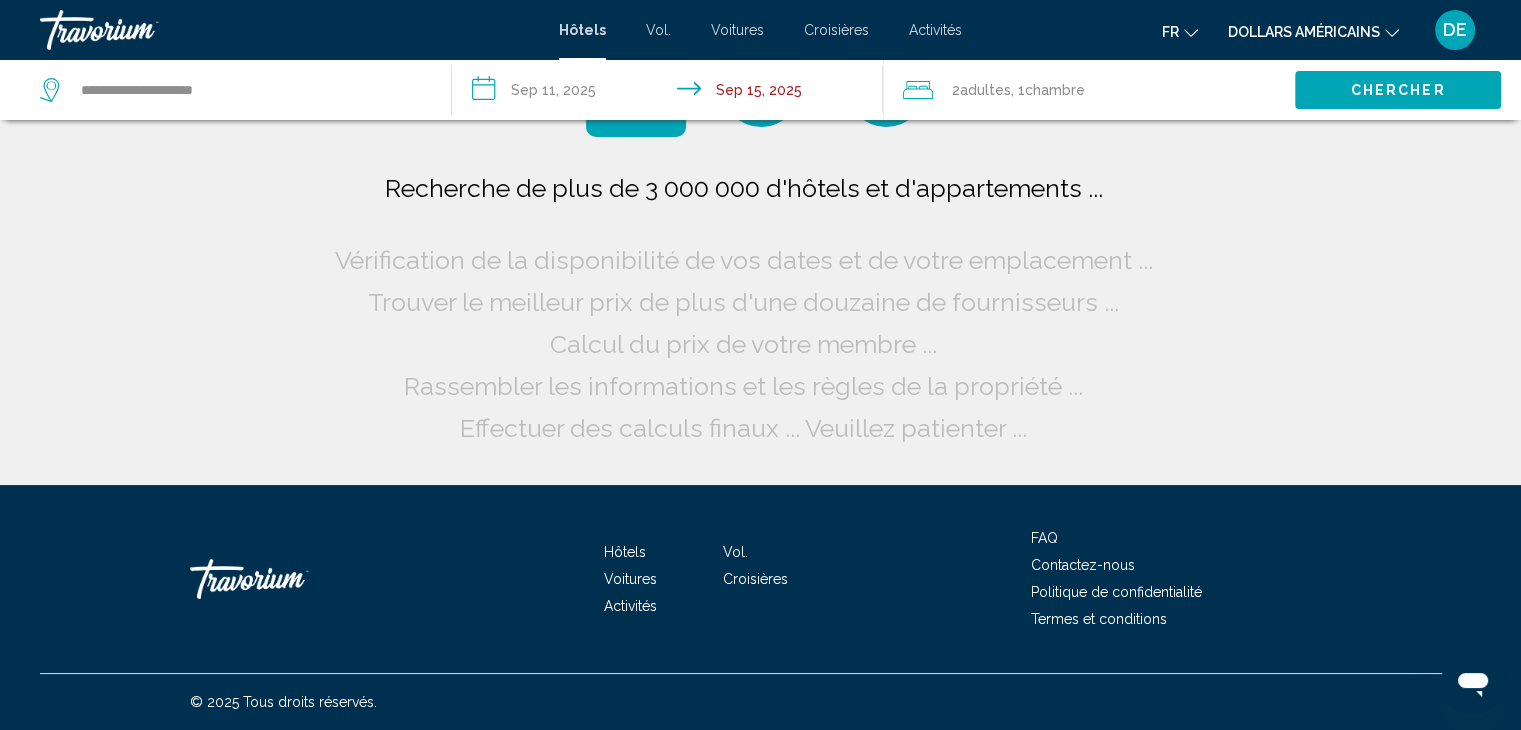 scroll, scrollTop: 0, scrollLeft: 0, axis: both 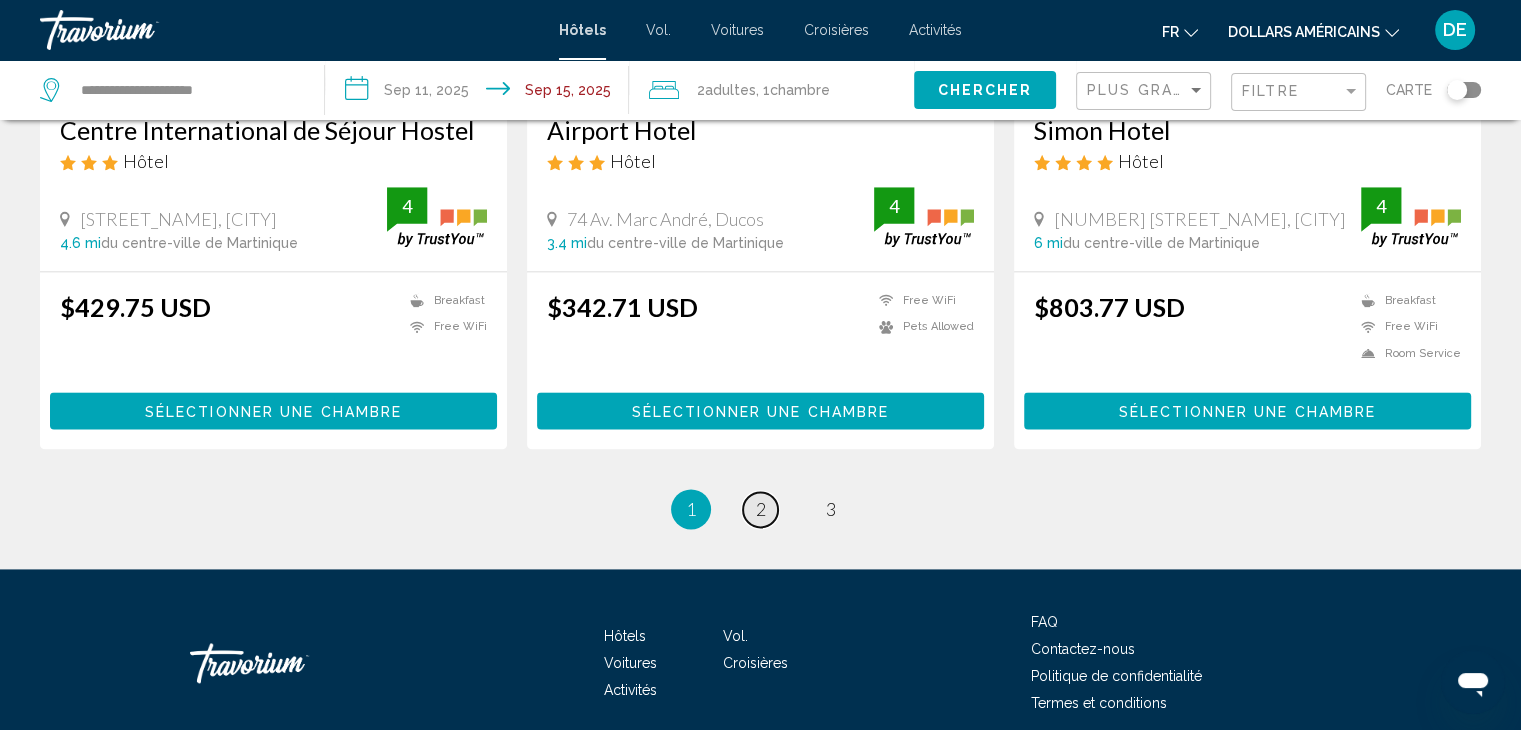 click on "2" at bounding box center (761, 509) 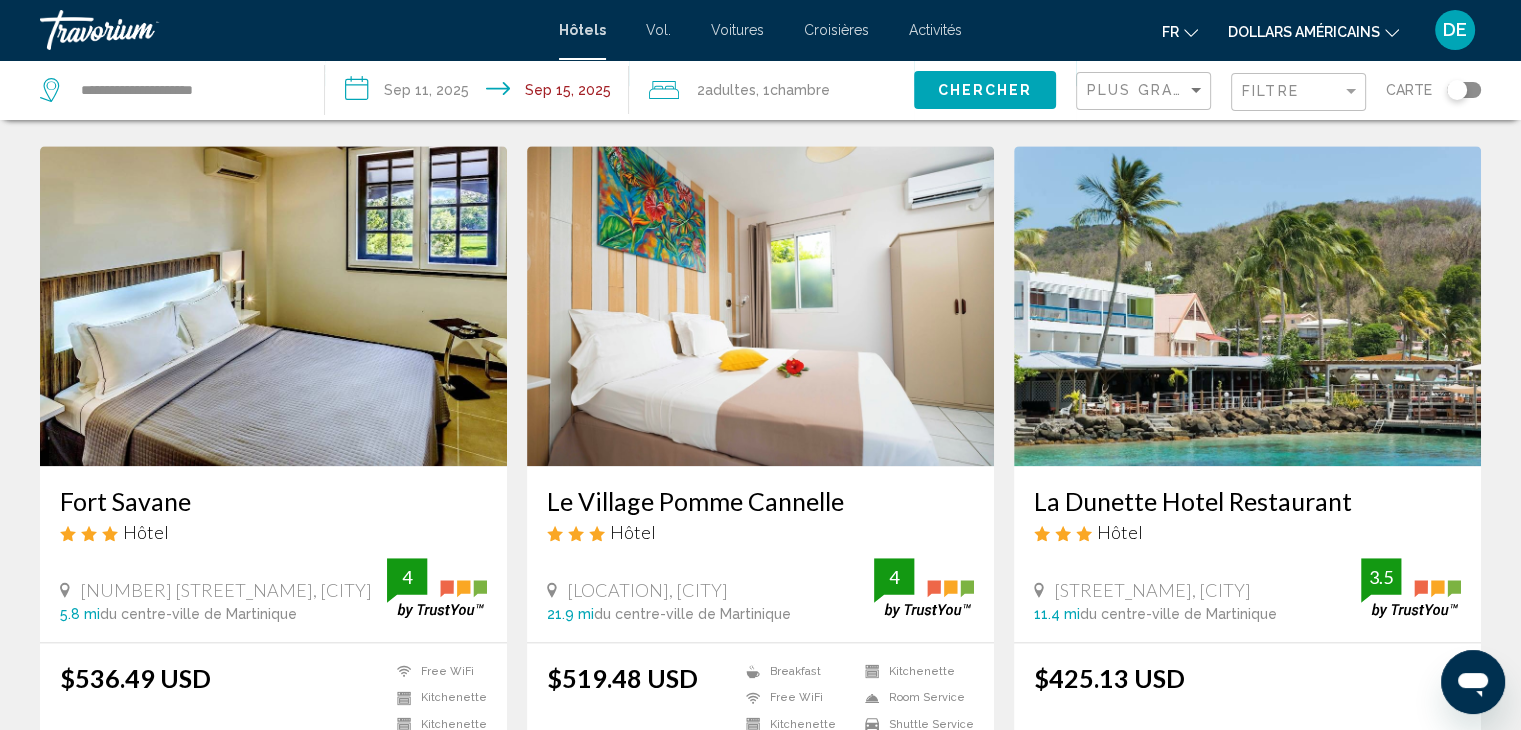 scroll, scrollTop: 2168, scrollLeft: 0, axis: vertical 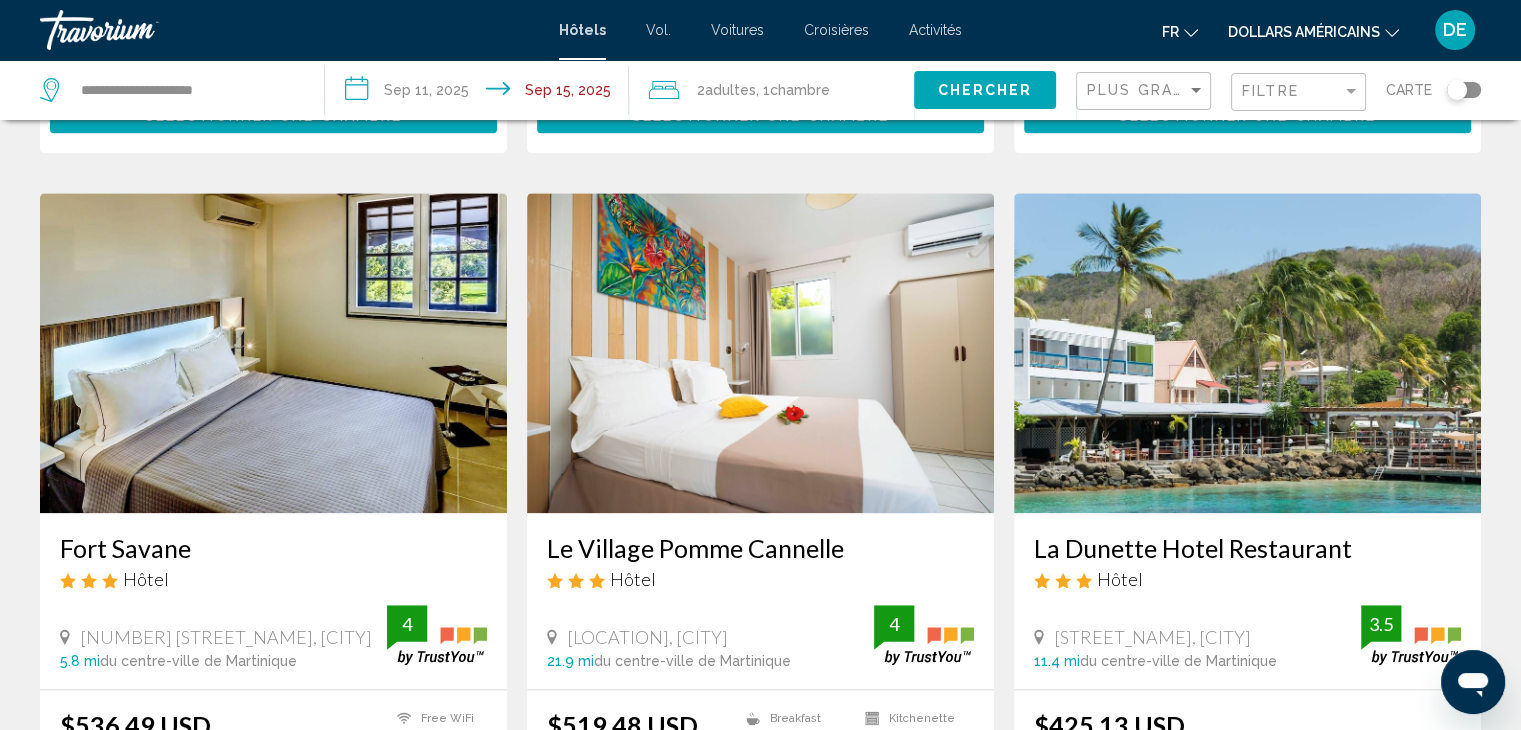 click at bounding box center (760, 353) 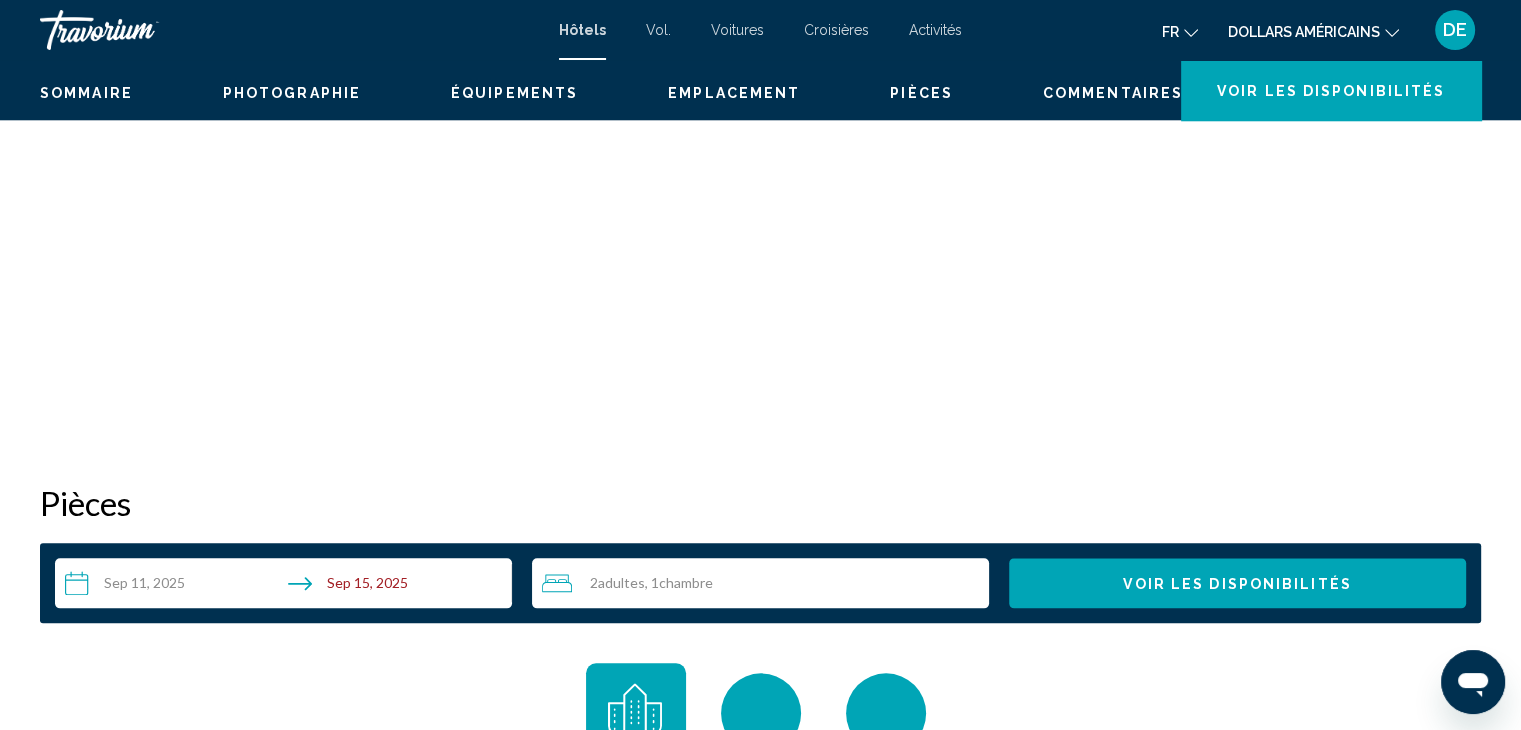 scroll, scrollTop: 0, scrollLeft: 0, axis: both 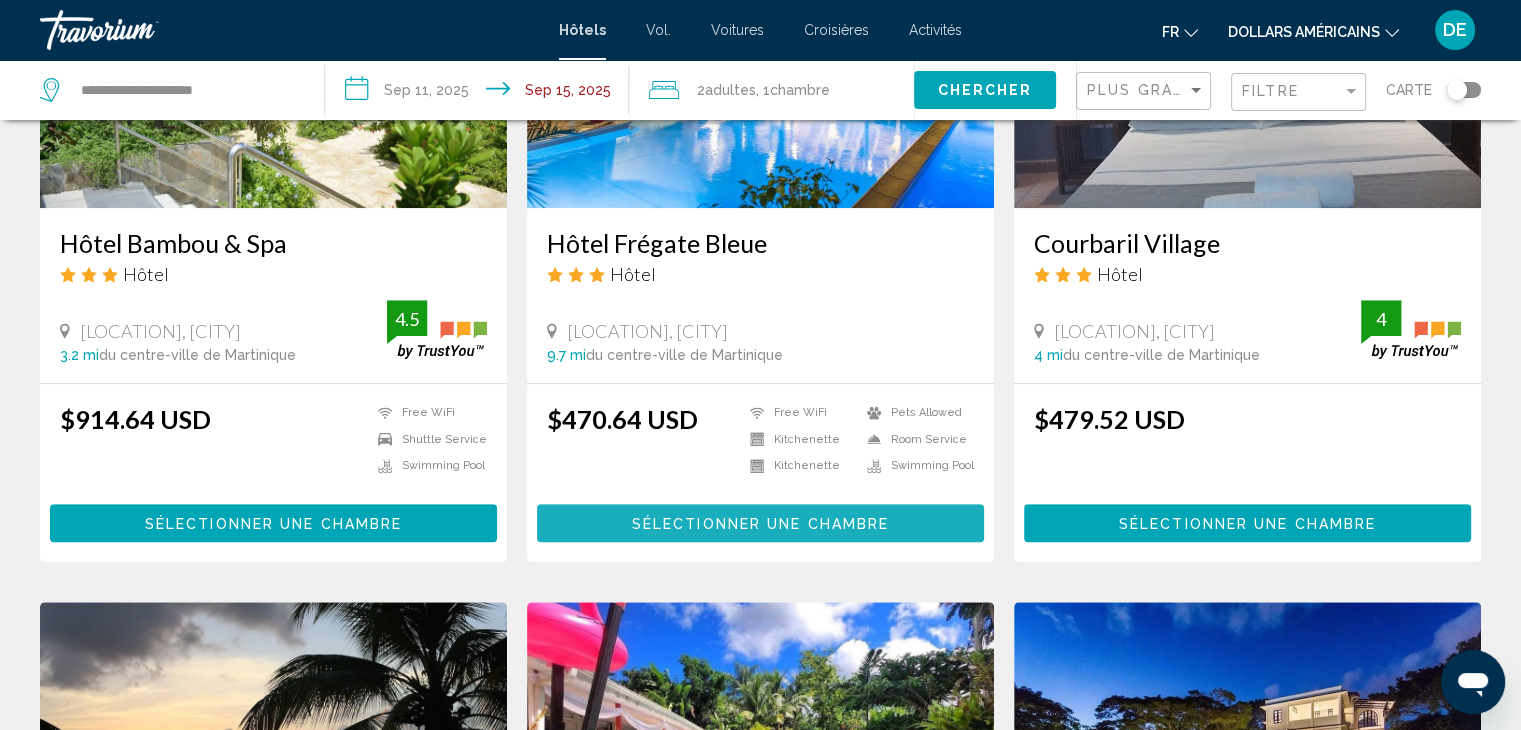 click on "Sélectionner une chambre" at bounding box center (760, 524) 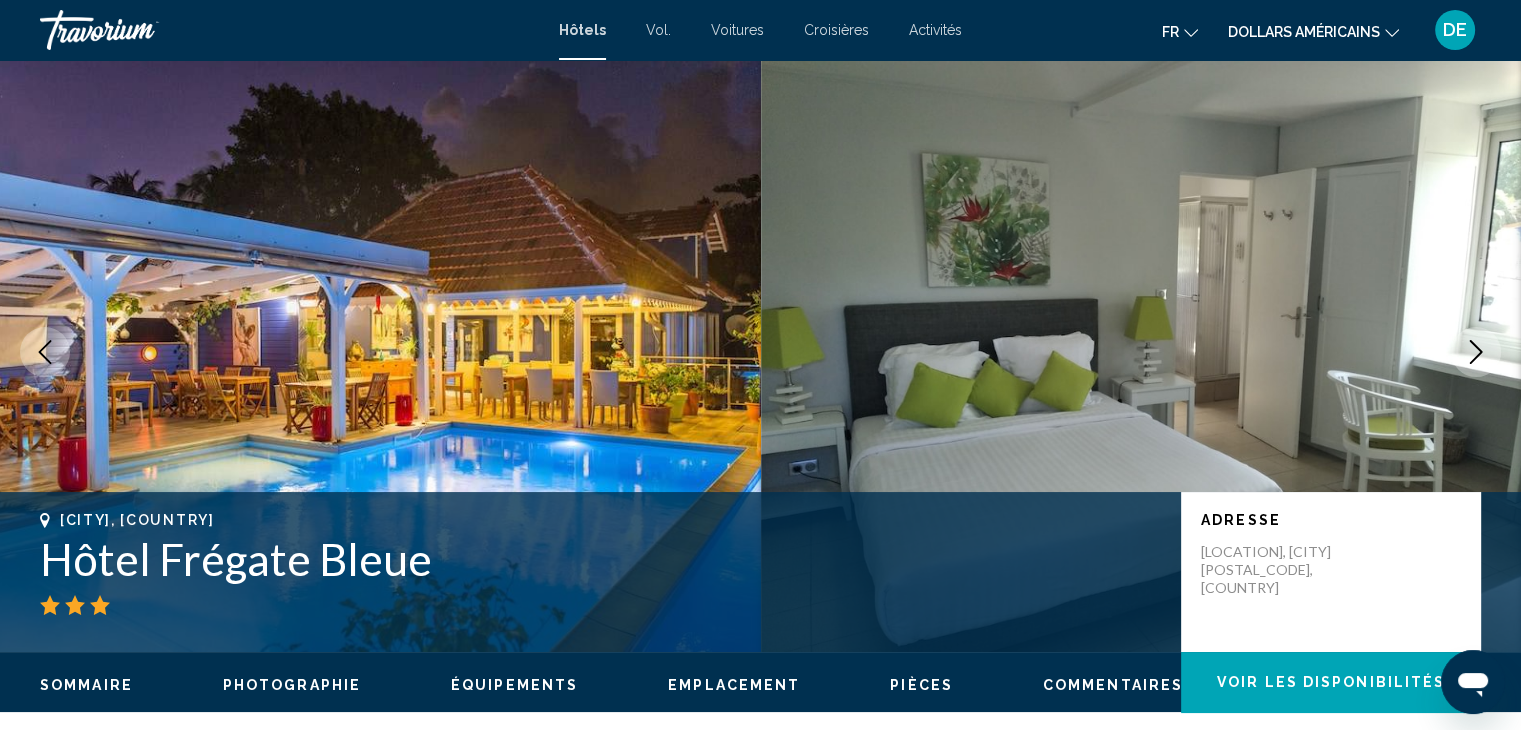 scroll, scrollTop: 5, scrollLeft: 0, axis: vertical 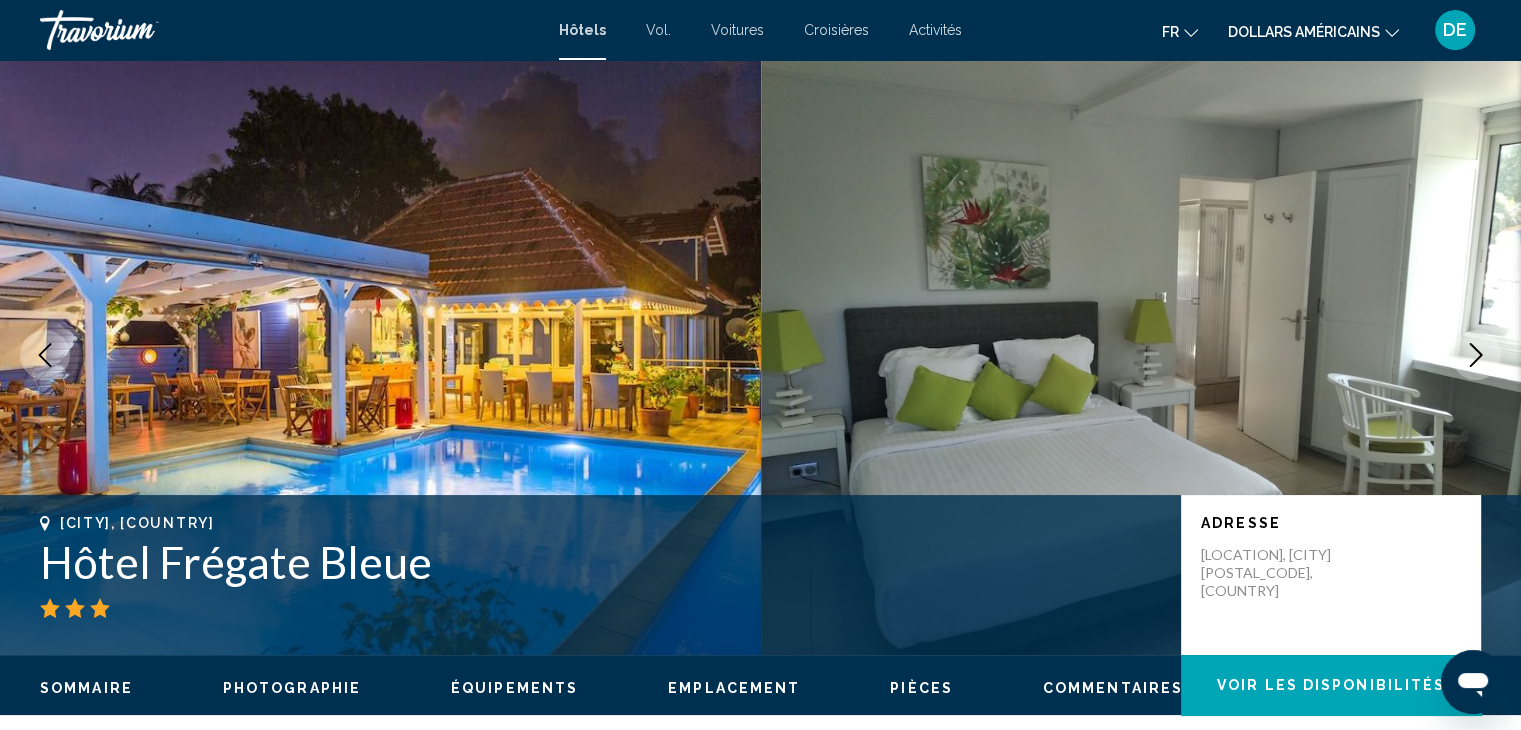 click 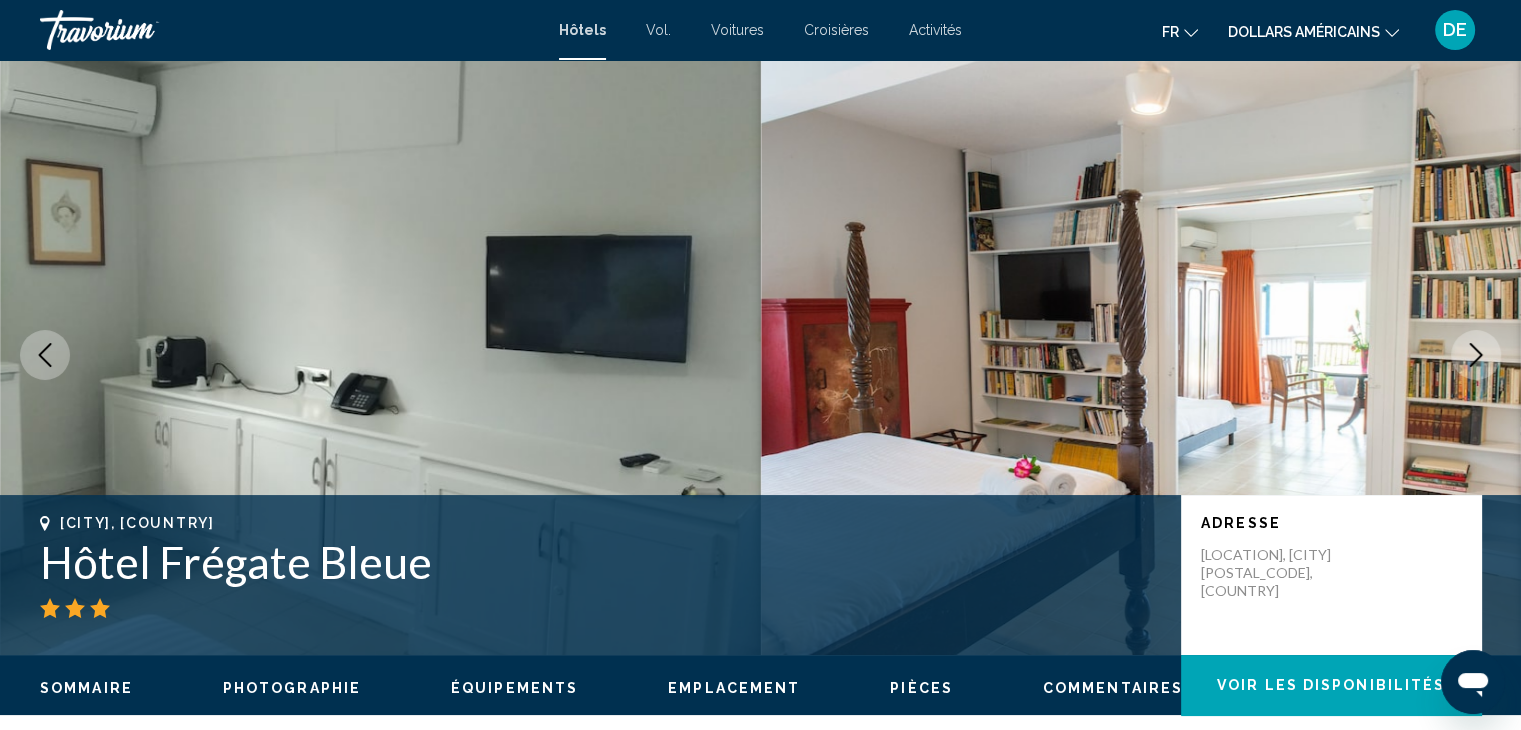 click 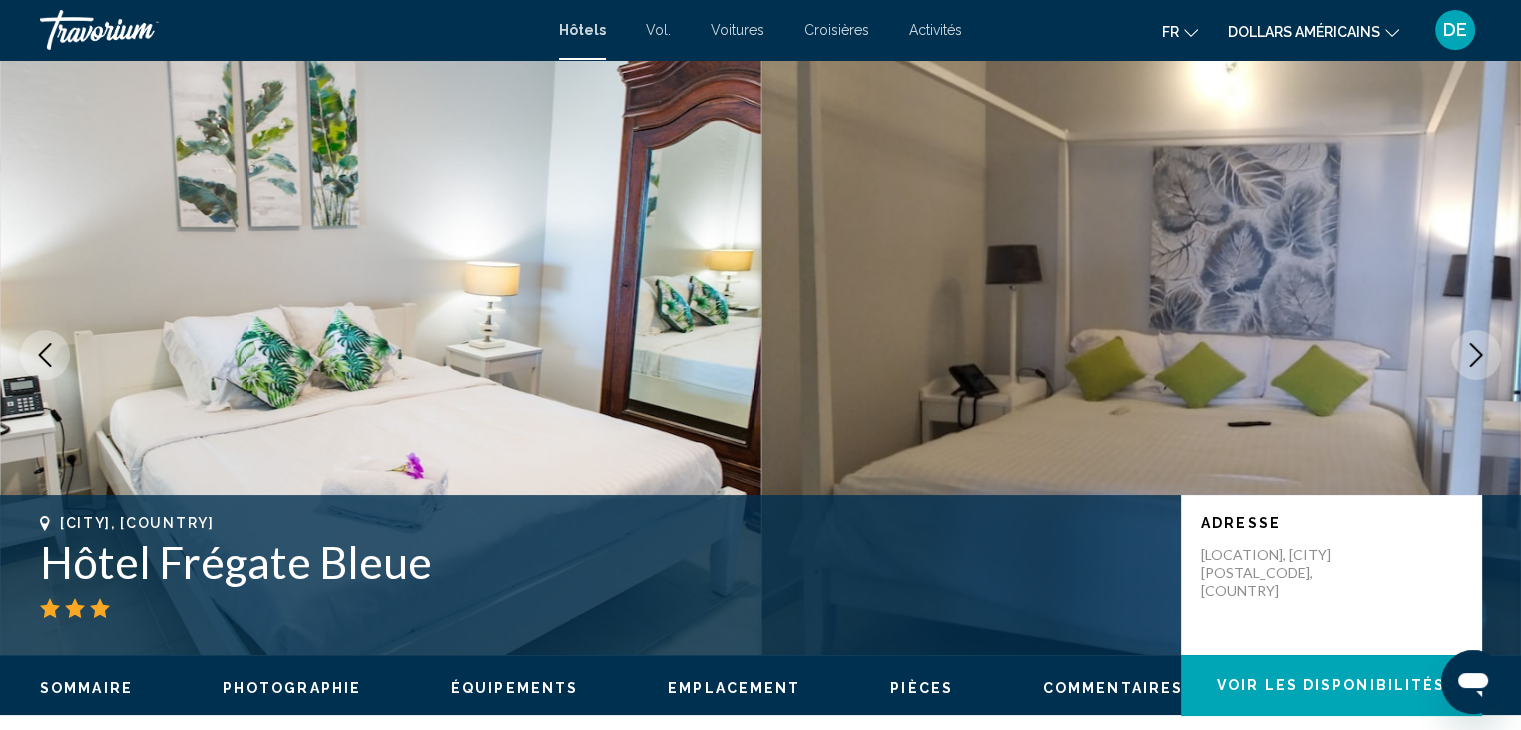 click 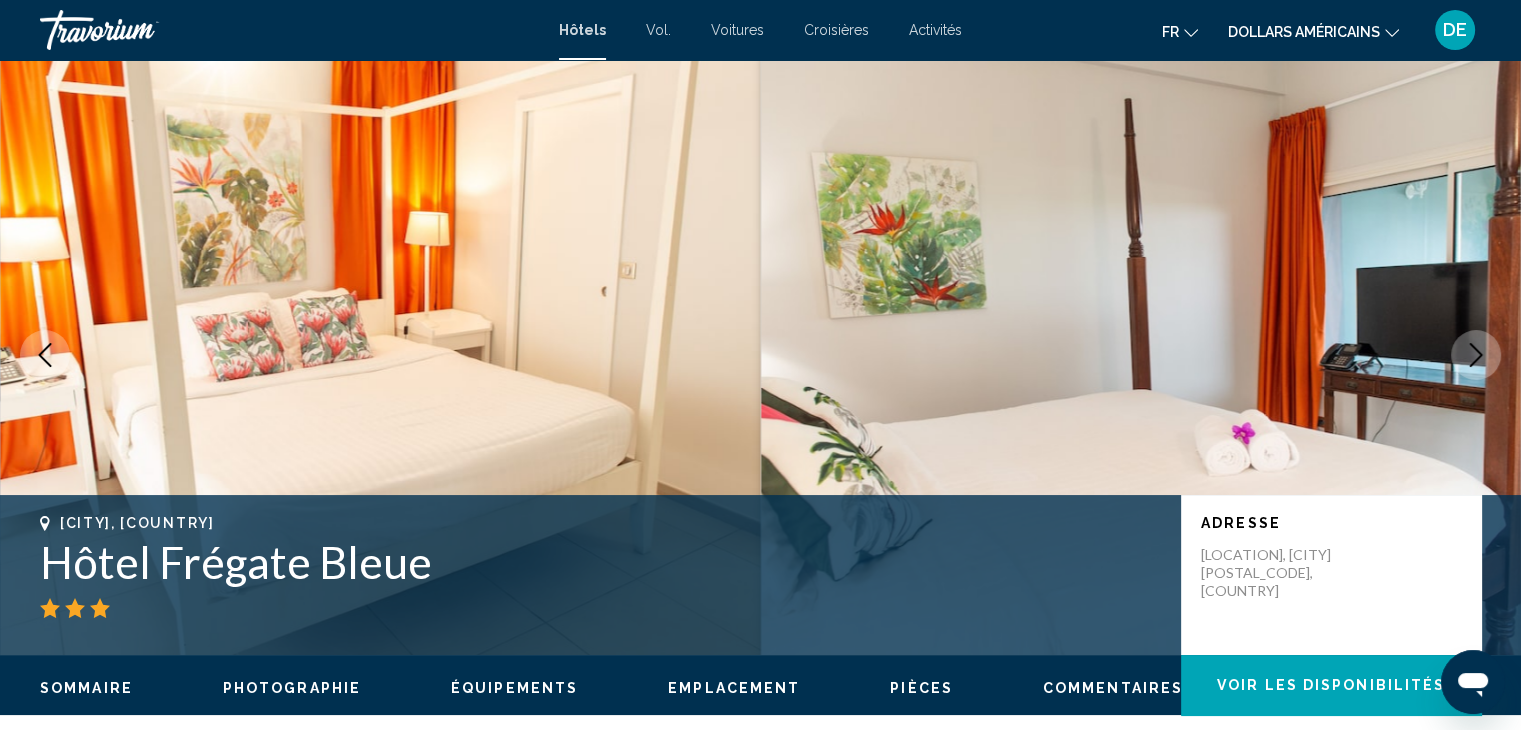 click 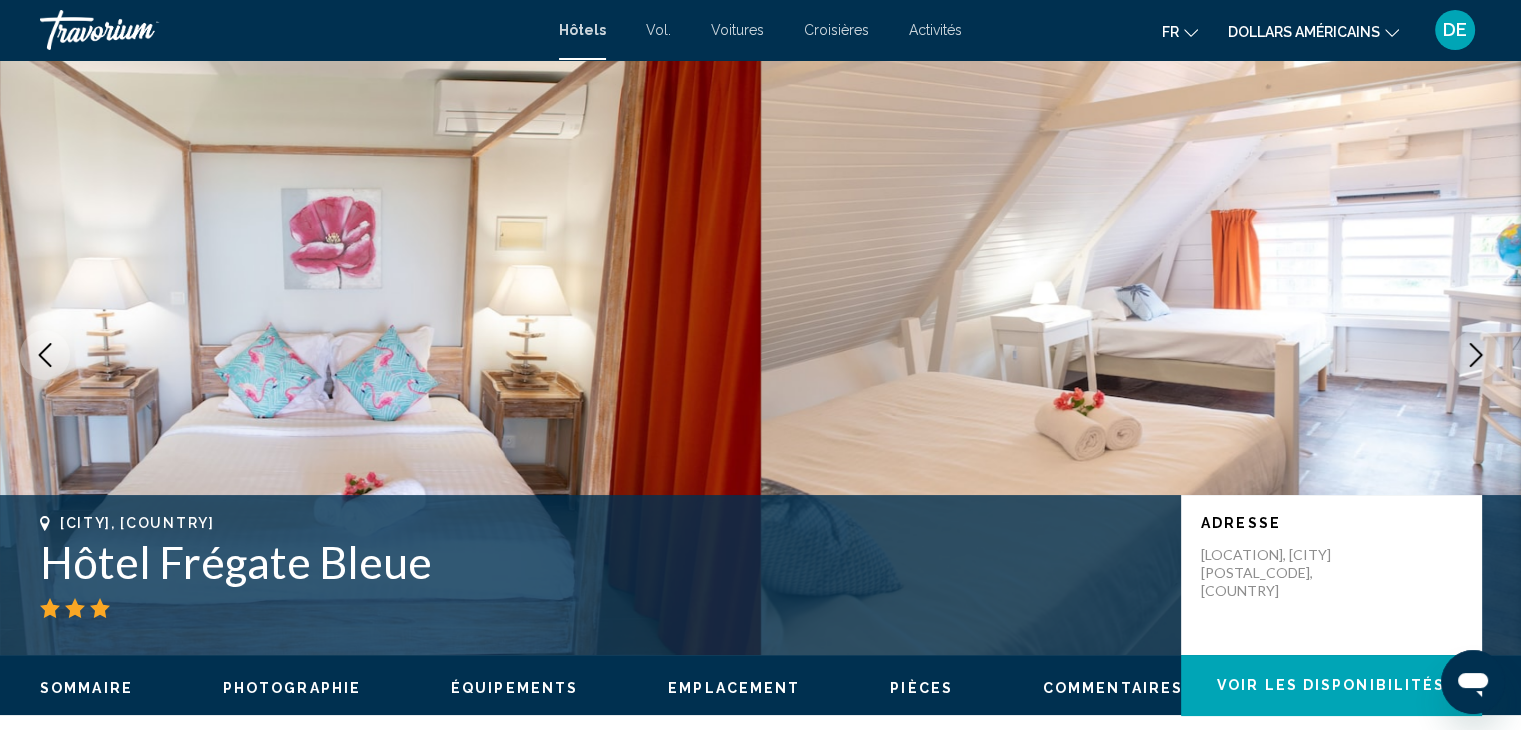 click 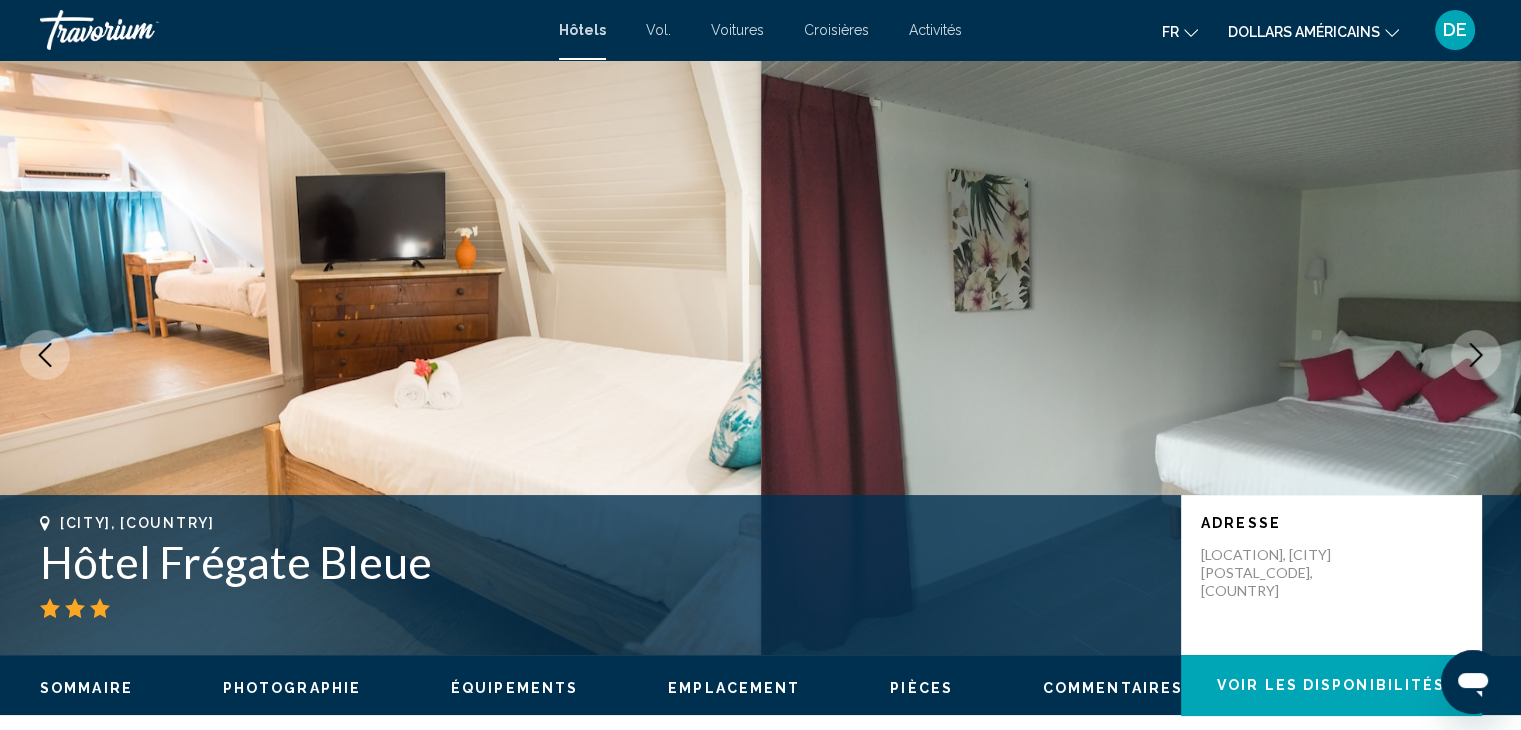 click 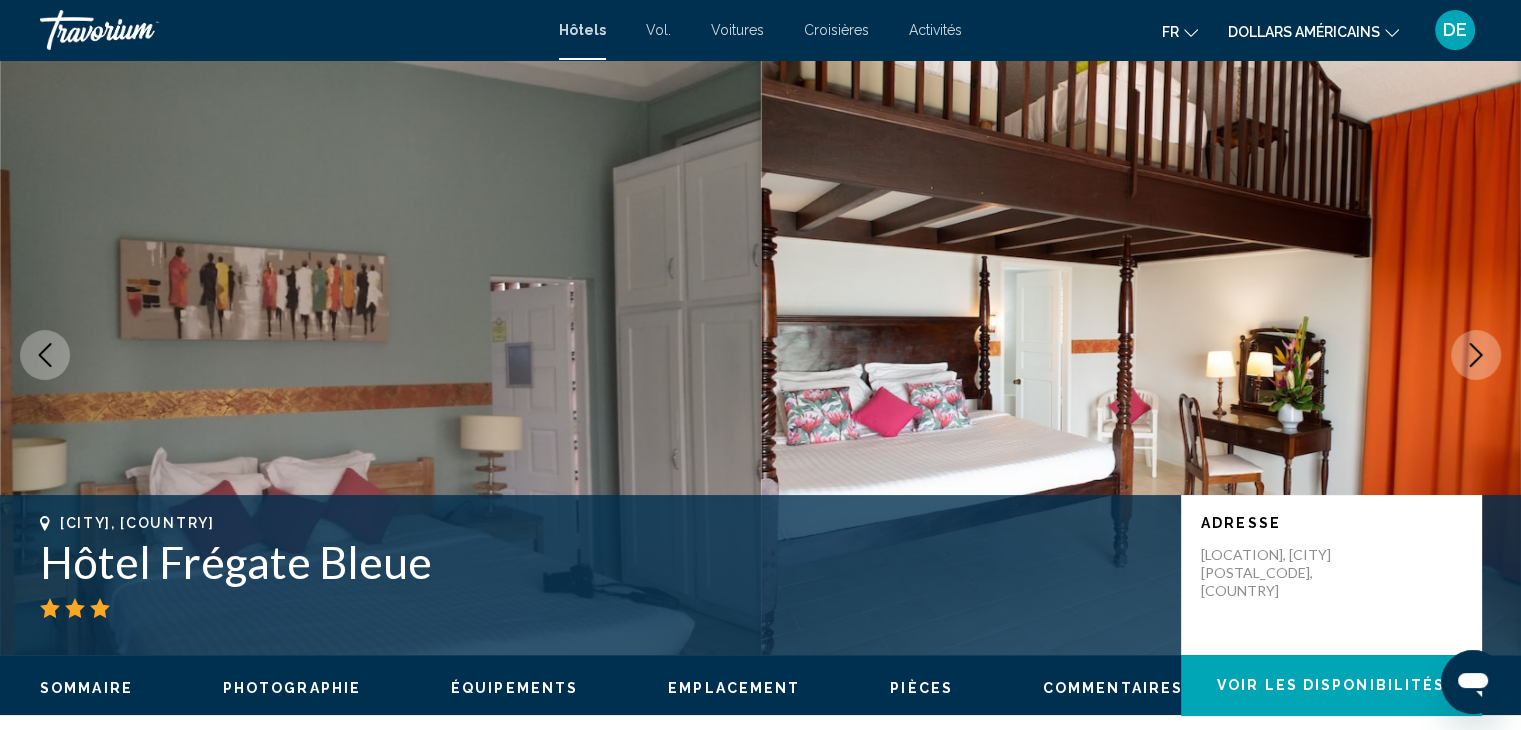click 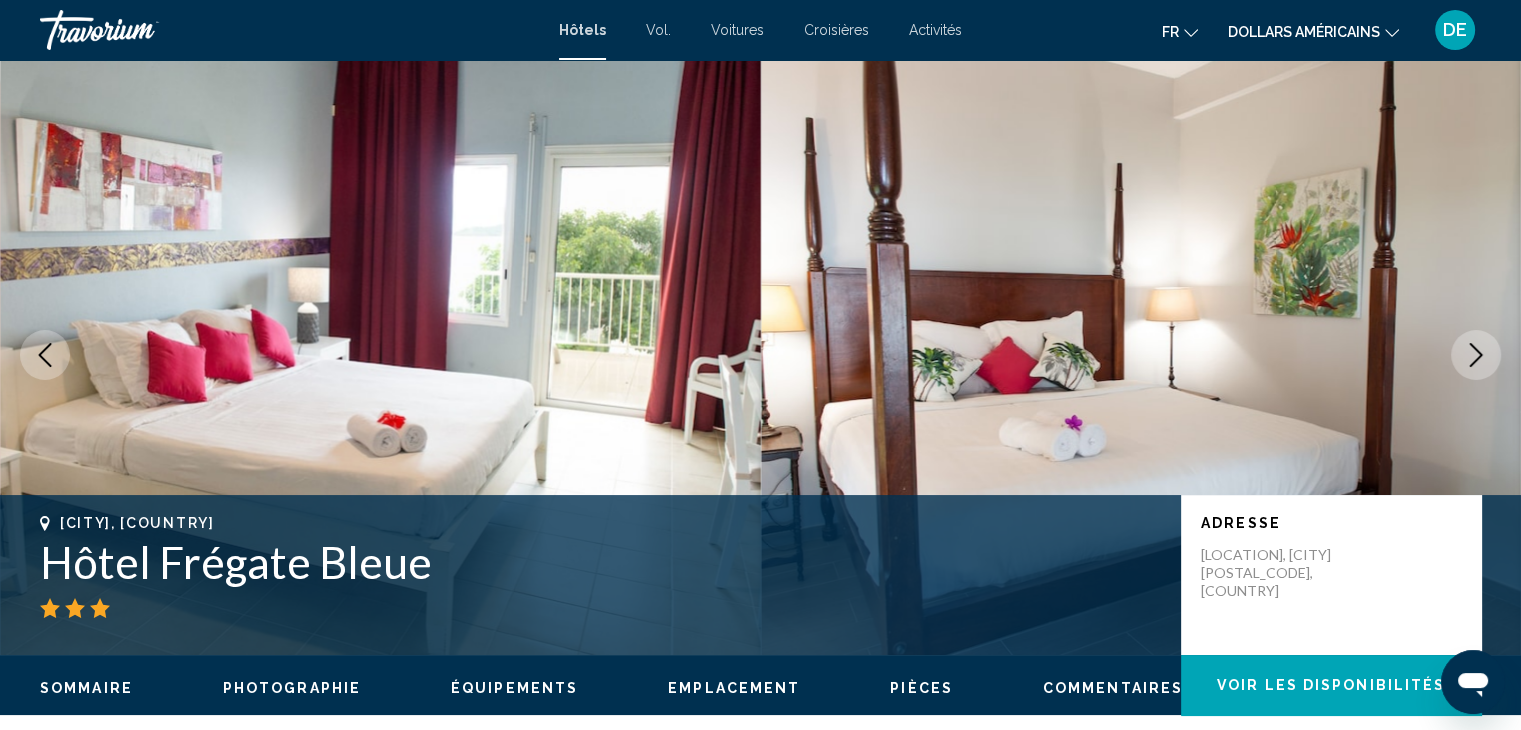 click 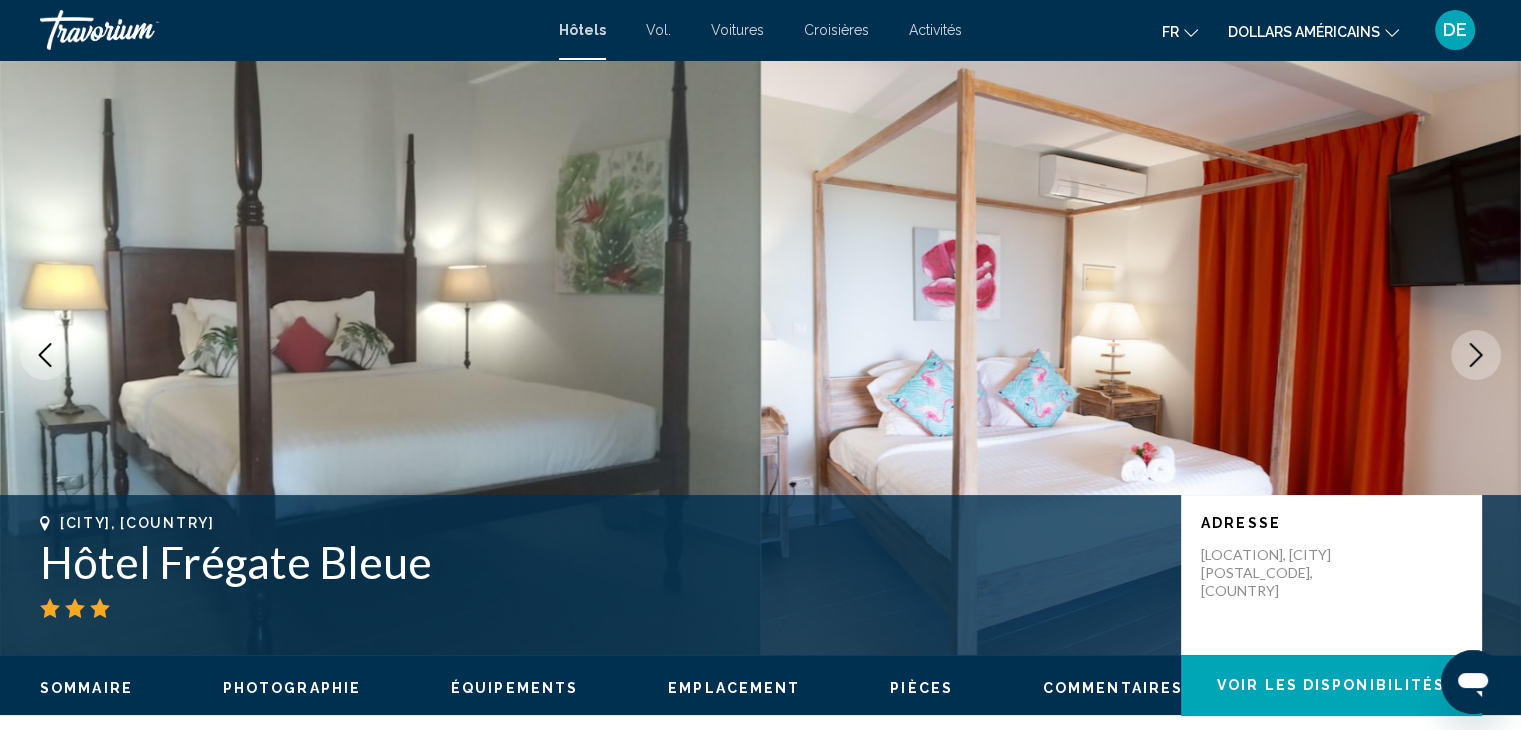 click 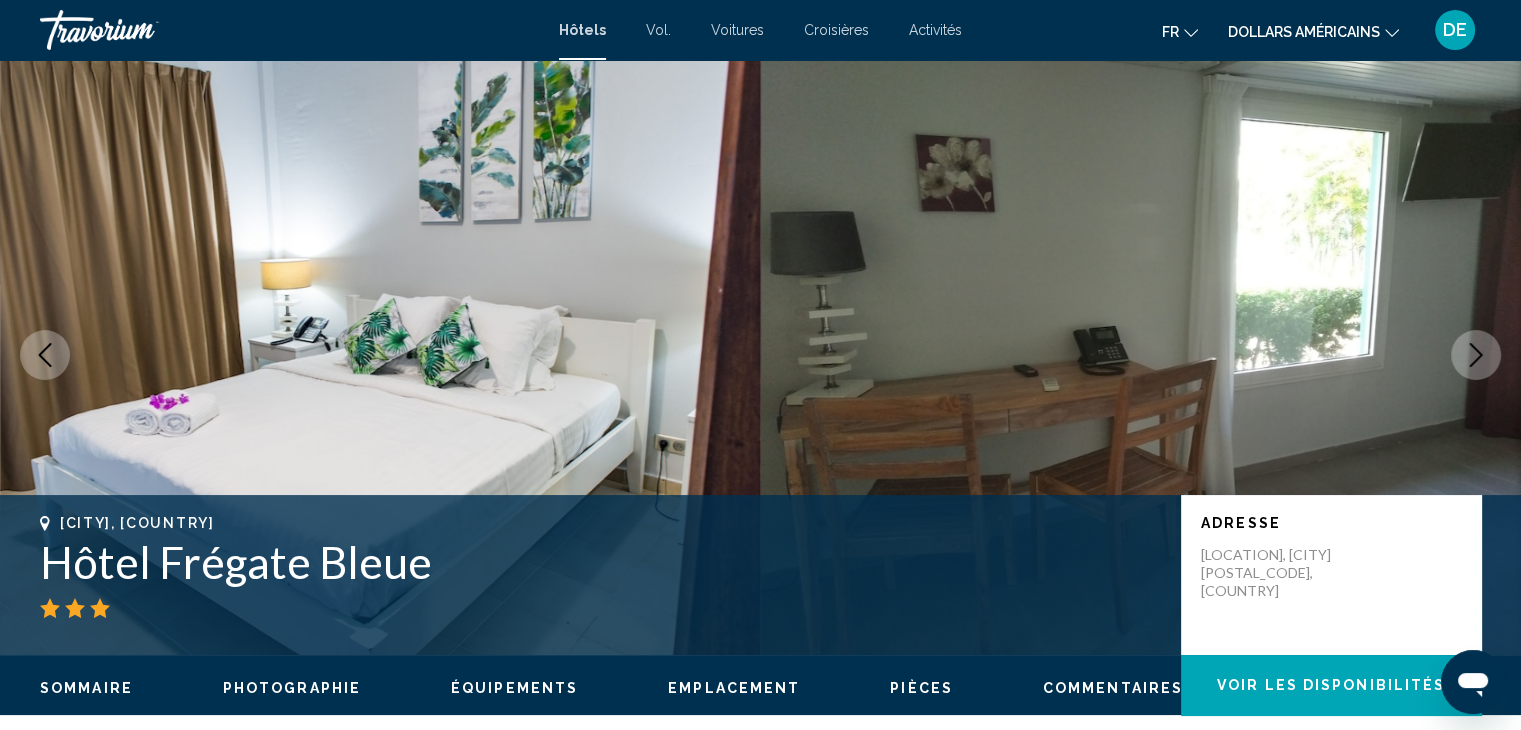 click 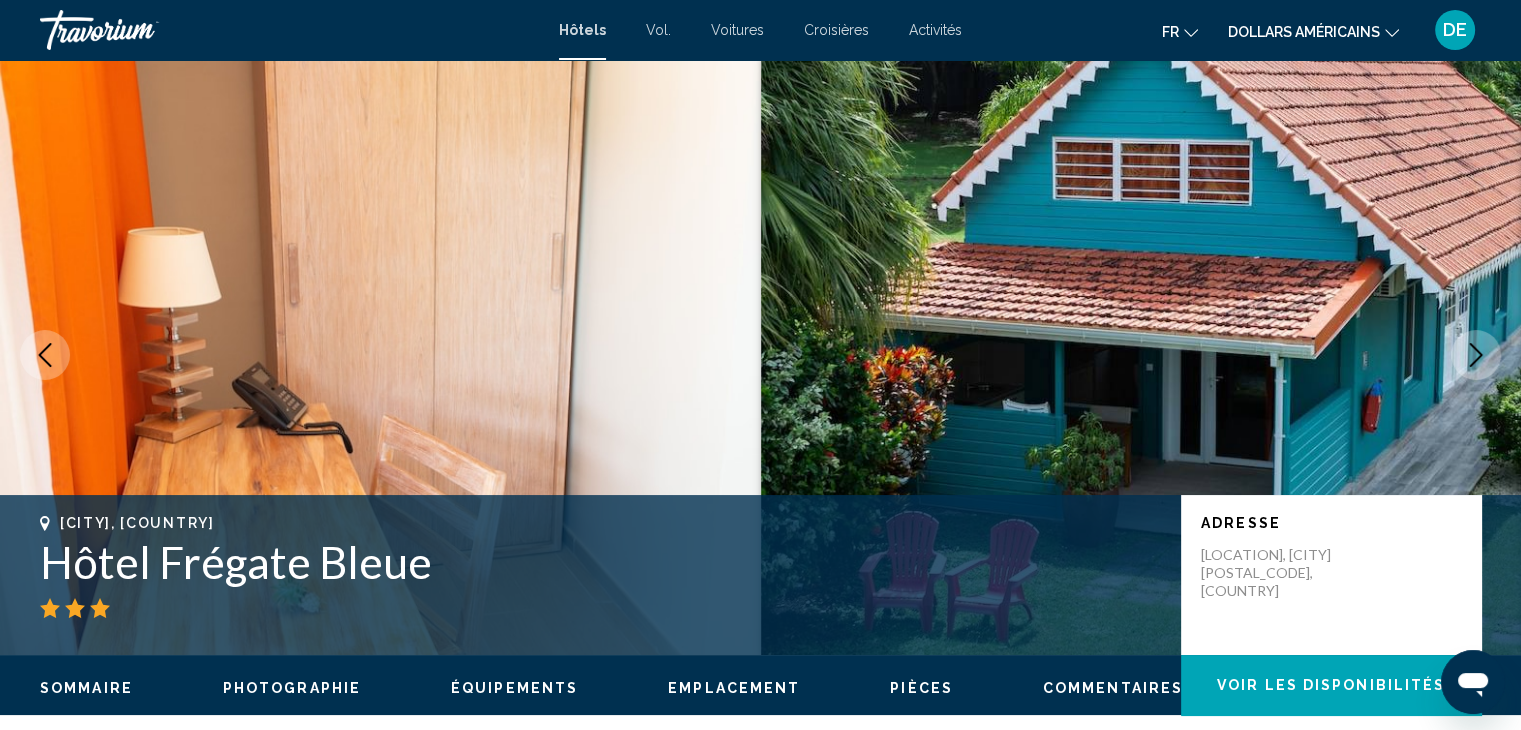click 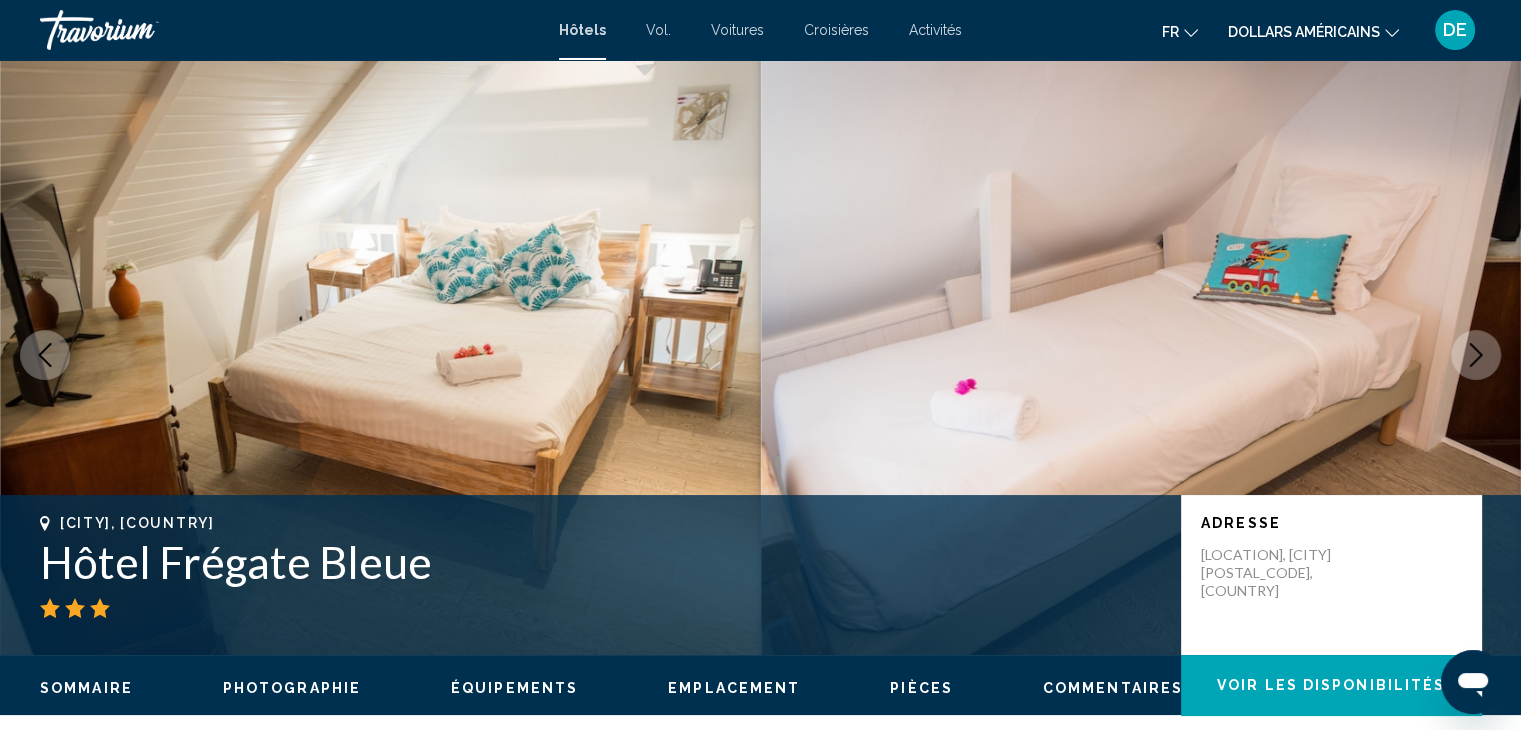 click 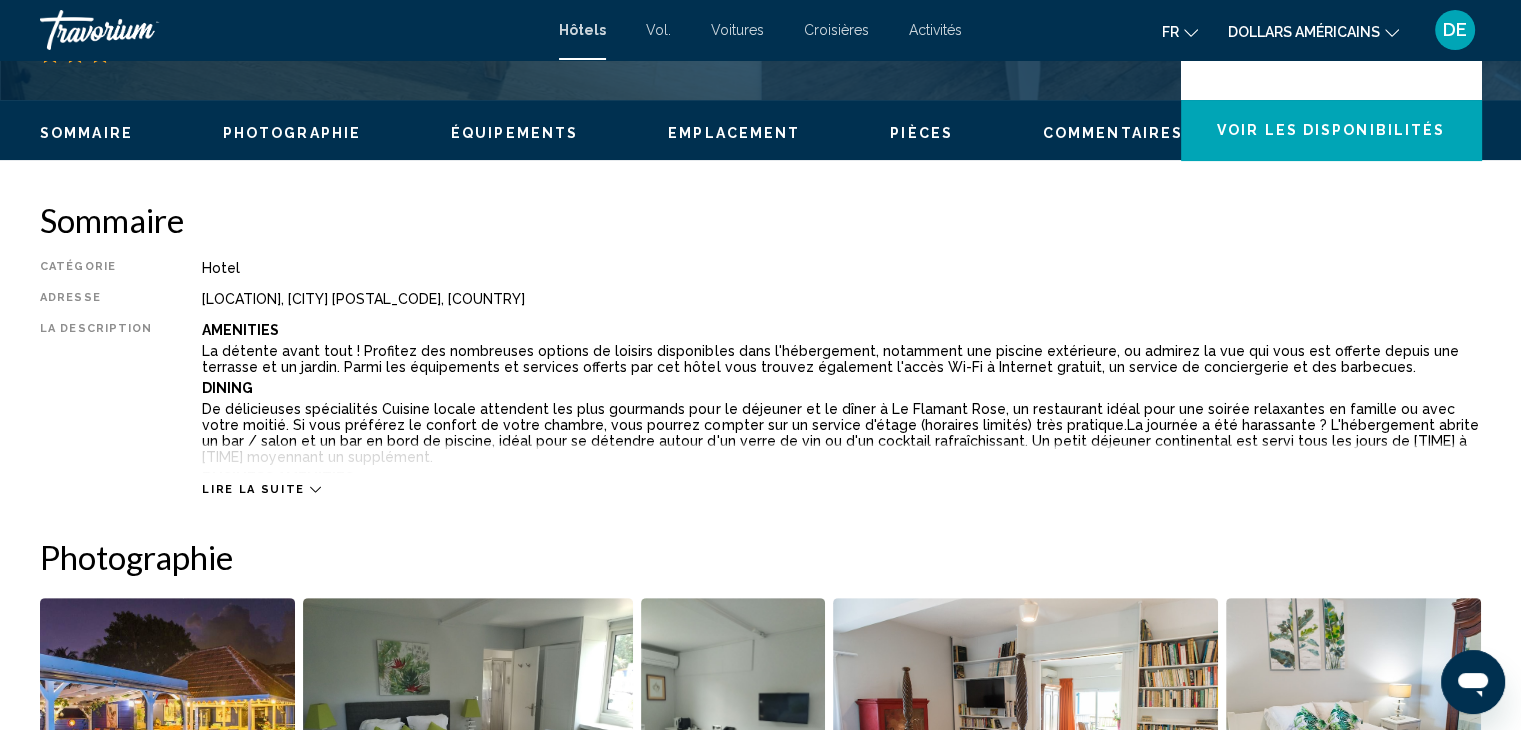 scroll, scrollTop: 552, scrollLeft: 0, axis: vertical 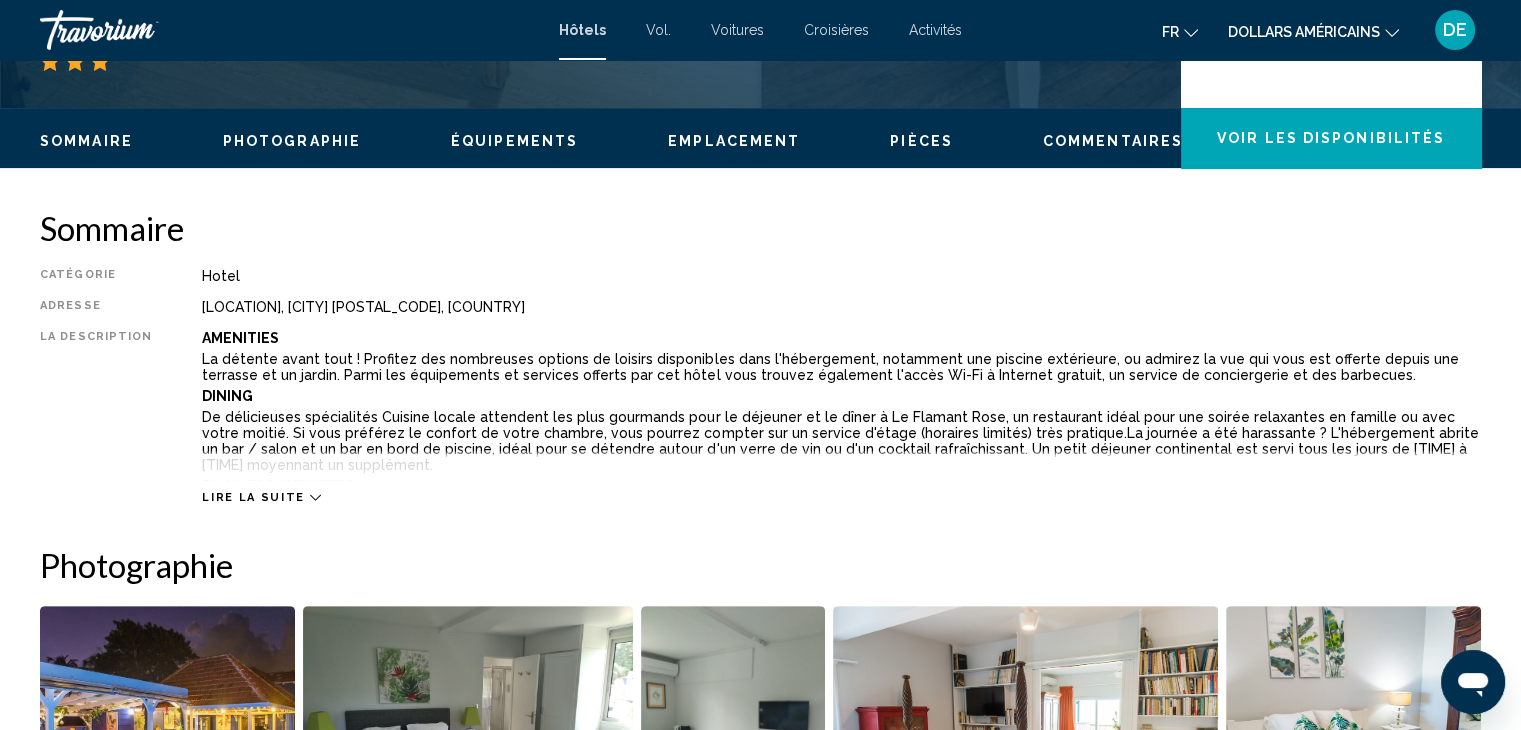 click on "Lire la suite" at bounding box center [253, 497] 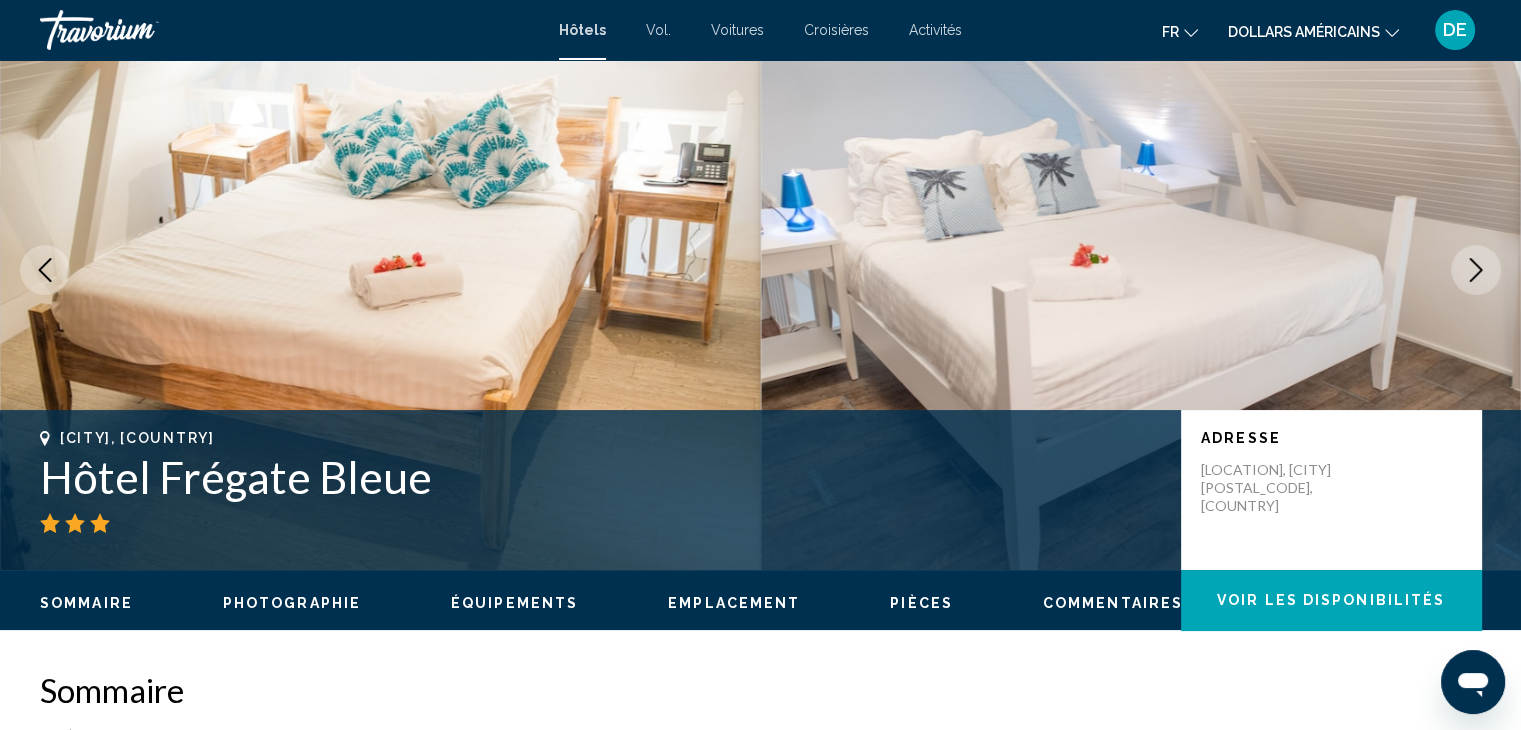 scroll, scrollTop: 0, scrollLeft: 0, axis: both 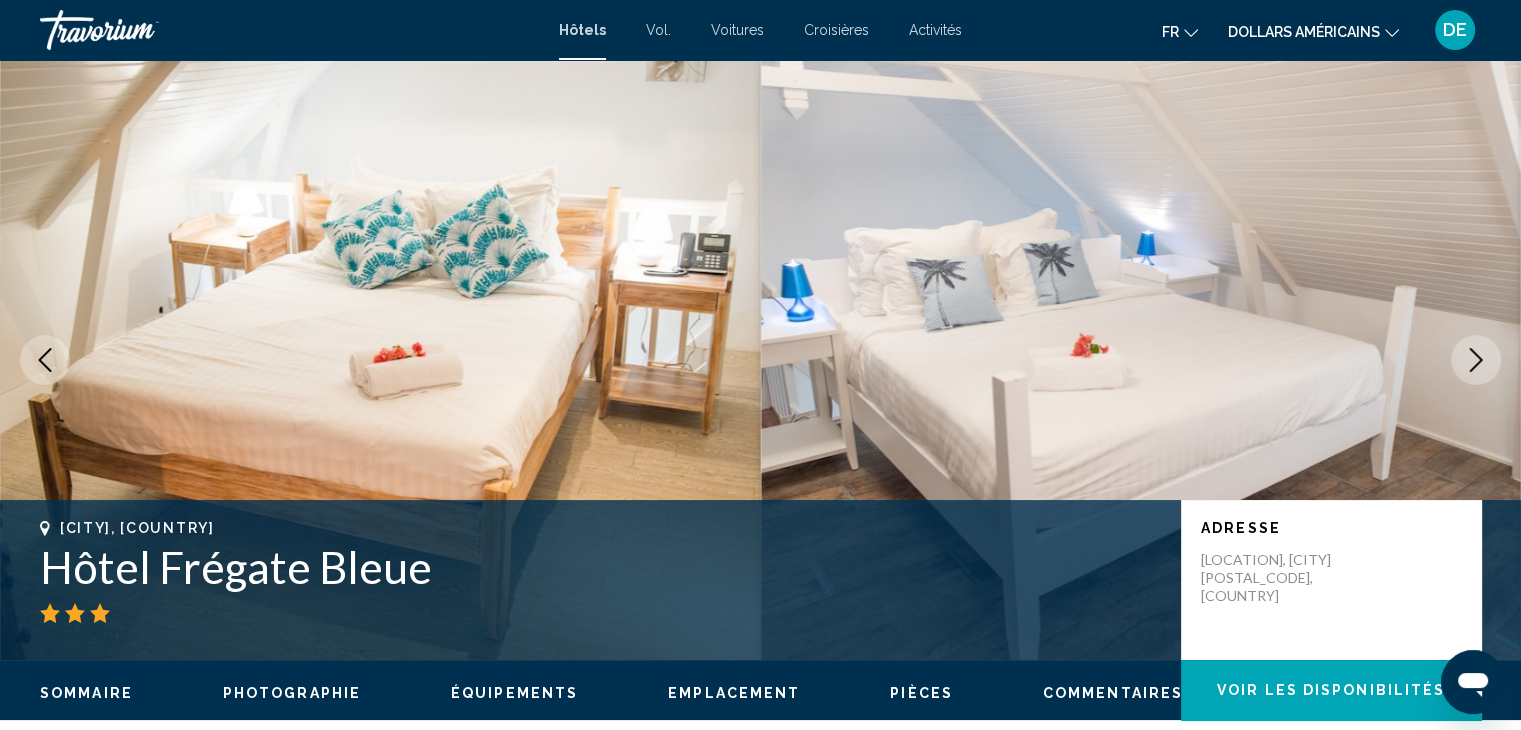 click 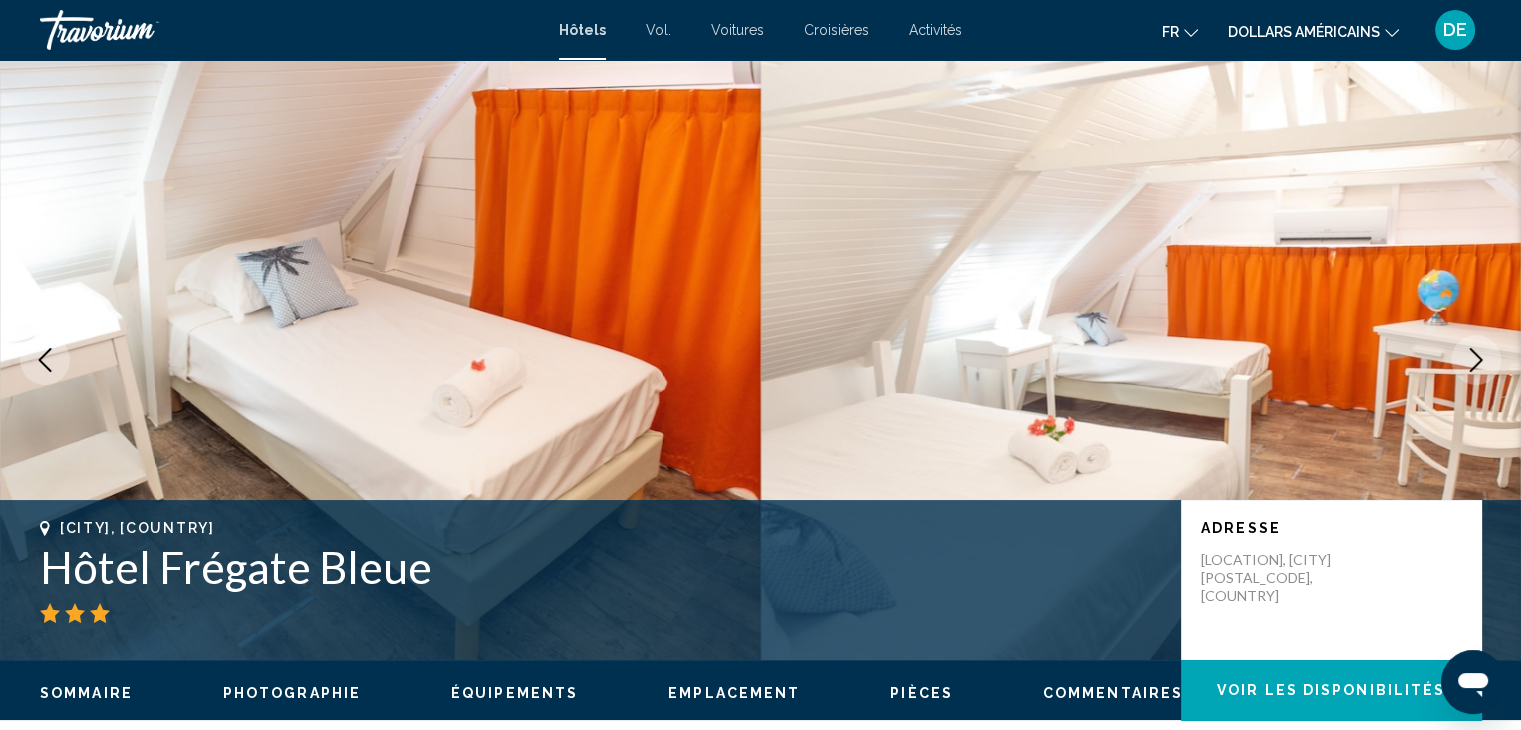 click 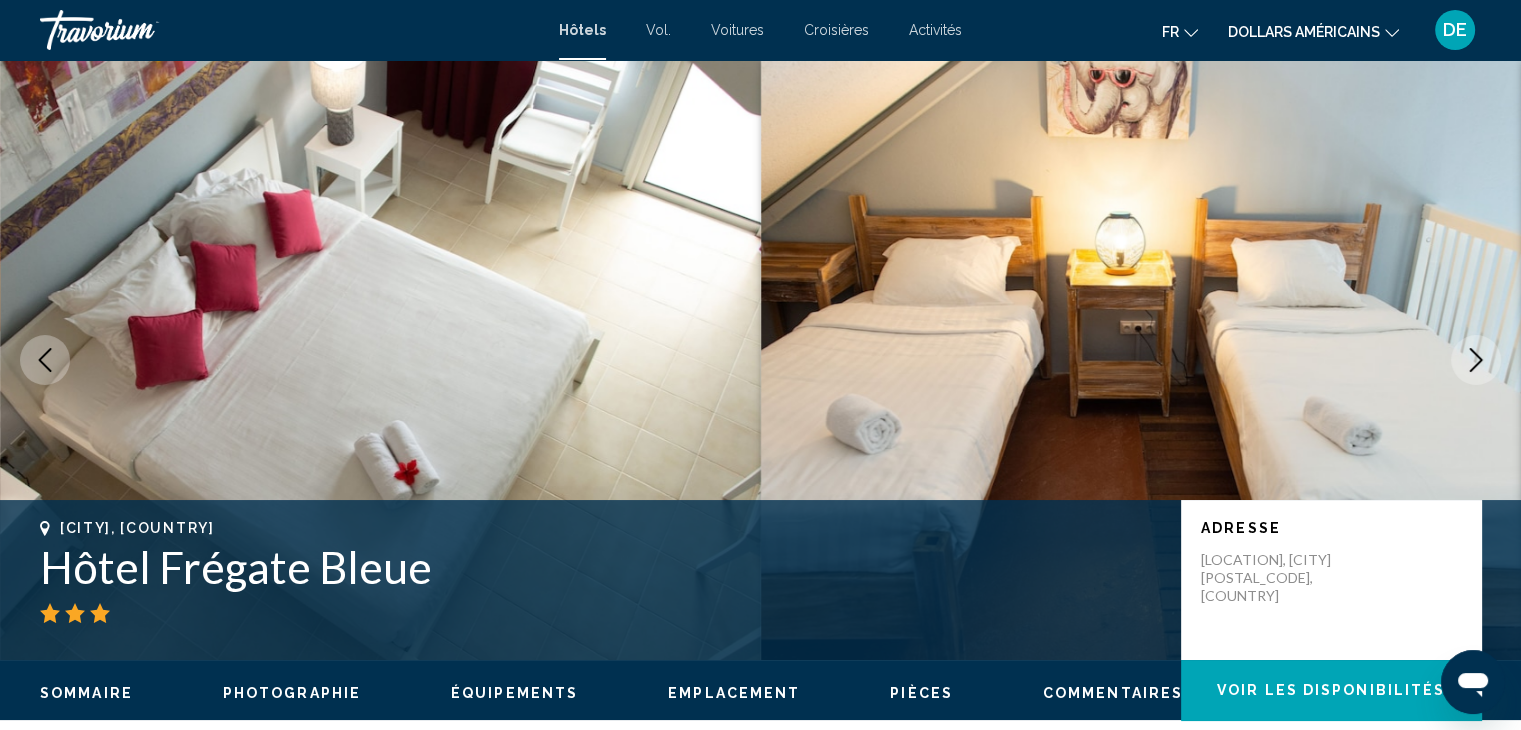 click 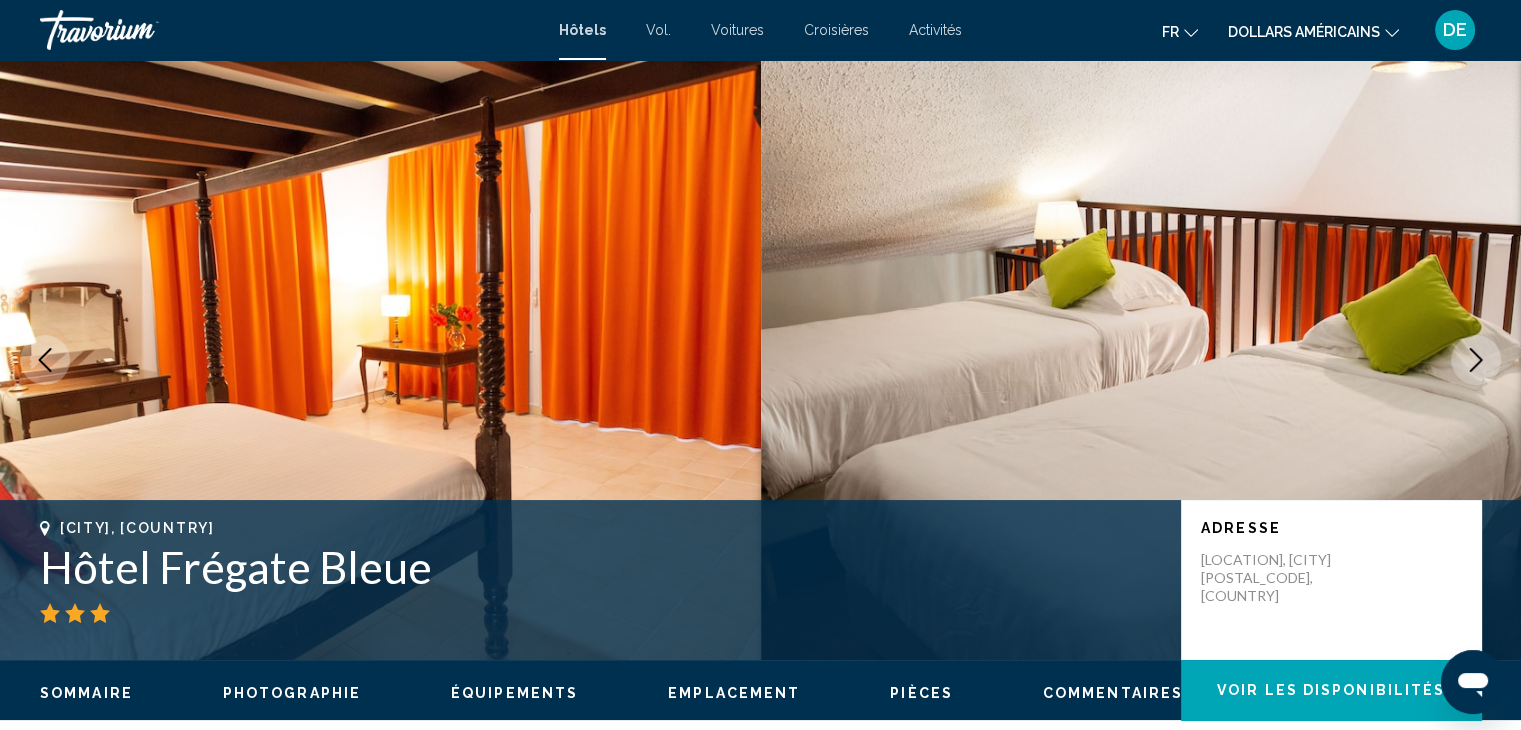 click 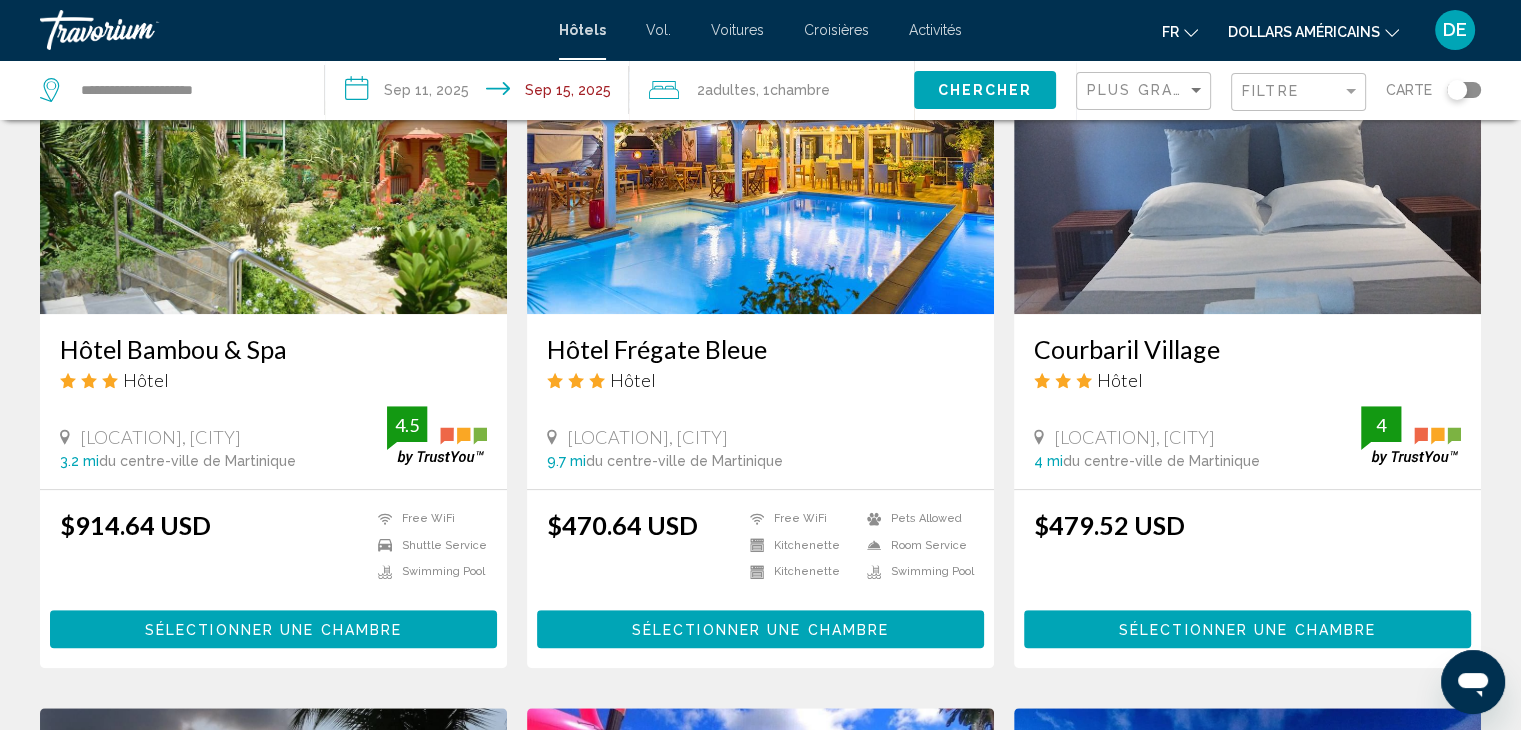 scroll, scrollTop: 916, scrollLeft: 0, axis: vertical 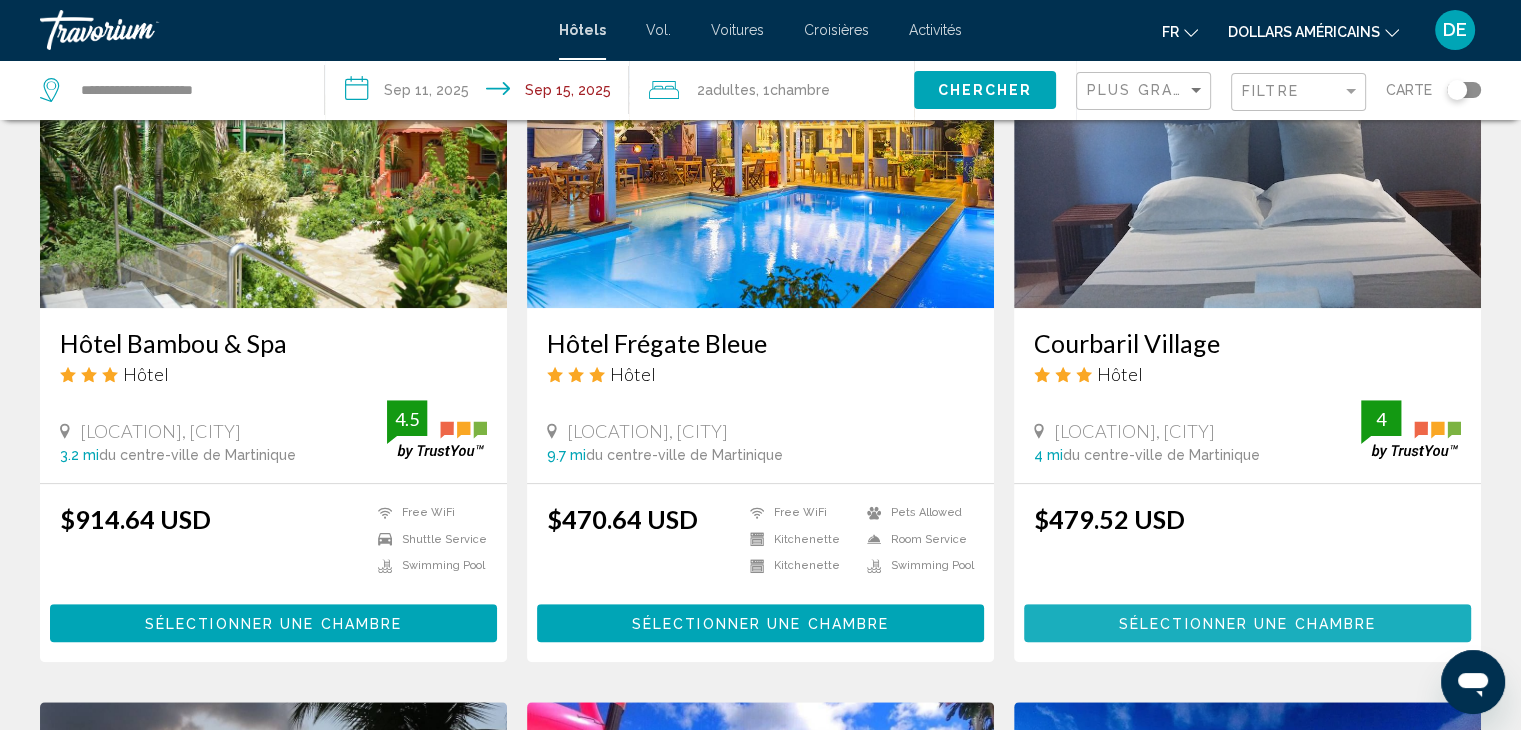 click on "Sélectionner une chambre" at bounding box center (1247, 622) 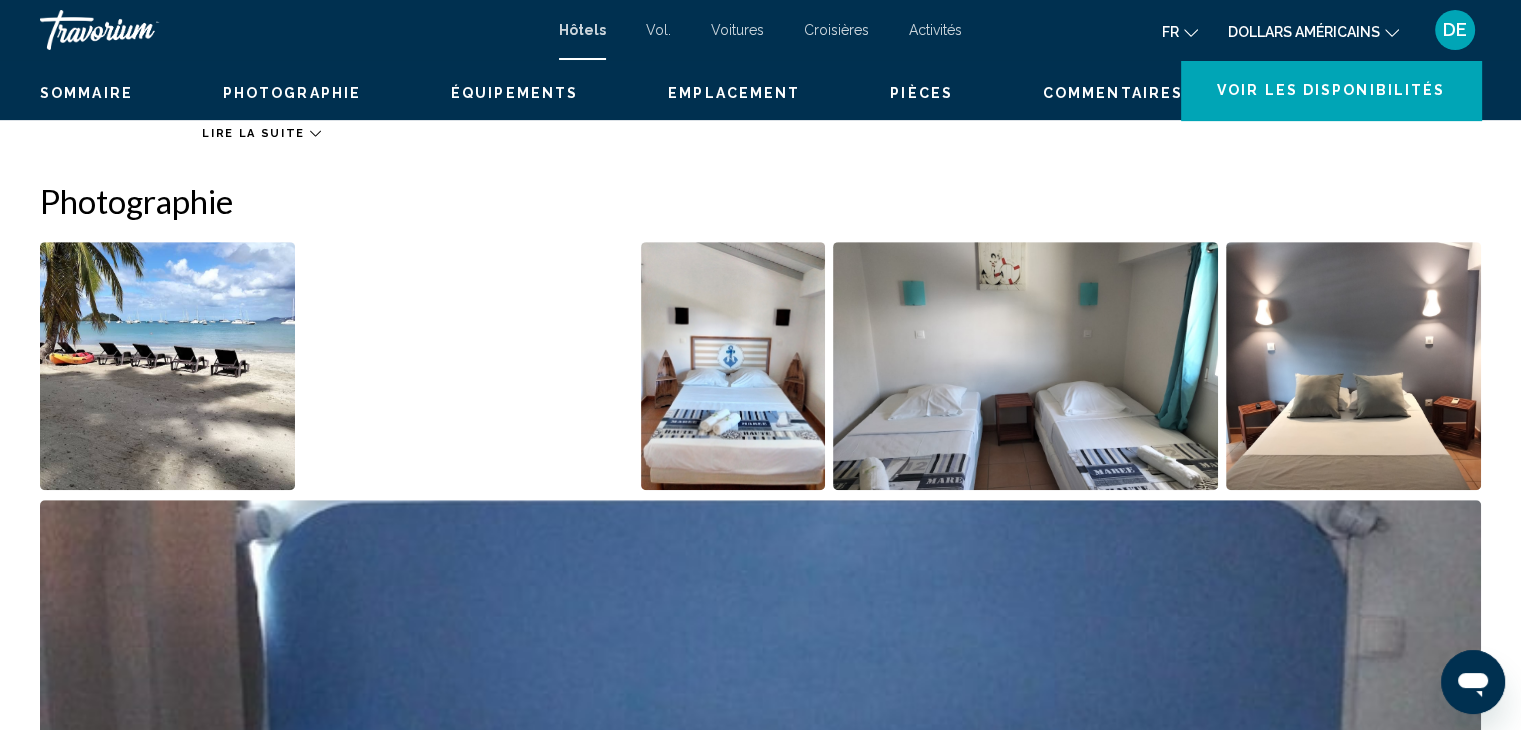 scroll, scrollTop: 0, scrollLeft: 0, axis: both 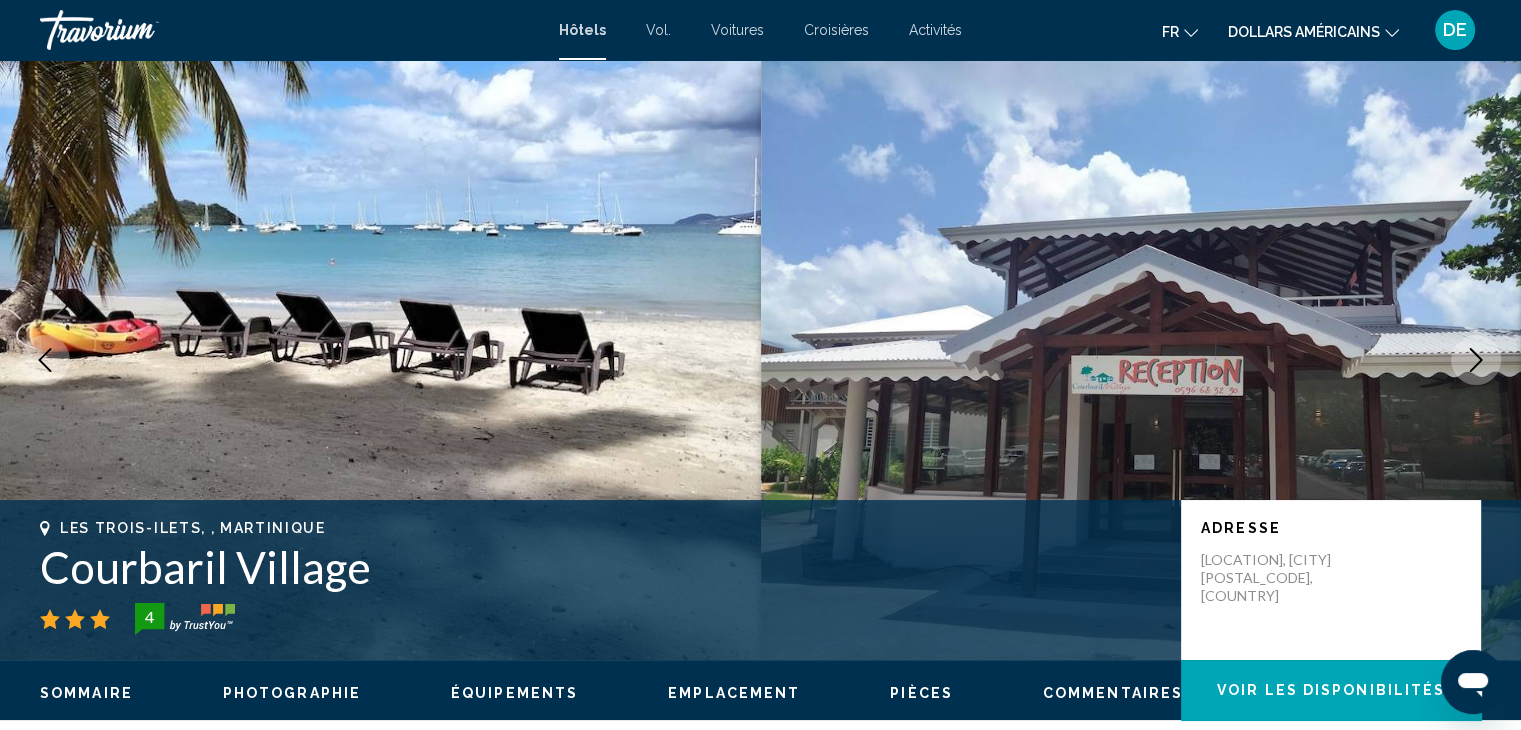 click 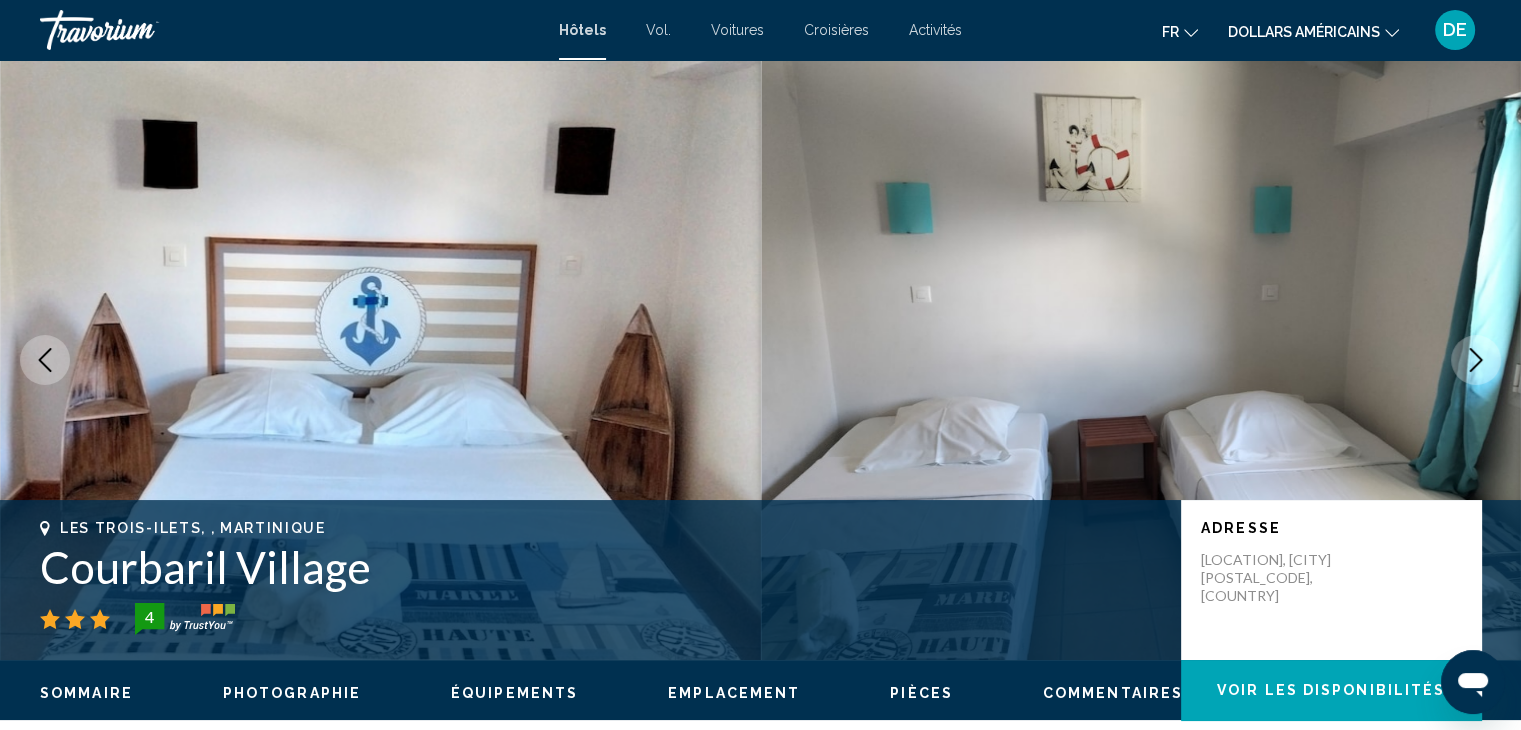 click 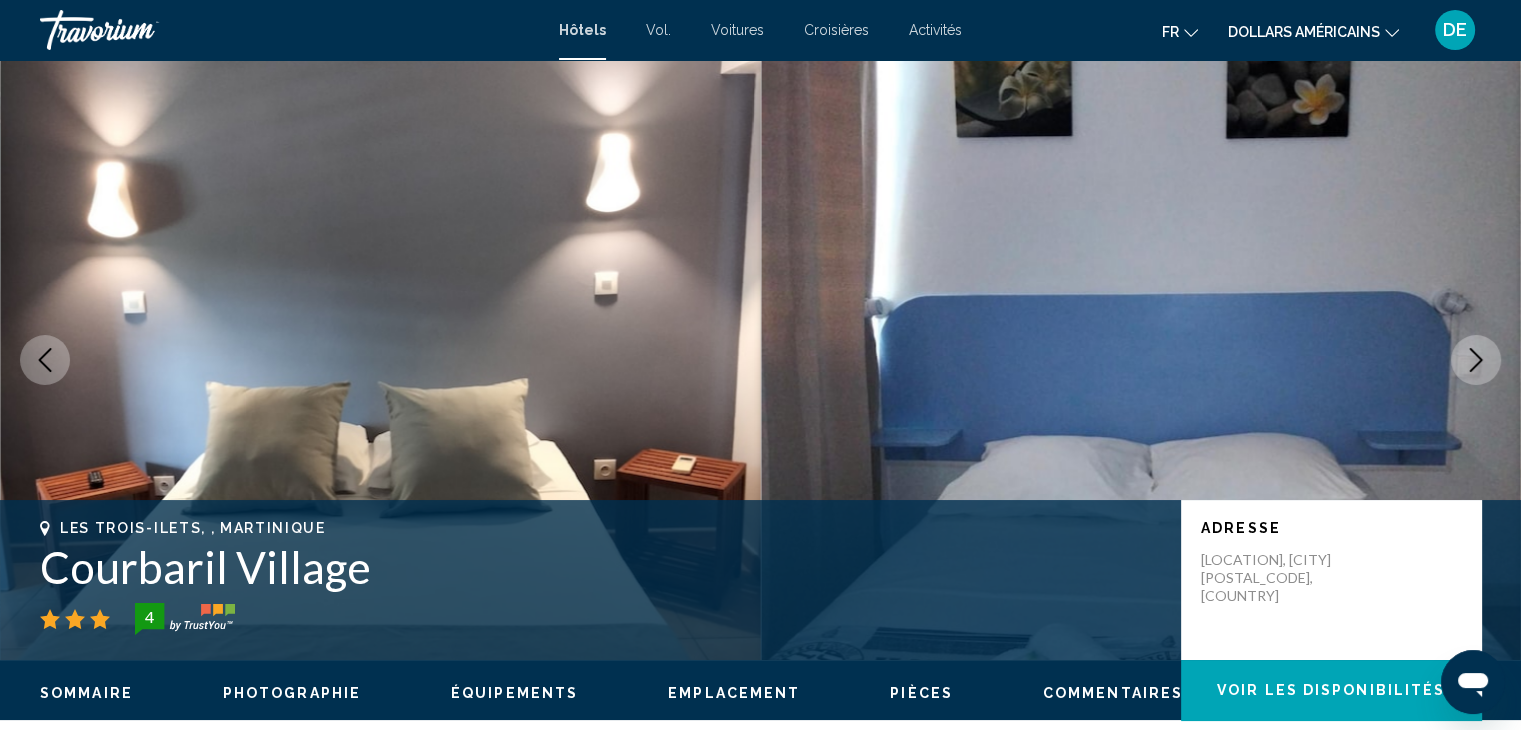 click 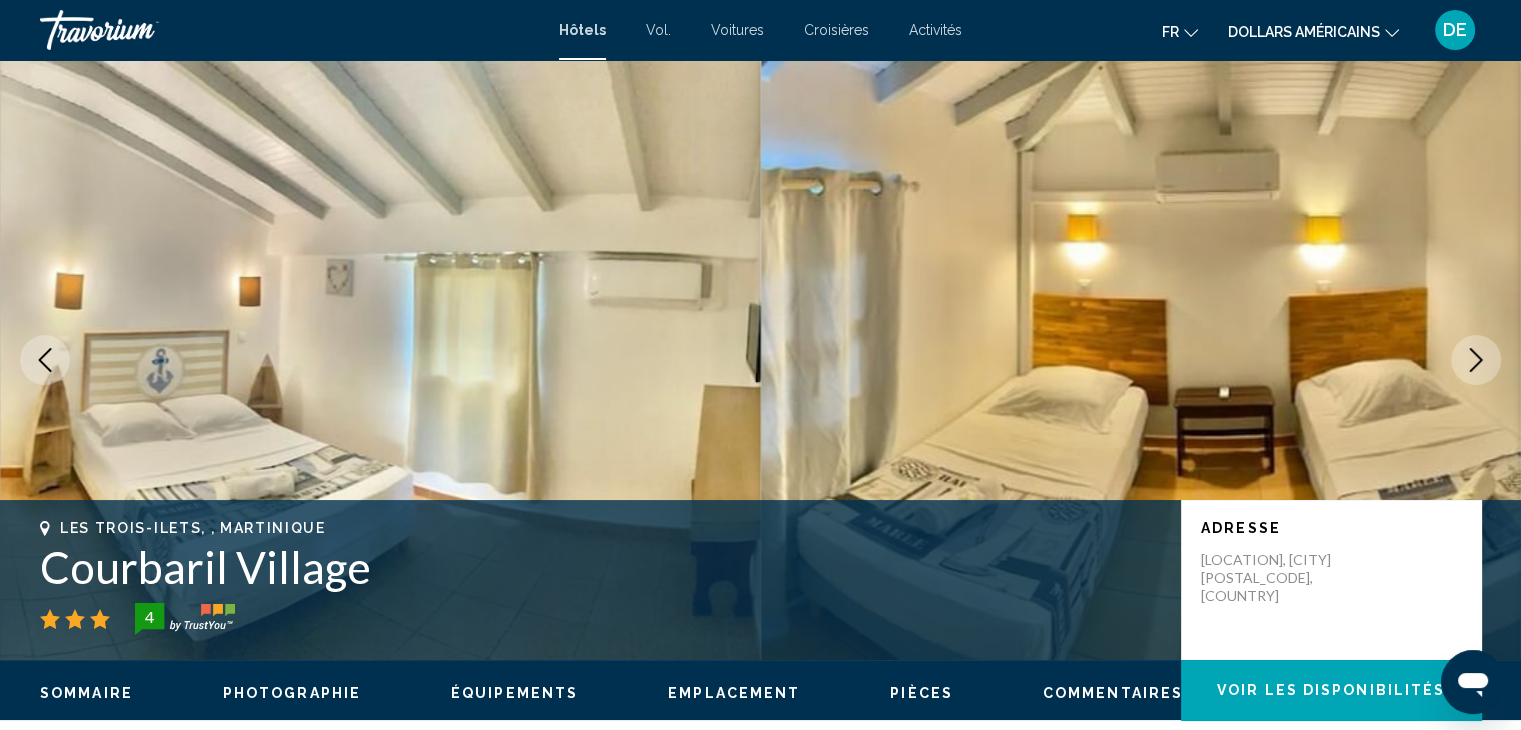 click 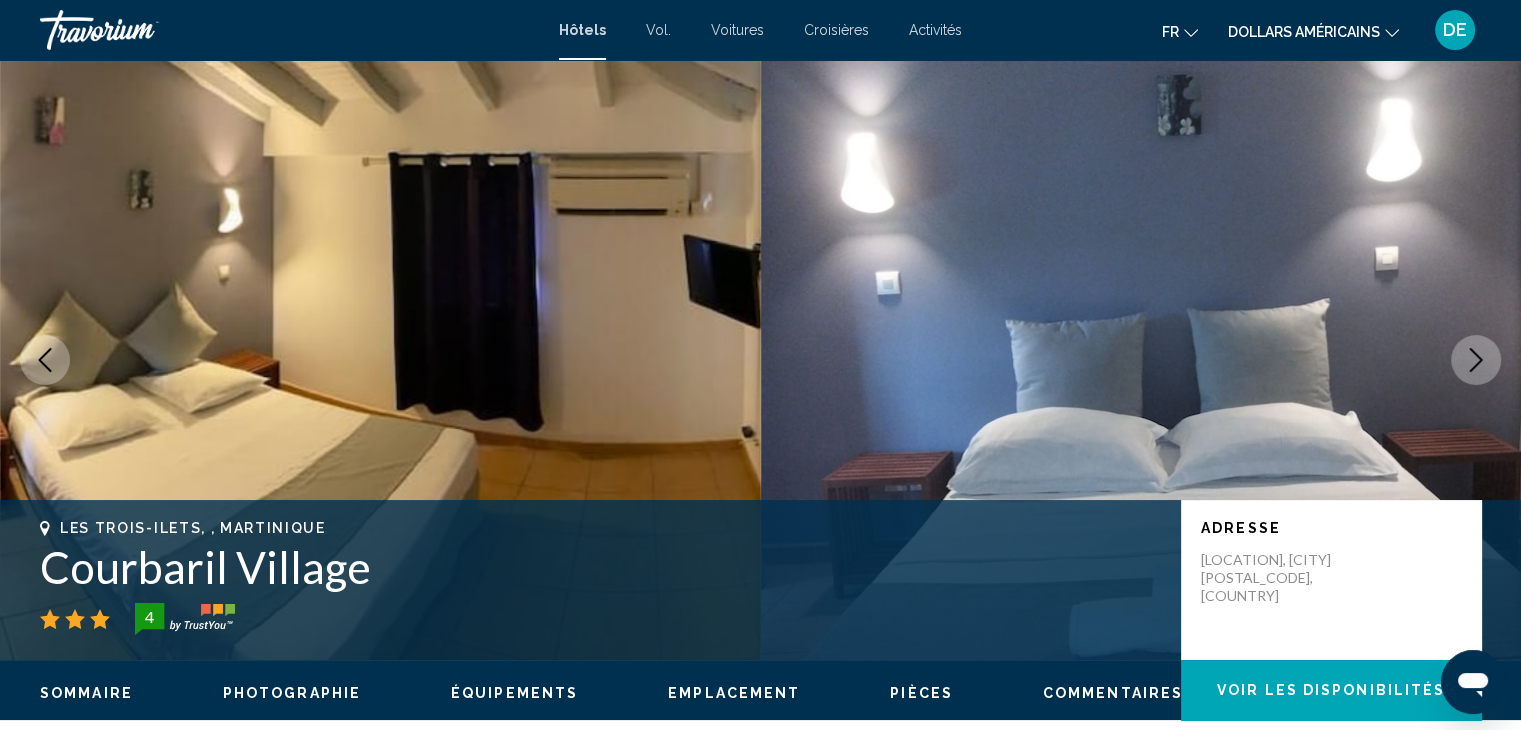 click 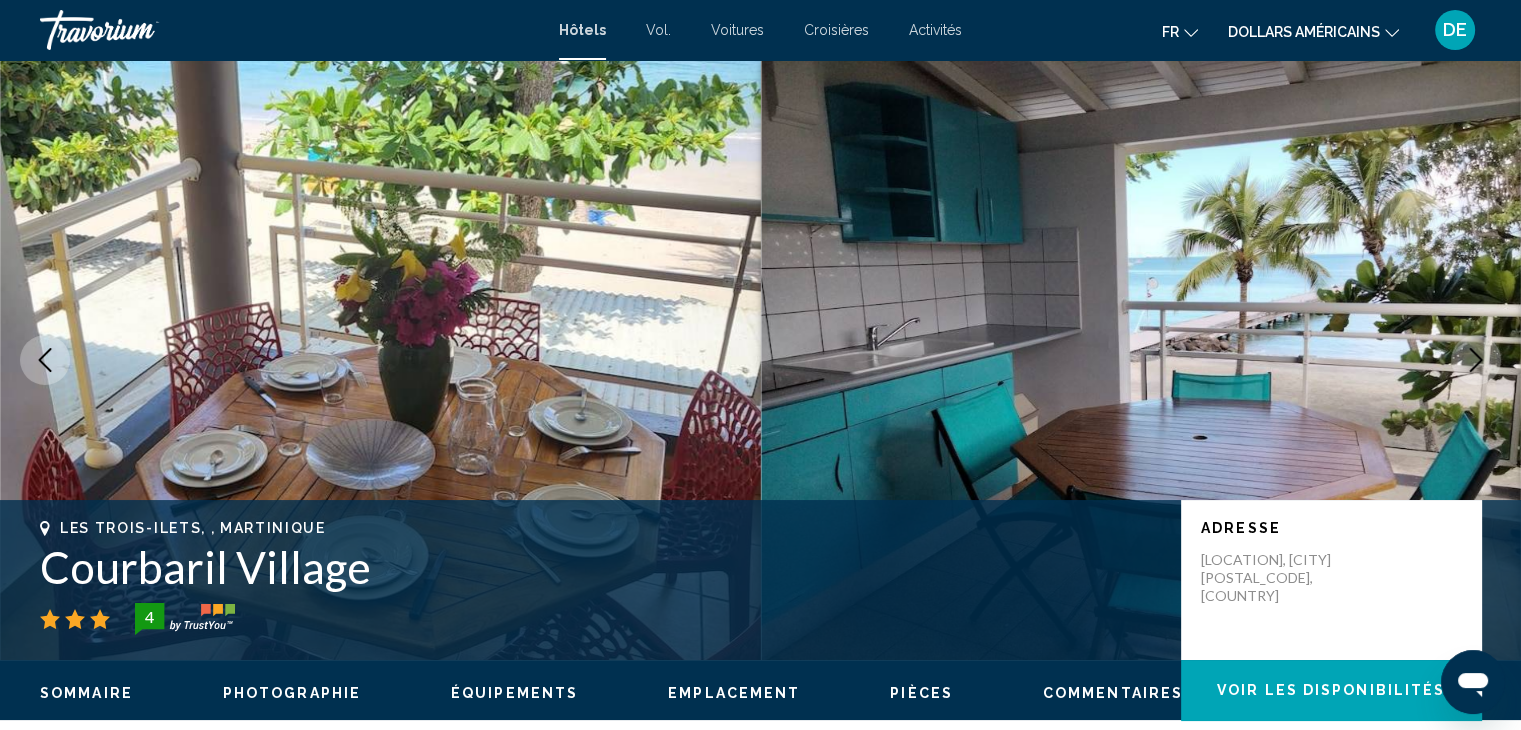 click 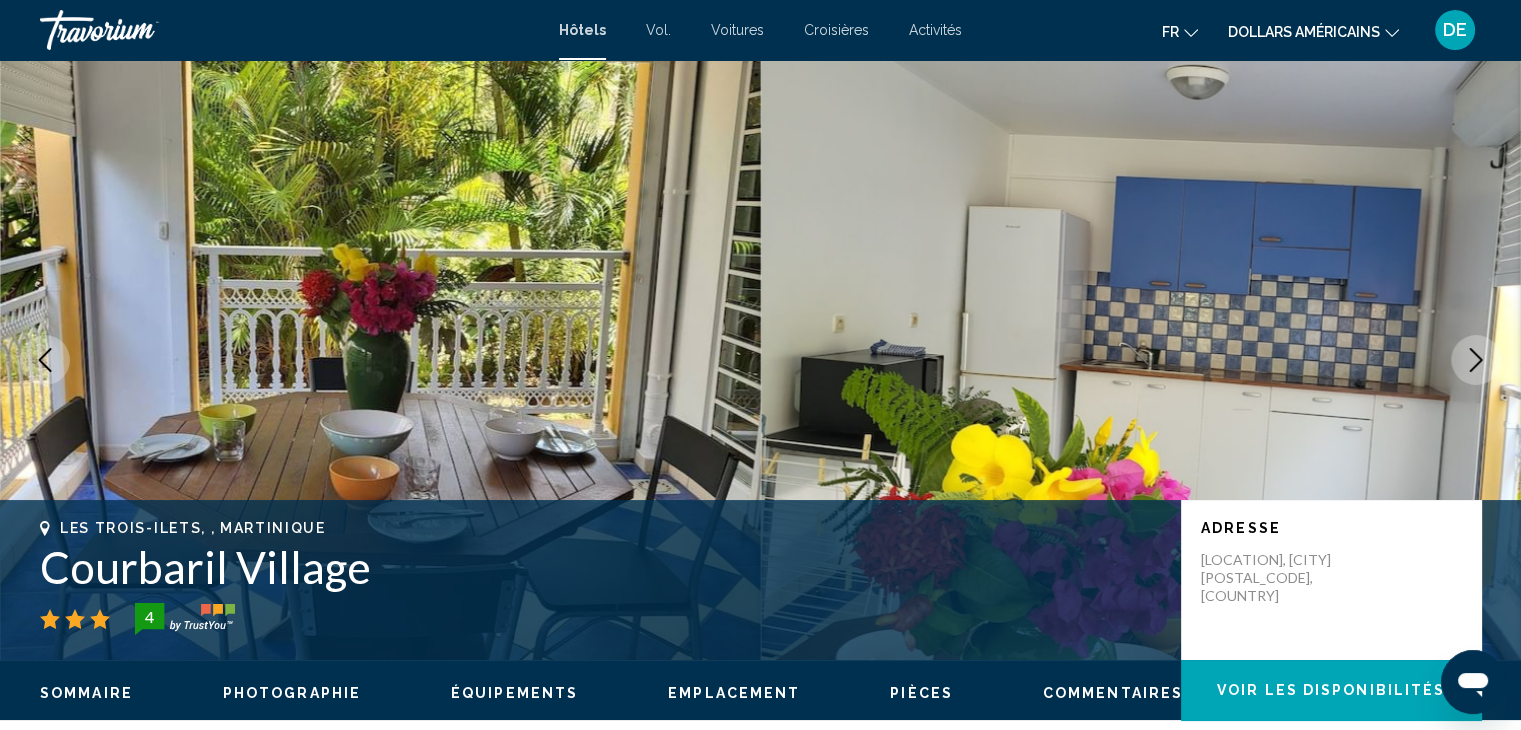 click 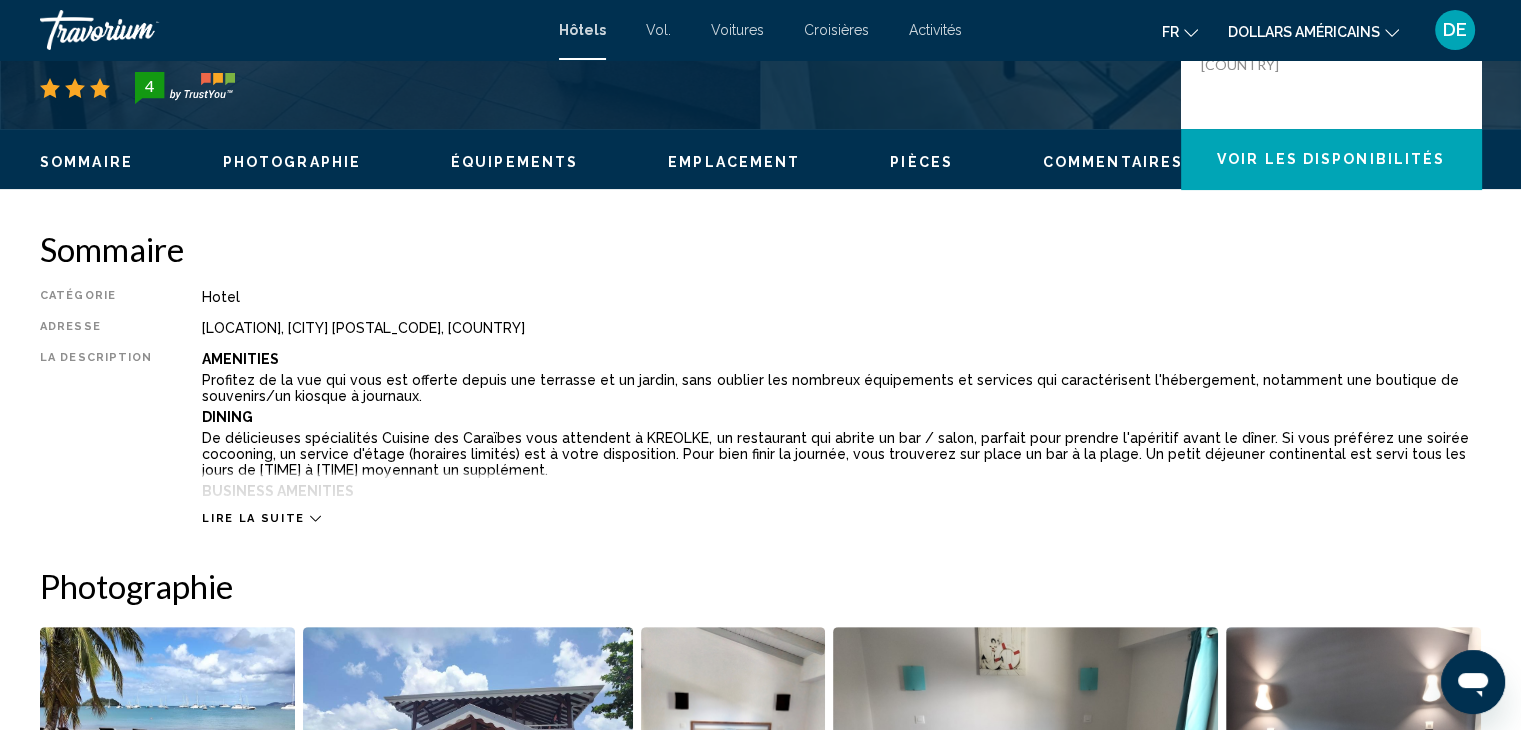 scroll, scrollTop: 535, scrollLeft: 0, axis: vertical 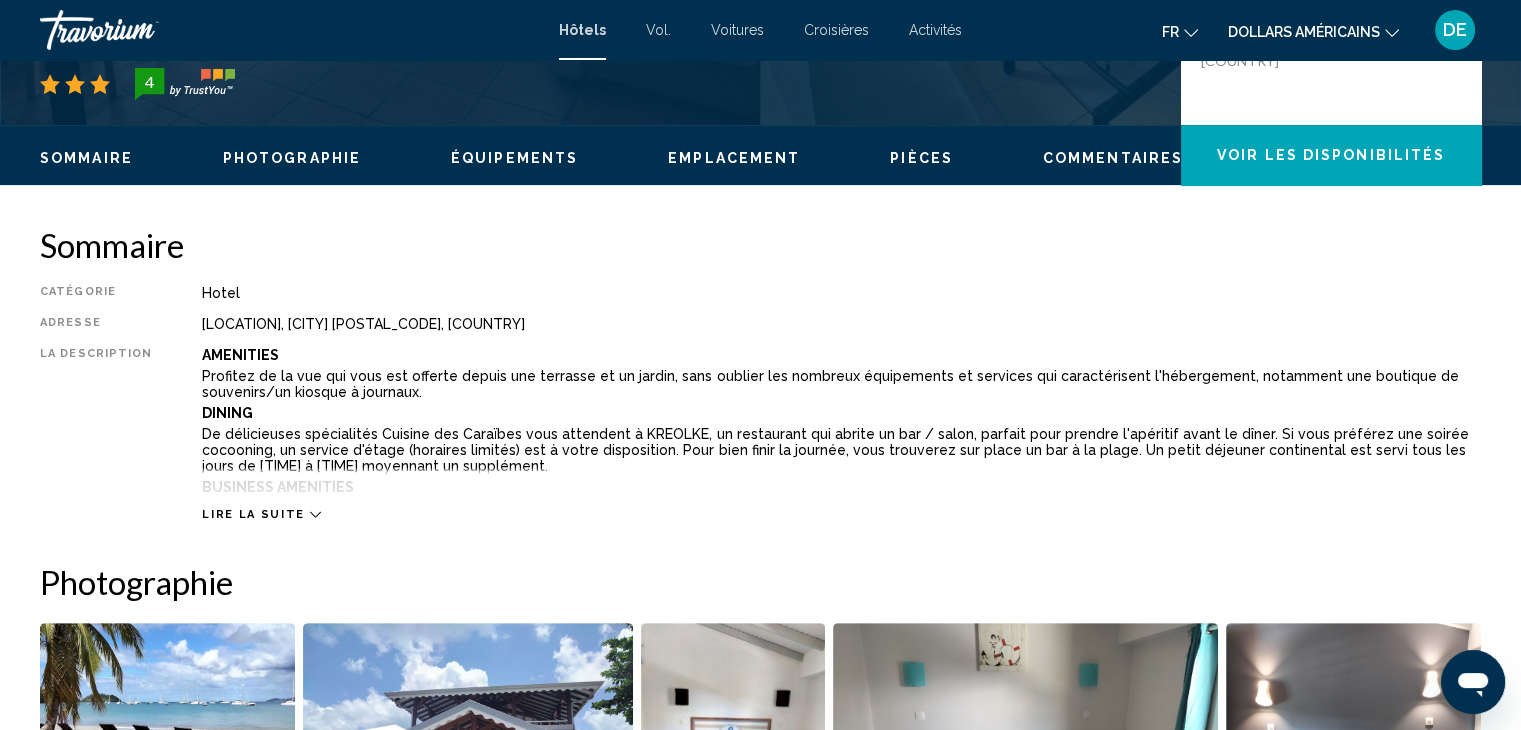 click on "Lire la suite" at bounding box center (261, 514) 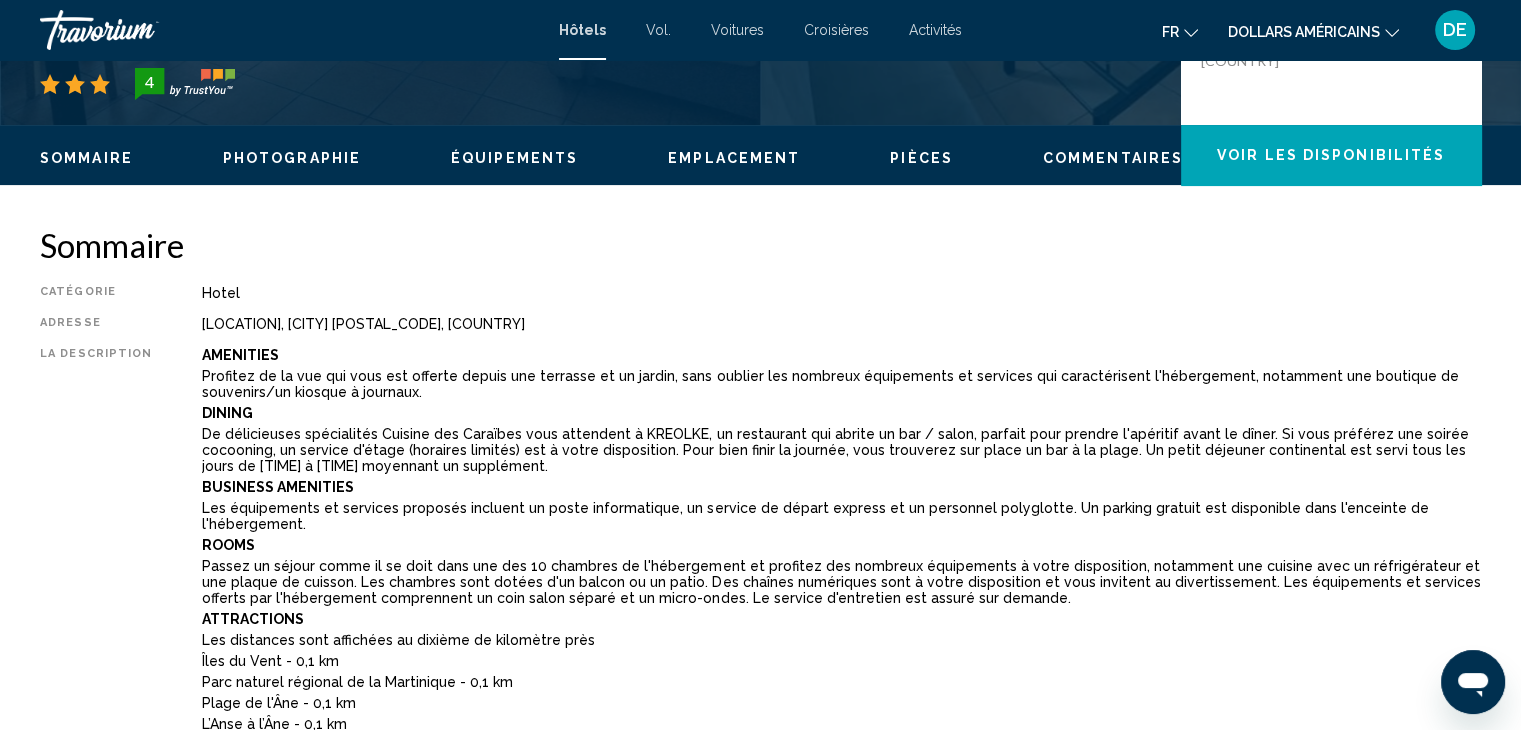 scroll, scrollTop: 548, scrollLeft: 0, axis: vertical 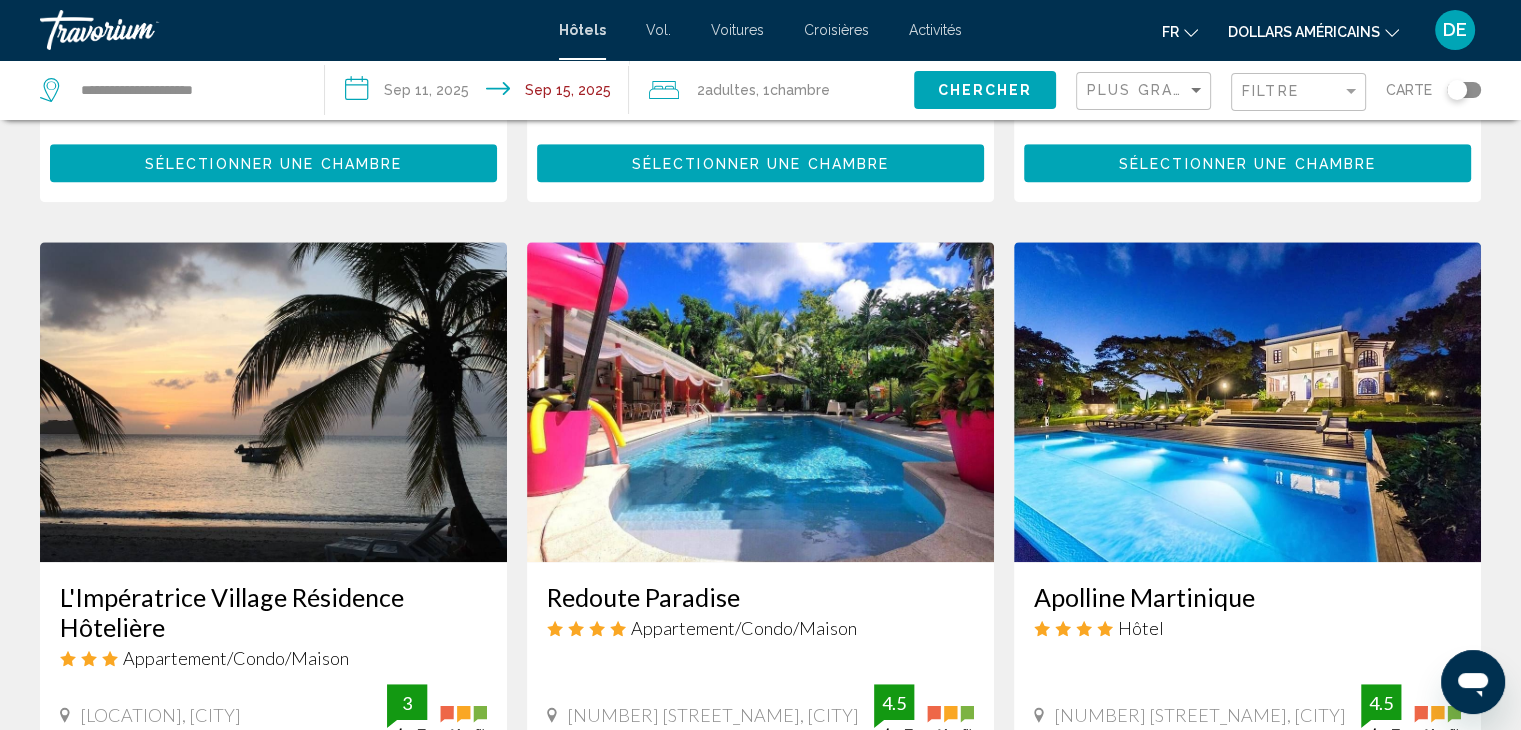 click at bounding box center (273, 402) 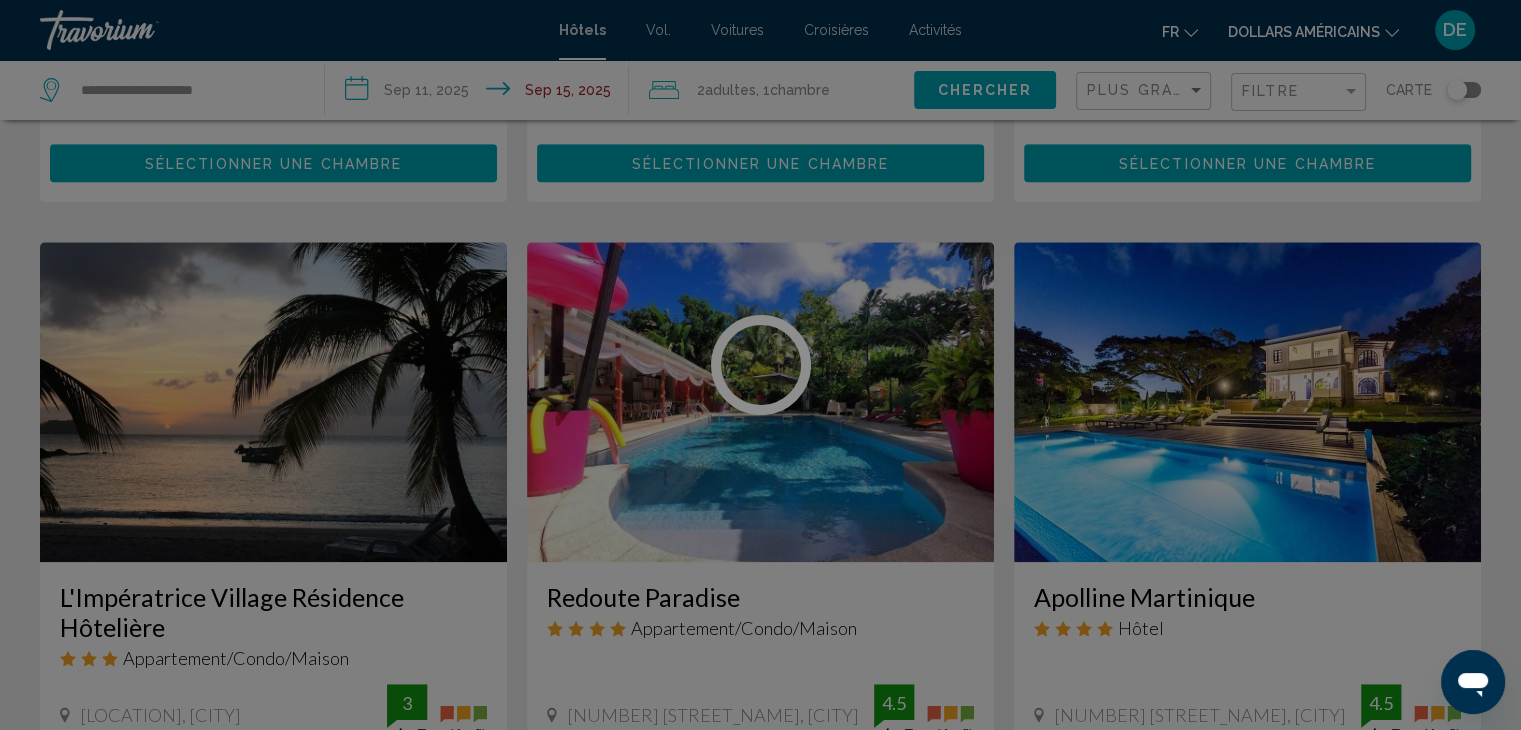scroll, scrollTop: 0, scrollLeft: 0, axis: both 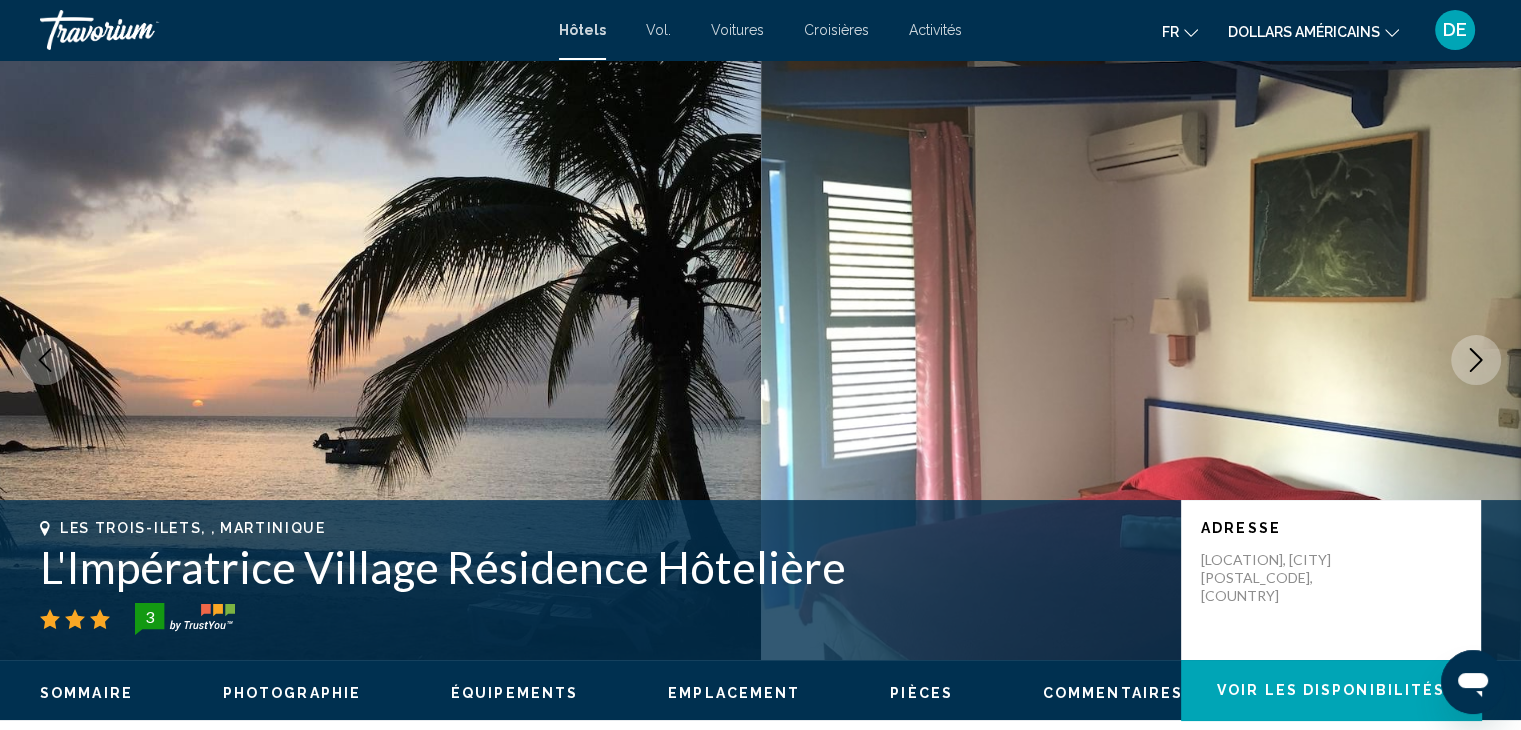 click at bounding box center [1476, 360] 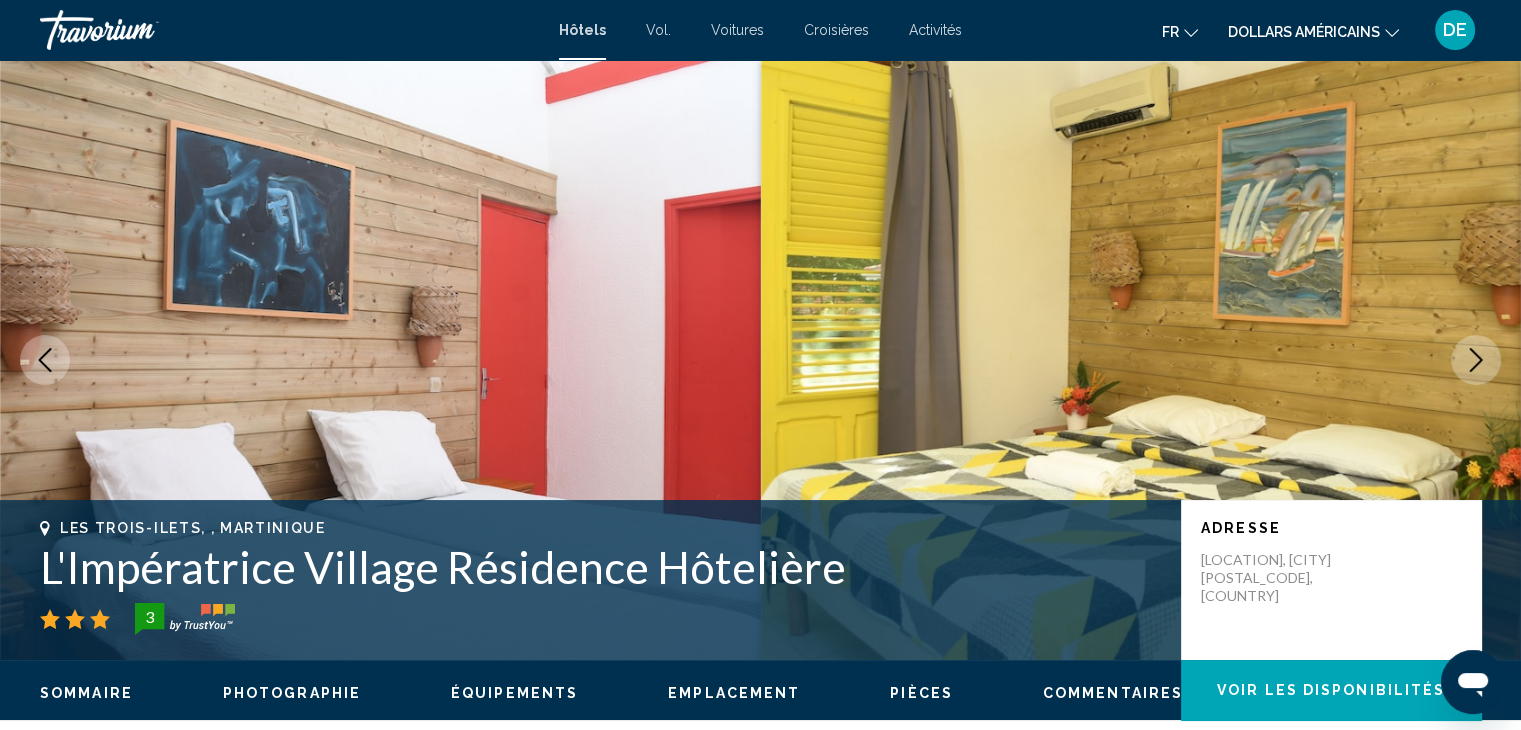 click at bounding box center (1476, 360) 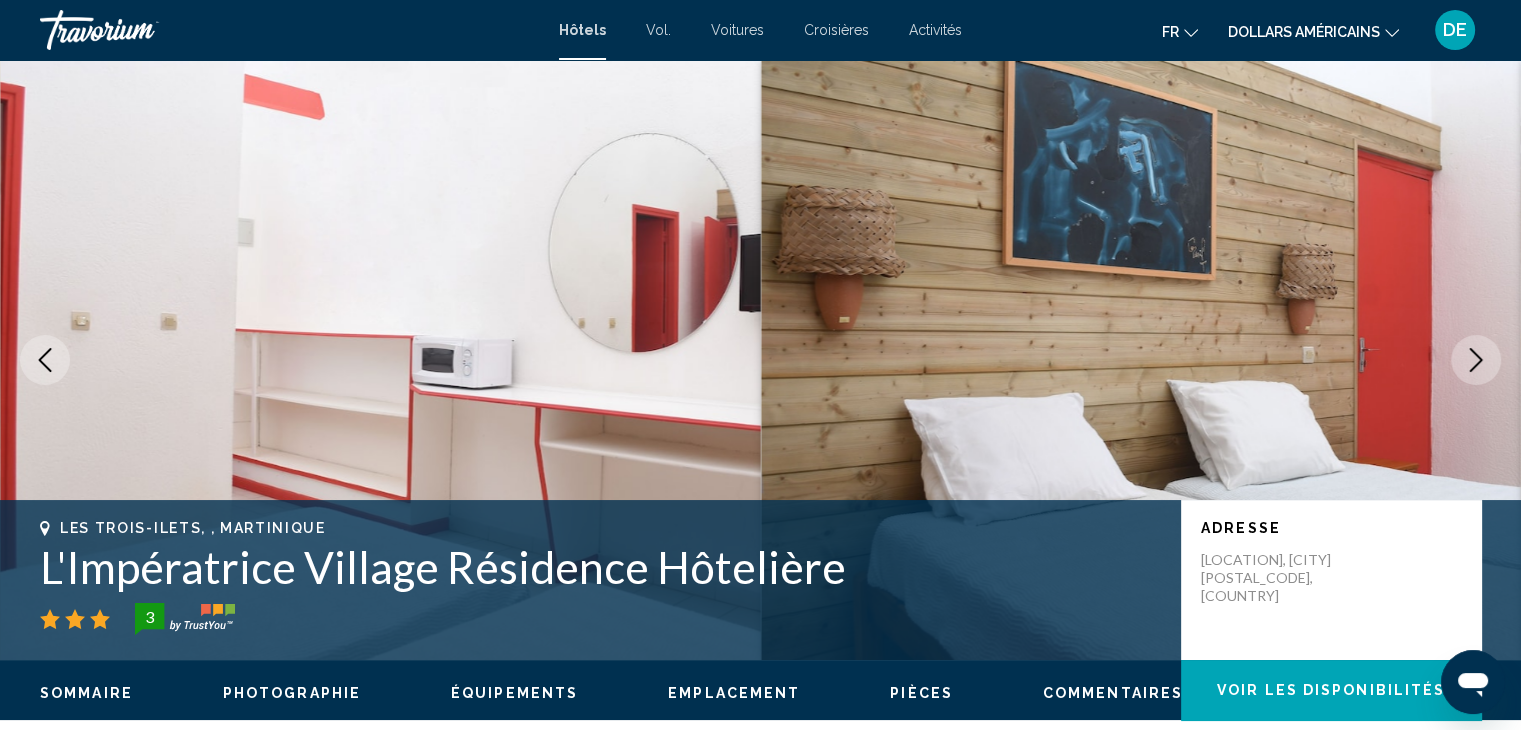 click at bounding box center [1476, 360] 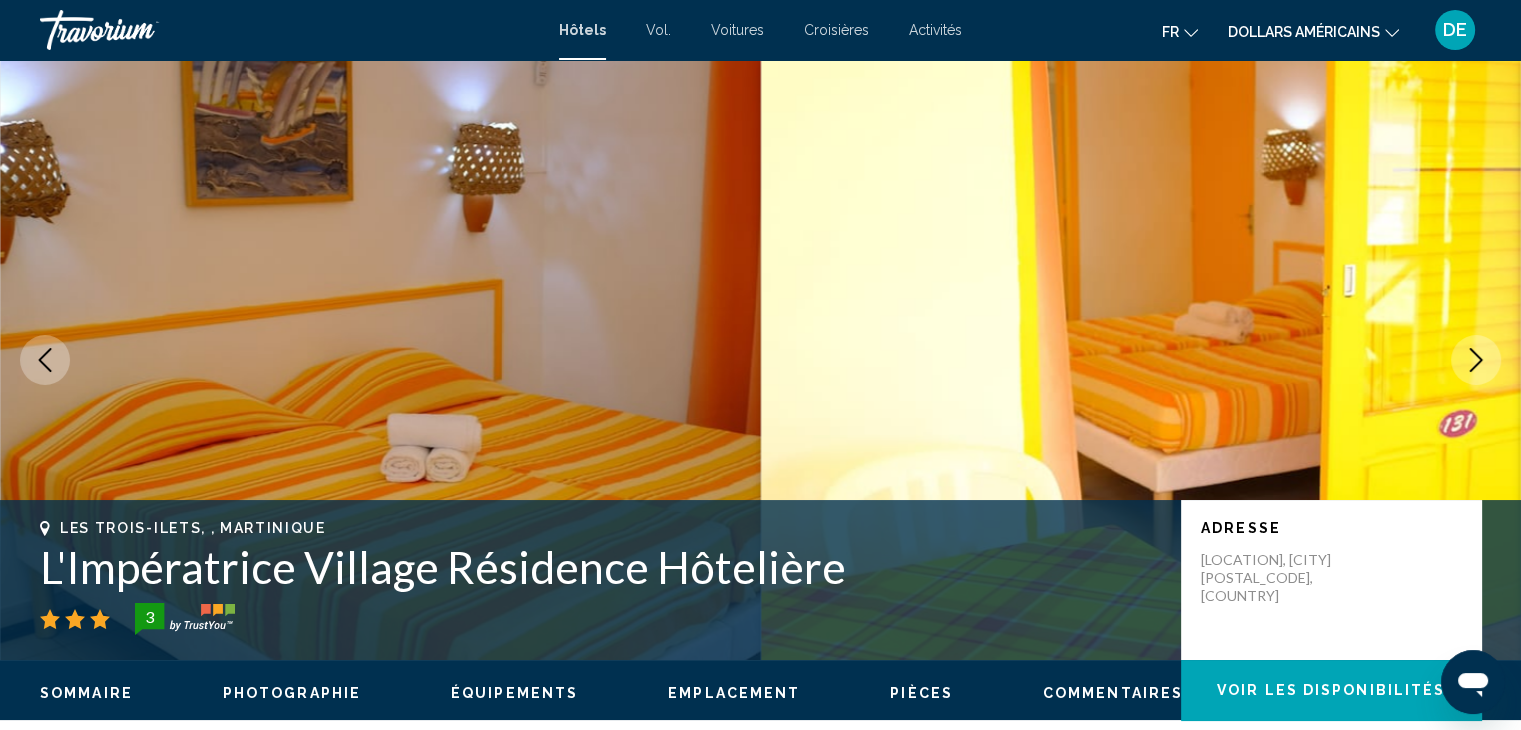 click at bounding box center (1476, 360) 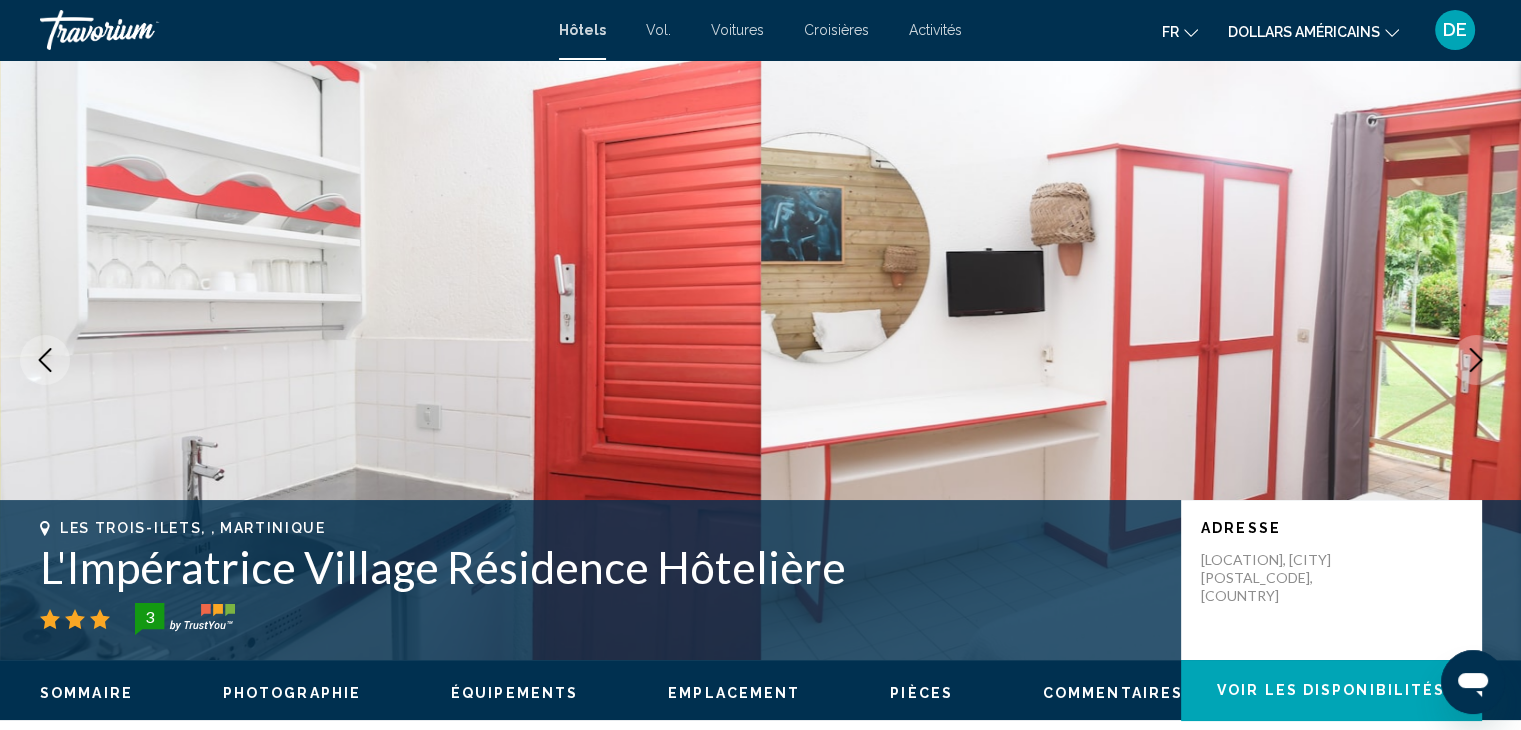 click at bounding box center [1476, 360] 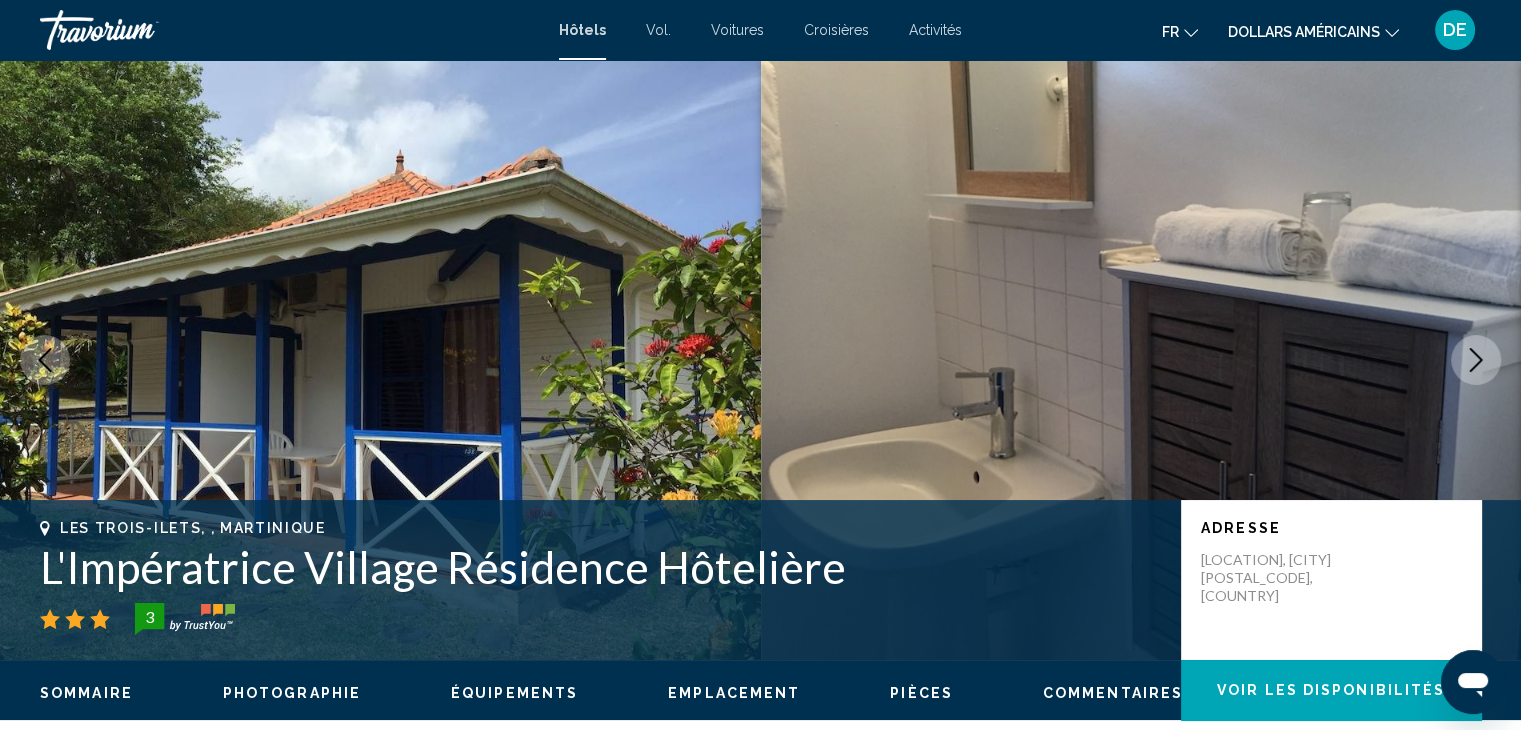 click at bounding box center [1476, 360] 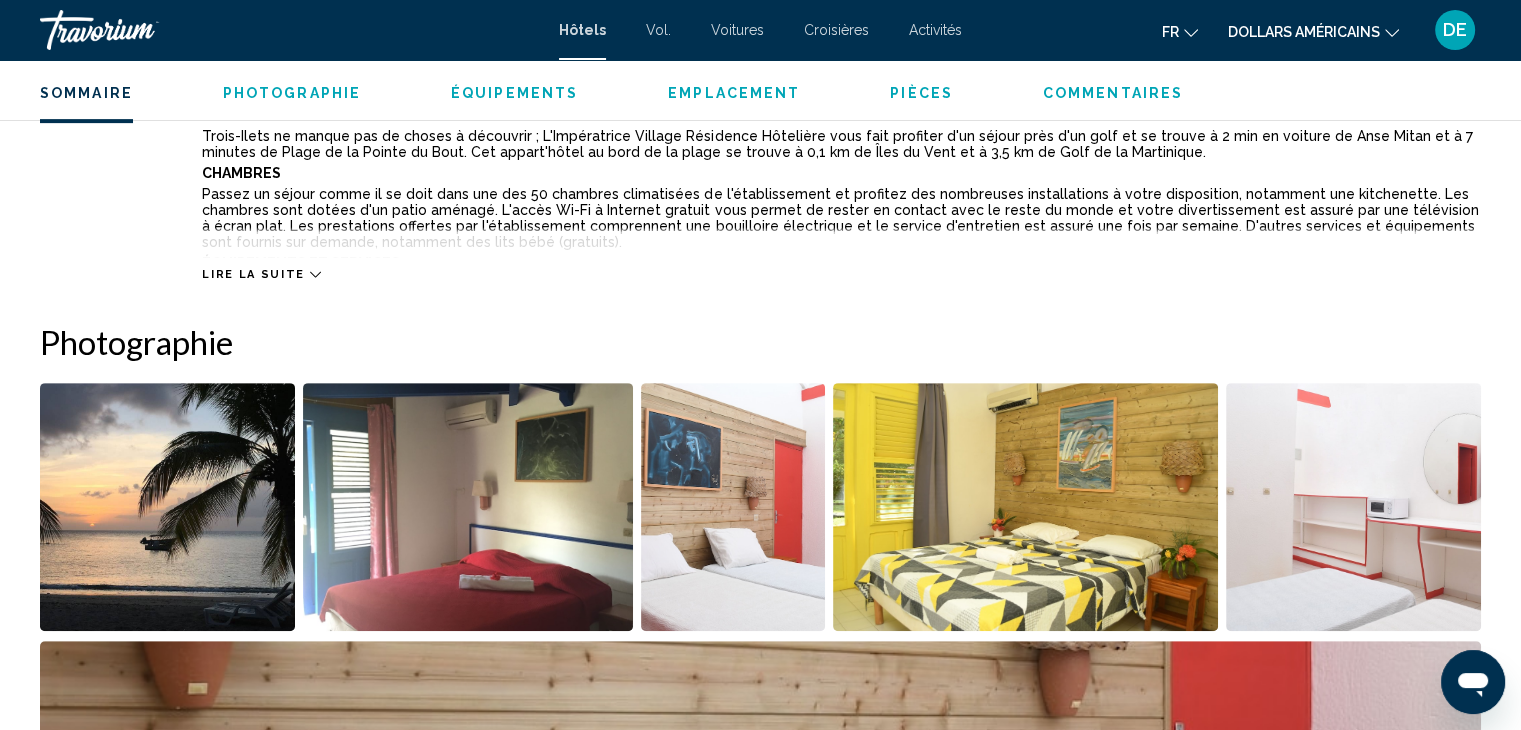 scroll, scrollTop: 769, scrollLeft: 0, axis: vertical 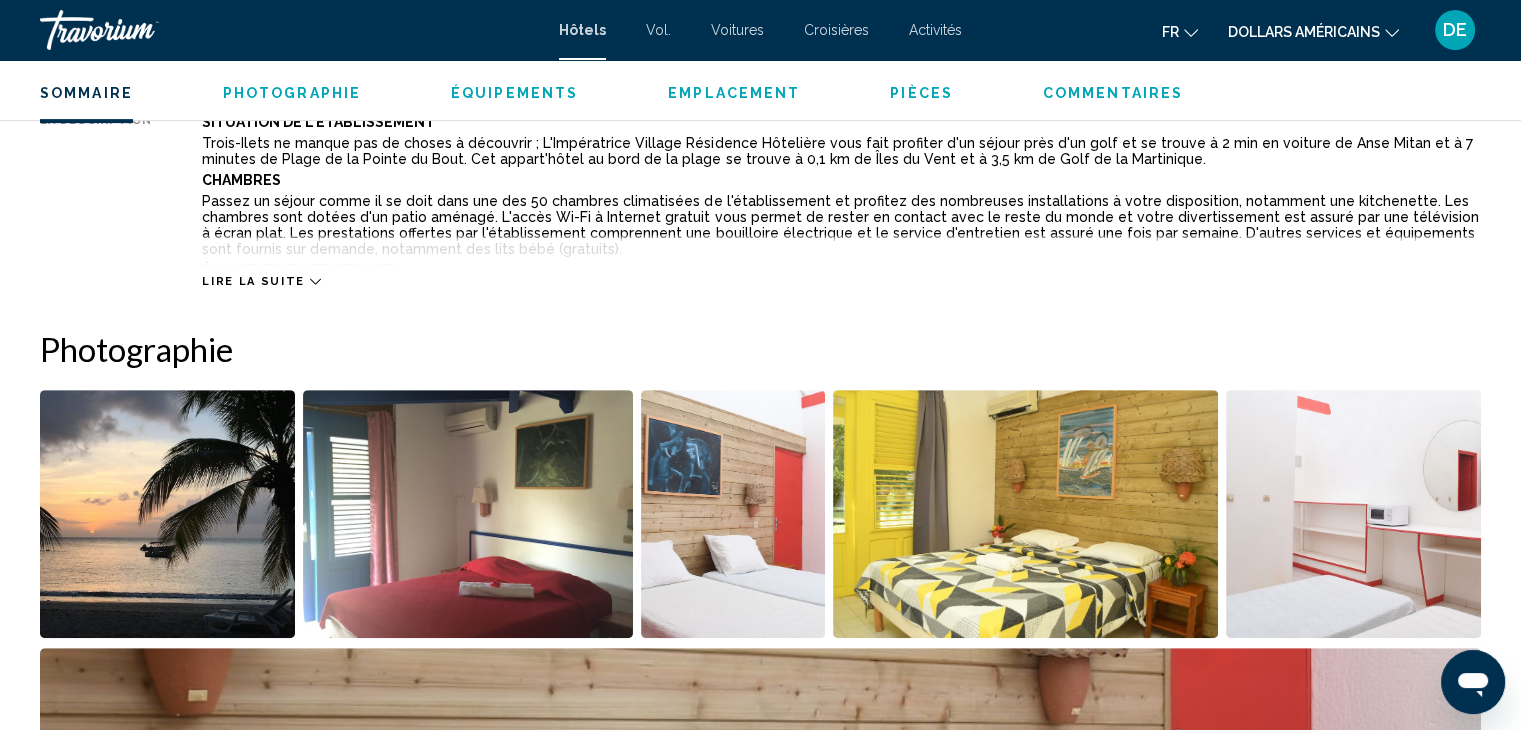 click on "Lire la suite" at bounding box center (253, 281) 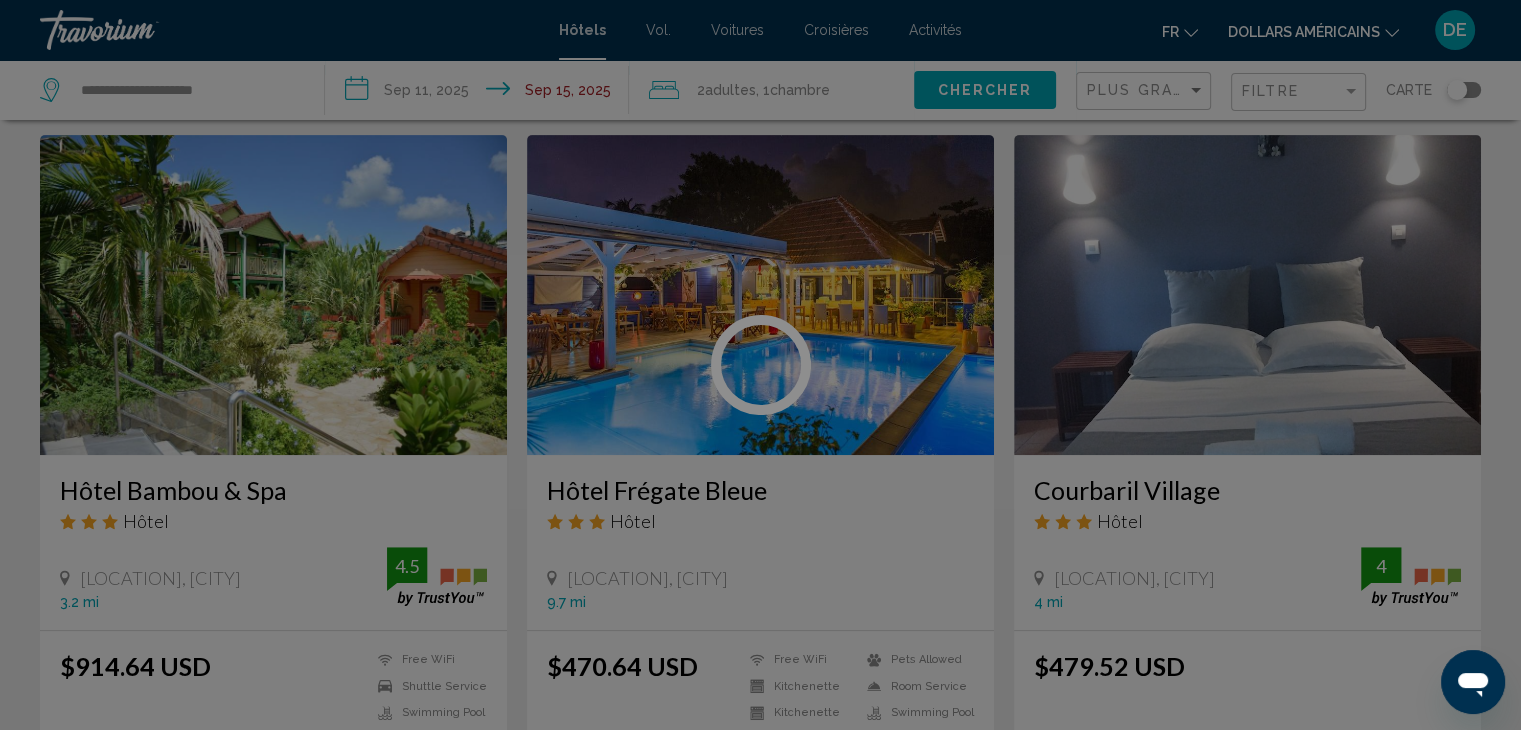 scroll, scrollTop: 0, scrollLeft: 0, axis: both 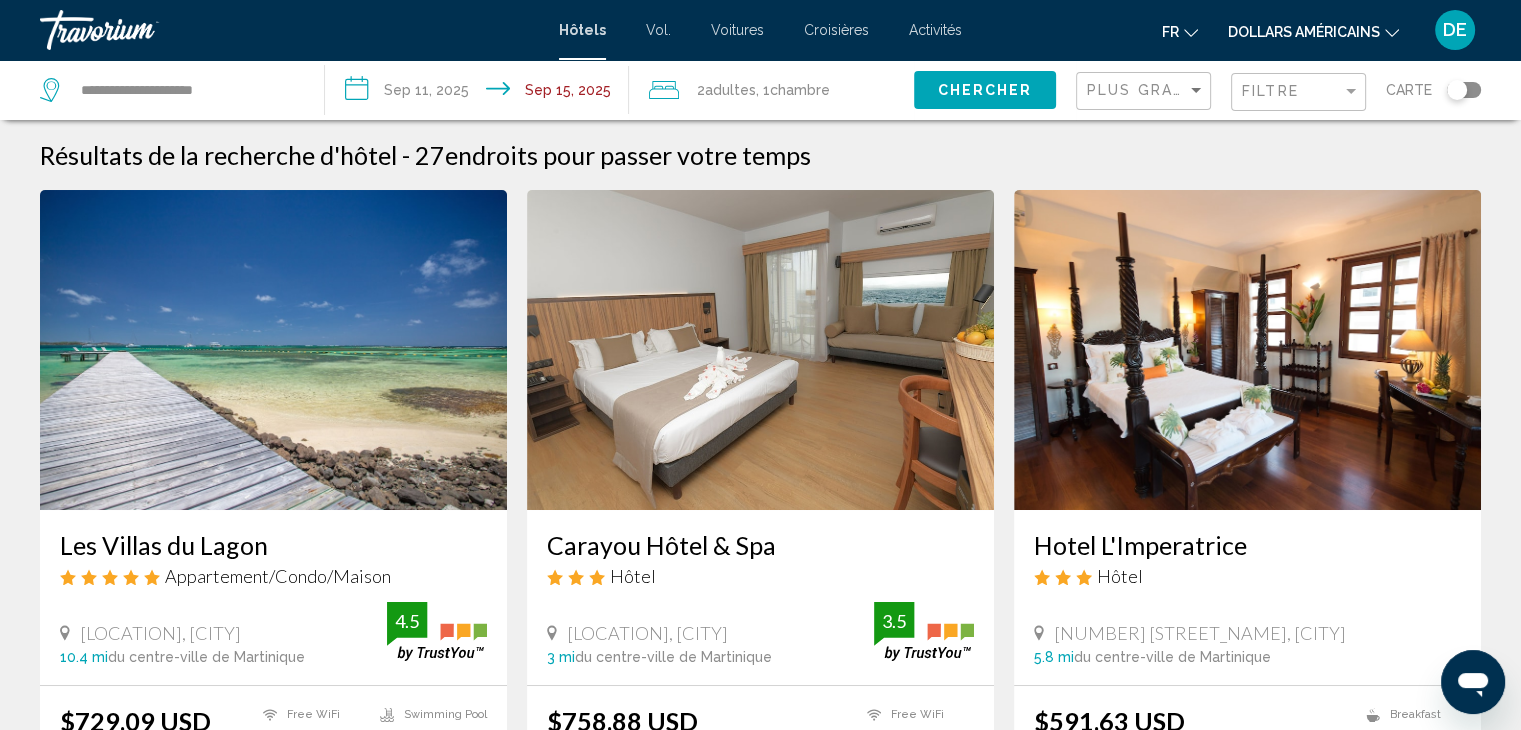 drag, startPoint x: 560, startPoint y: 183, endPoint x: 744, endPoint y: 347, distance: 246.4792 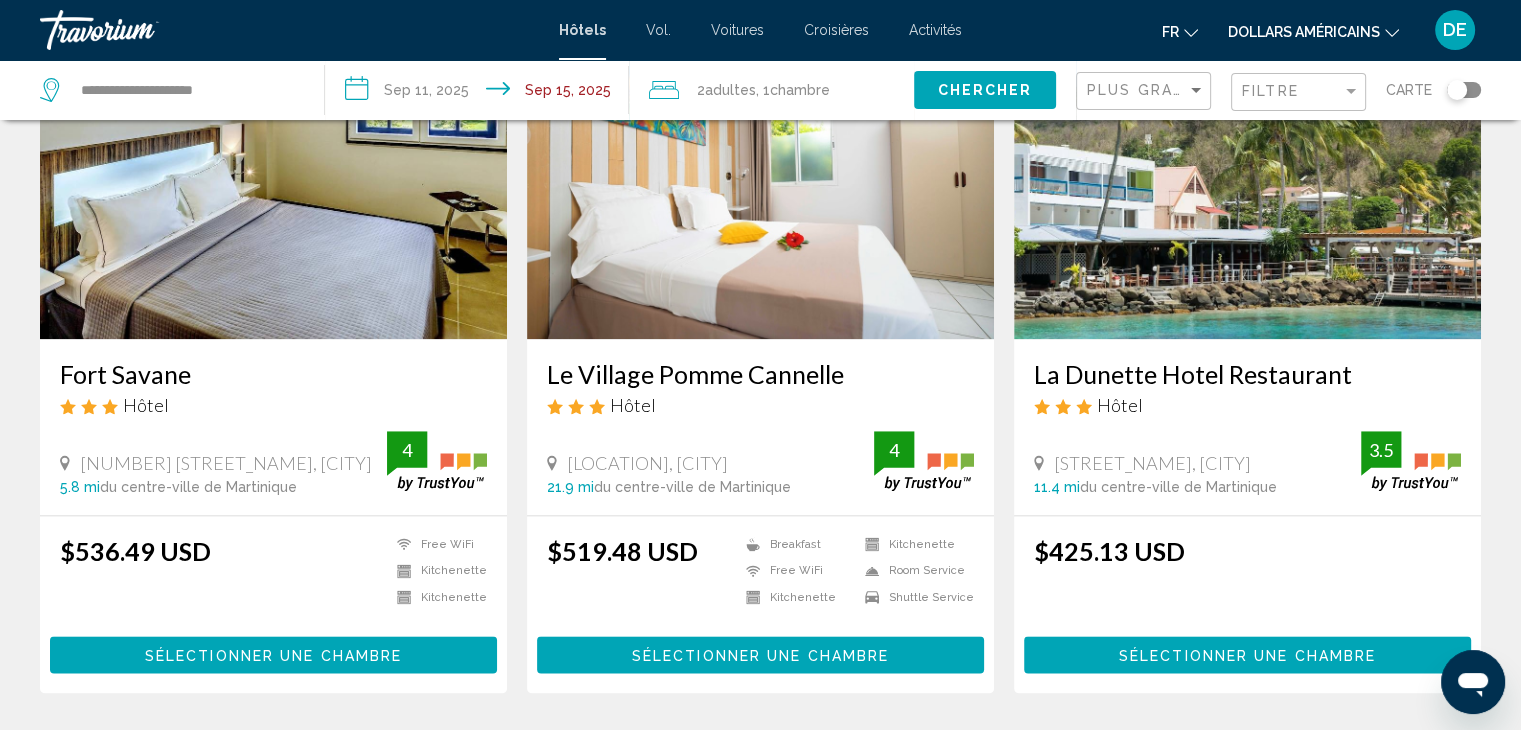 scroll, scrollTop: 2668, scrollLeft: 0, axis: vertical 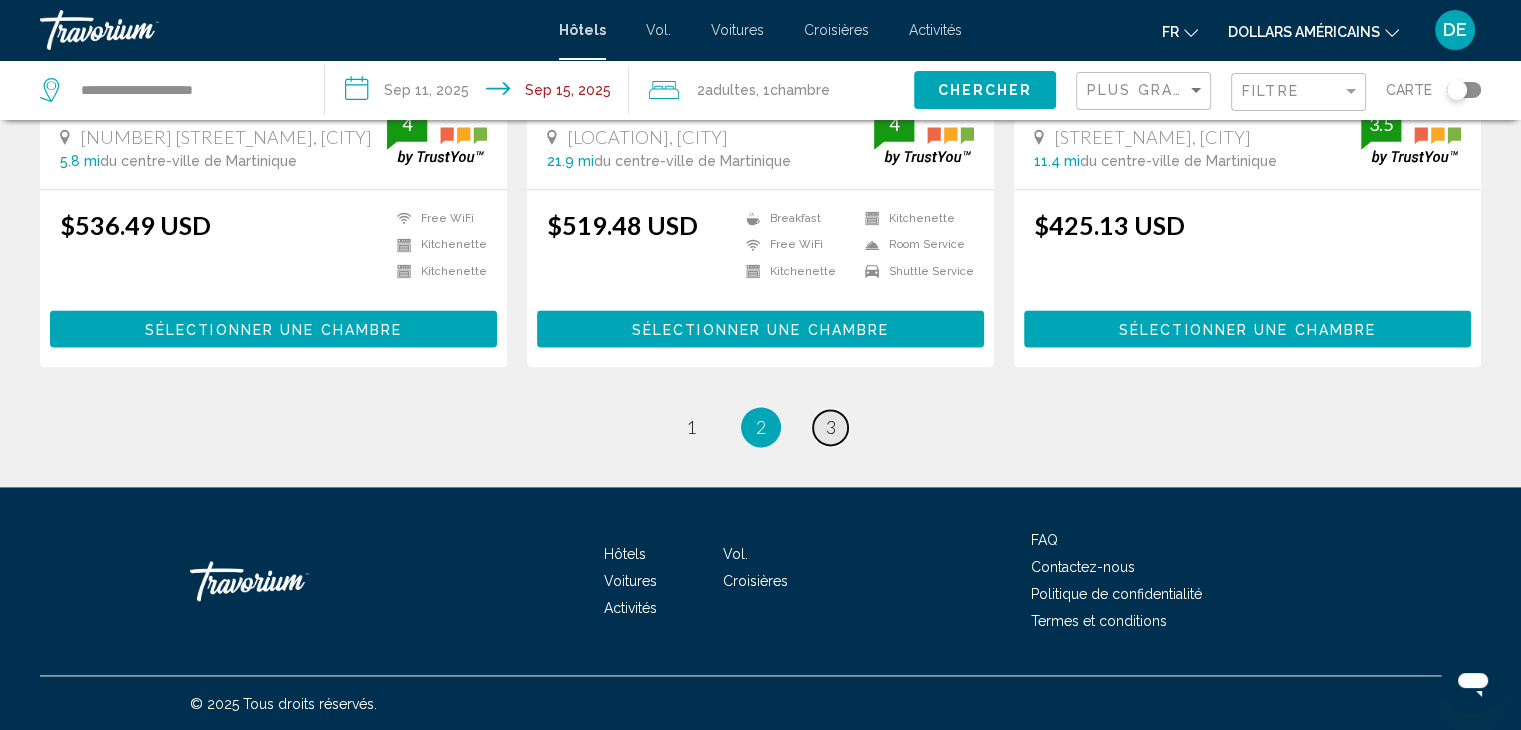 click on "3" at bounding box center (831, 427) 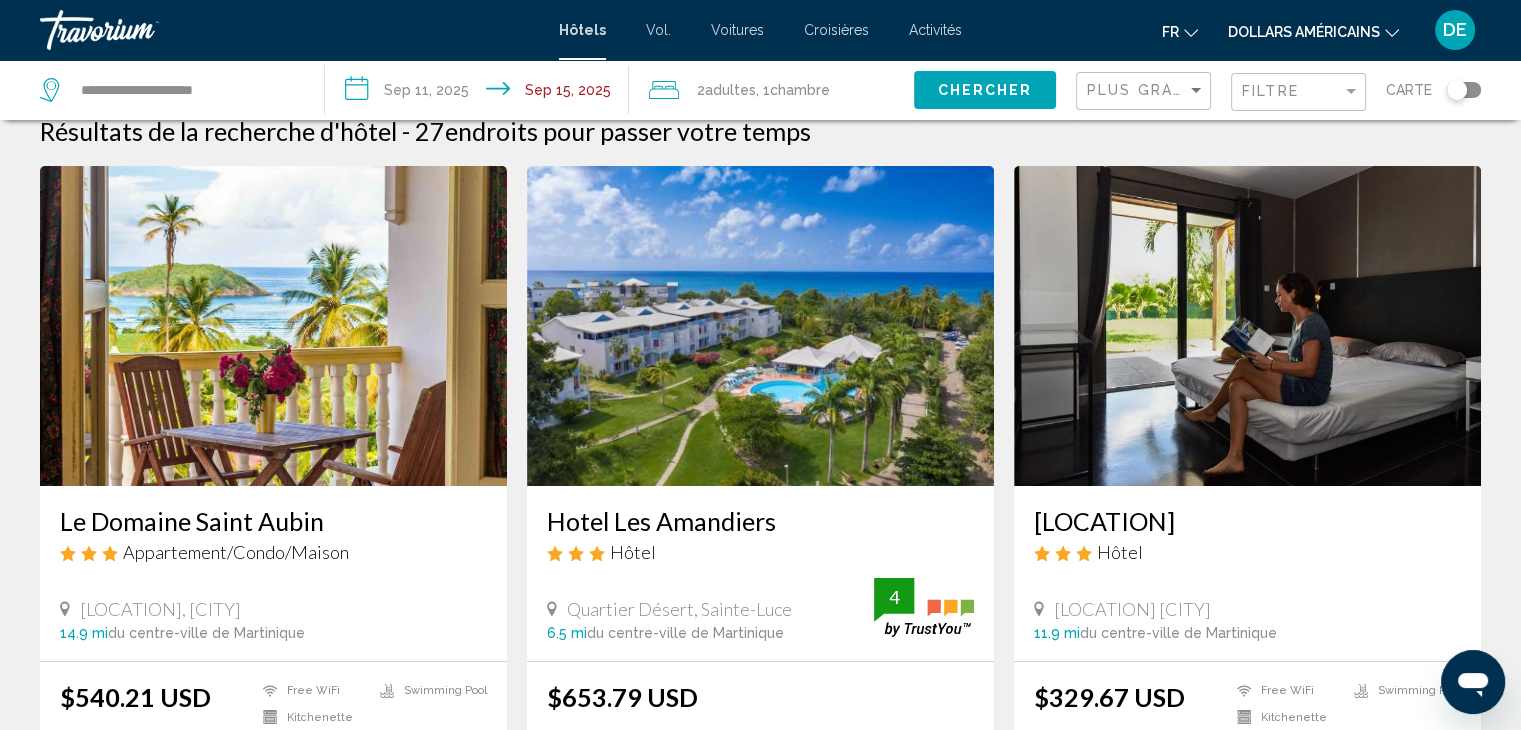 scroll, scrollTop: 20, scrollLeft: 0, axis: vertical 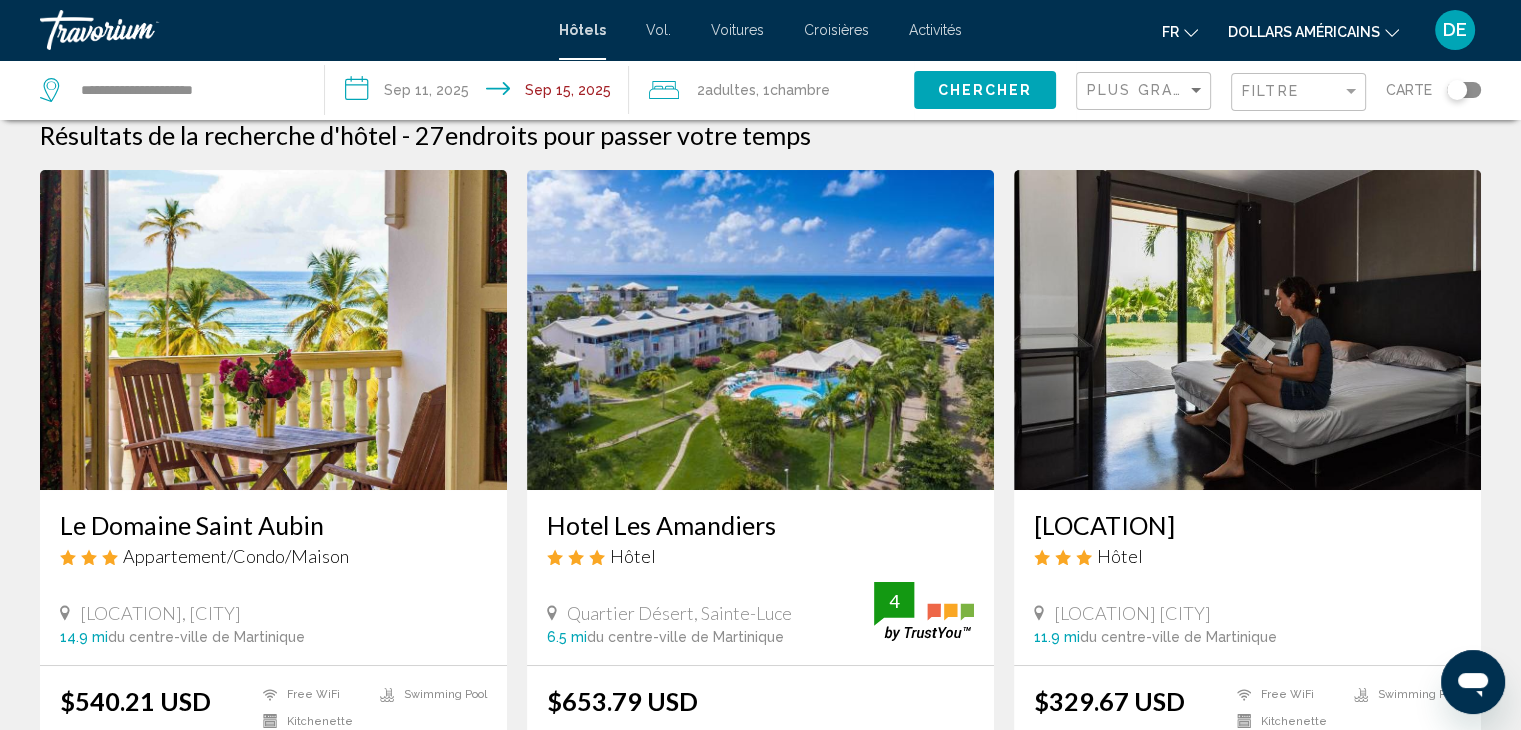 click at bounding box center (1247, 330) 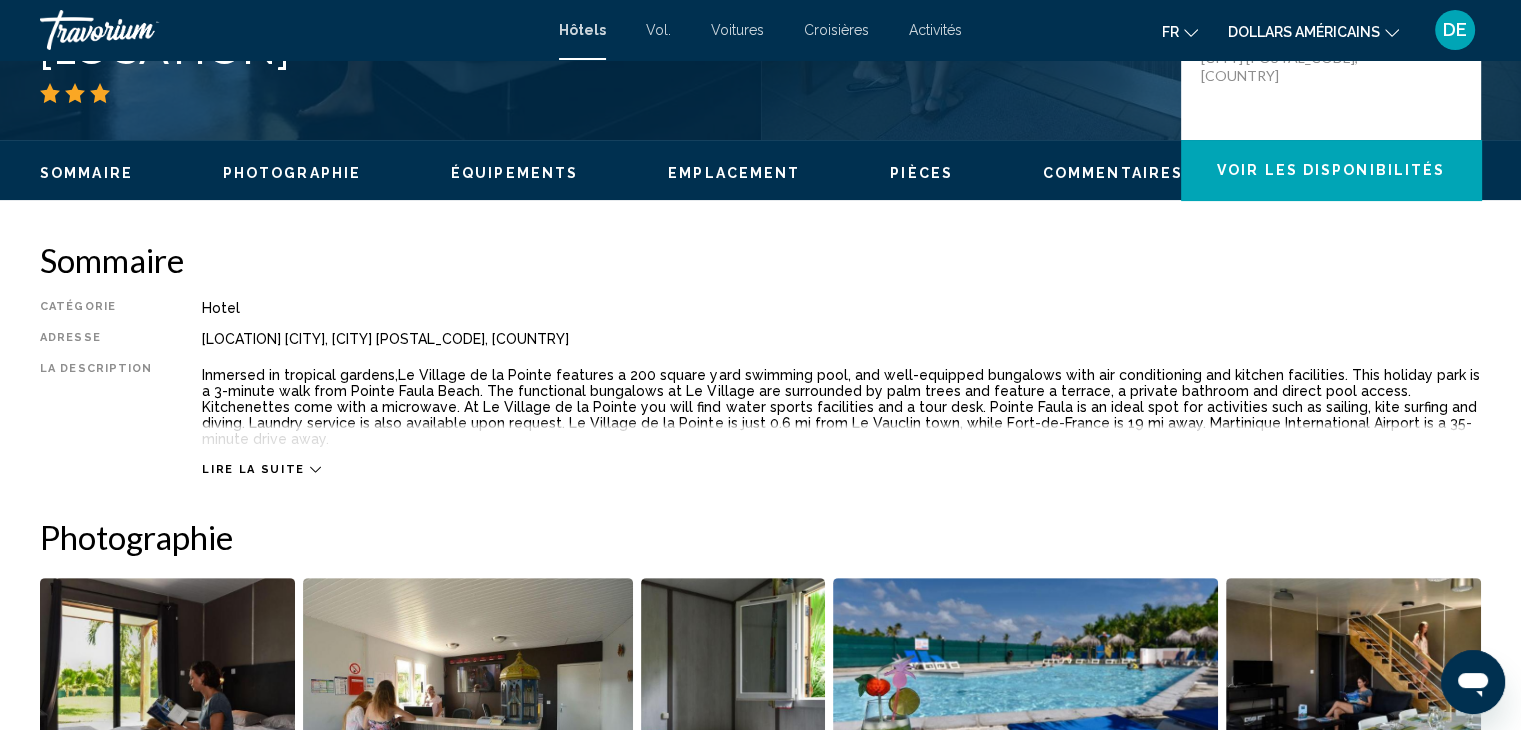 scroll, scrollTop: 520, scrollLeft: 0, axis: vertical 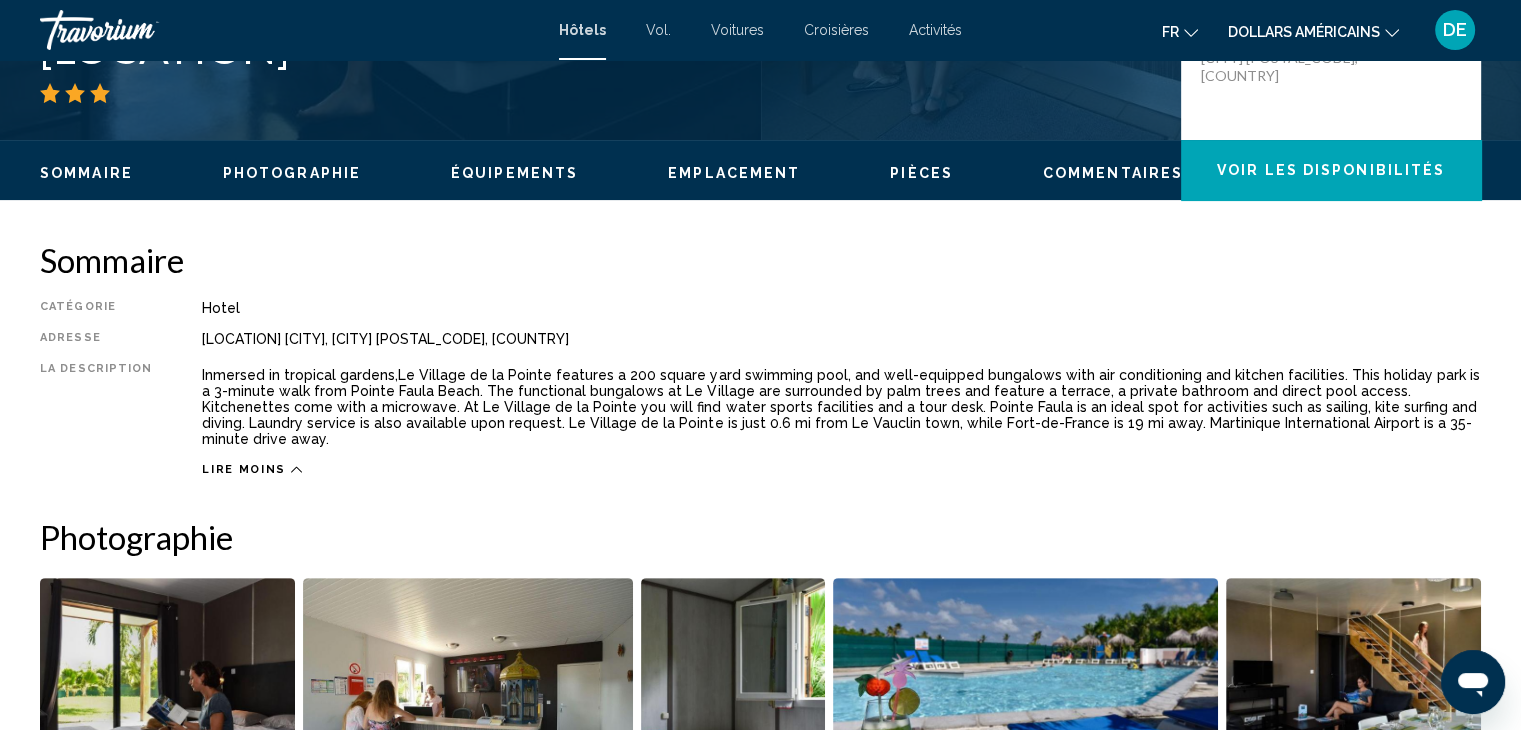 click on "Lire moins" at bounding box center [244, 469] 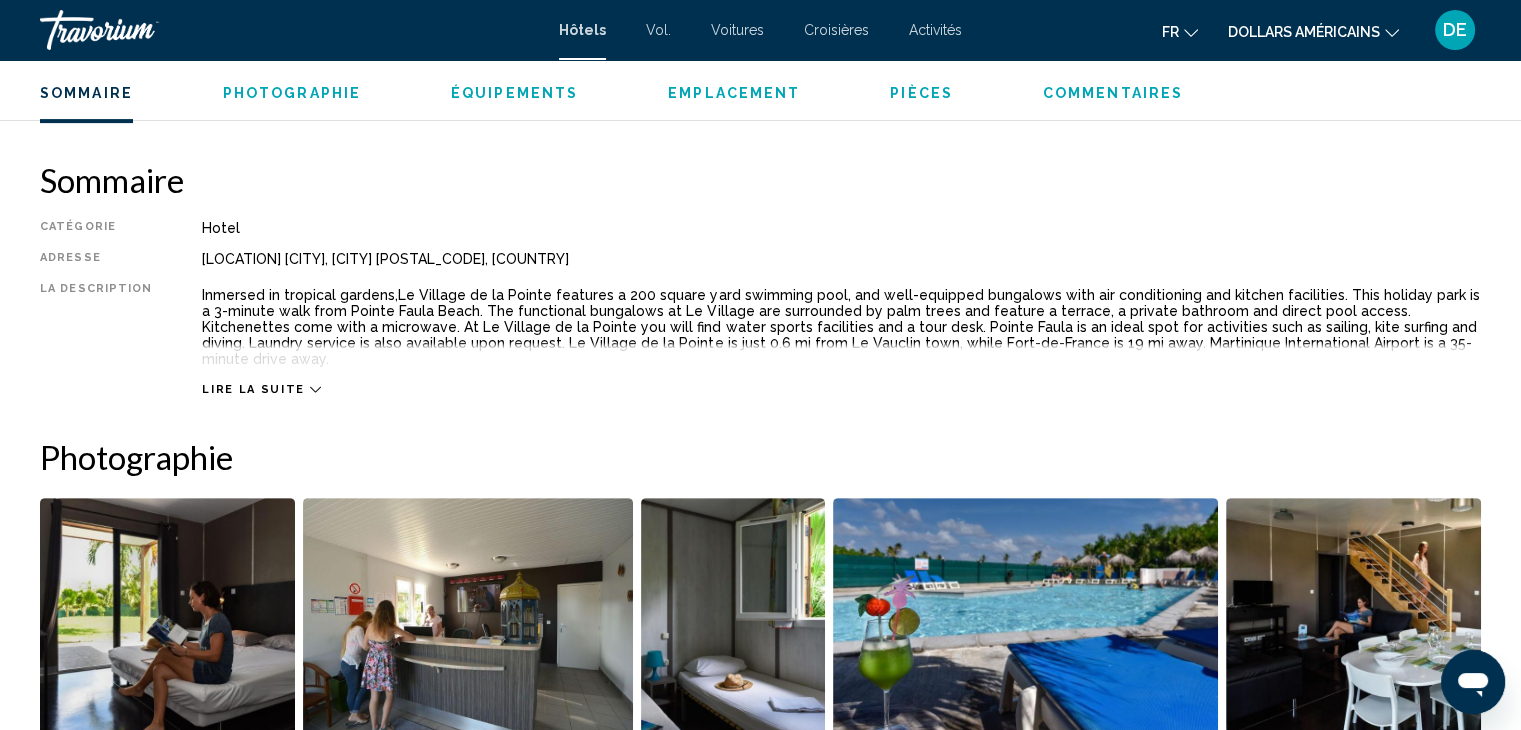 scroll, scrollTop: 618, scrollLeft: 0, axis: vertical 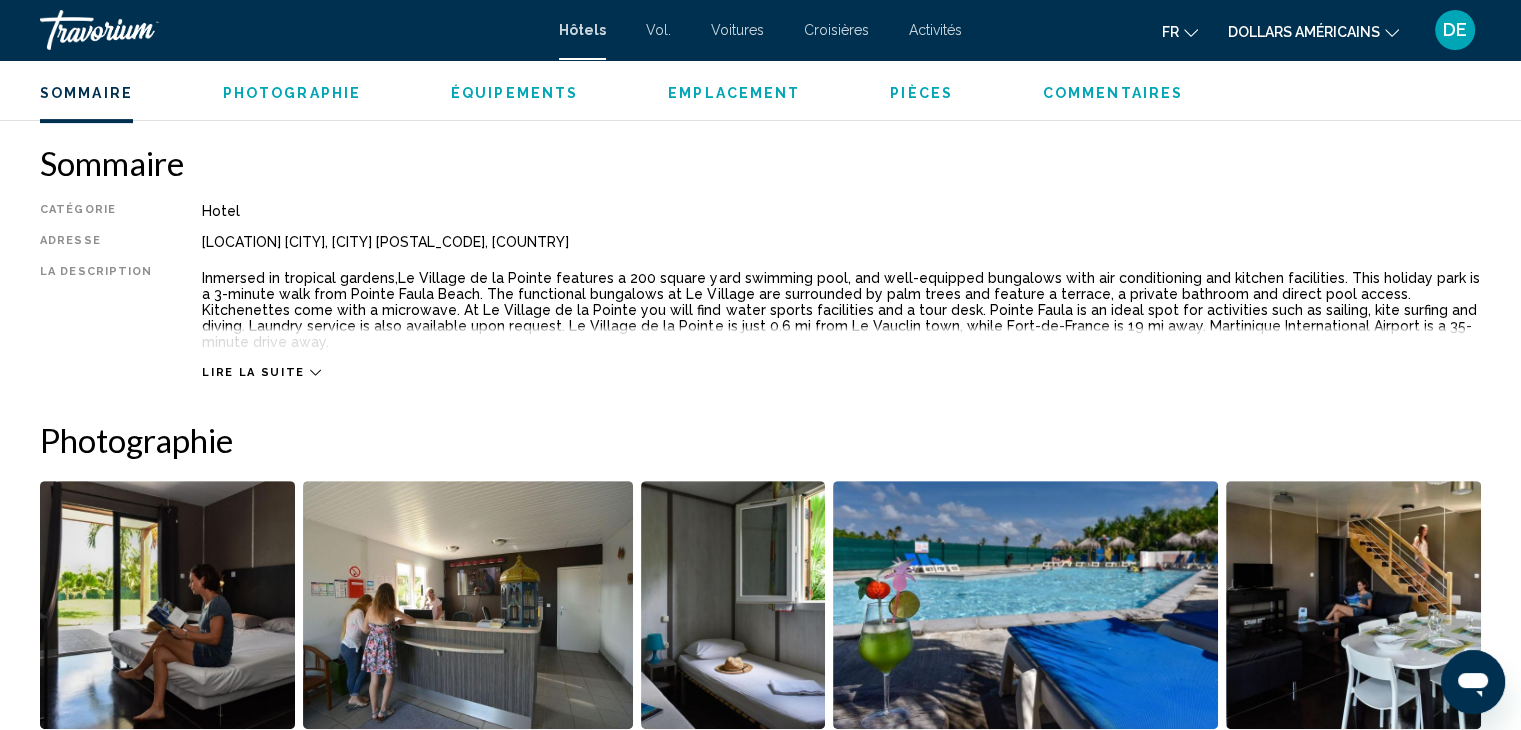 click on "Lire la suite" at bounding box center (261, 372) 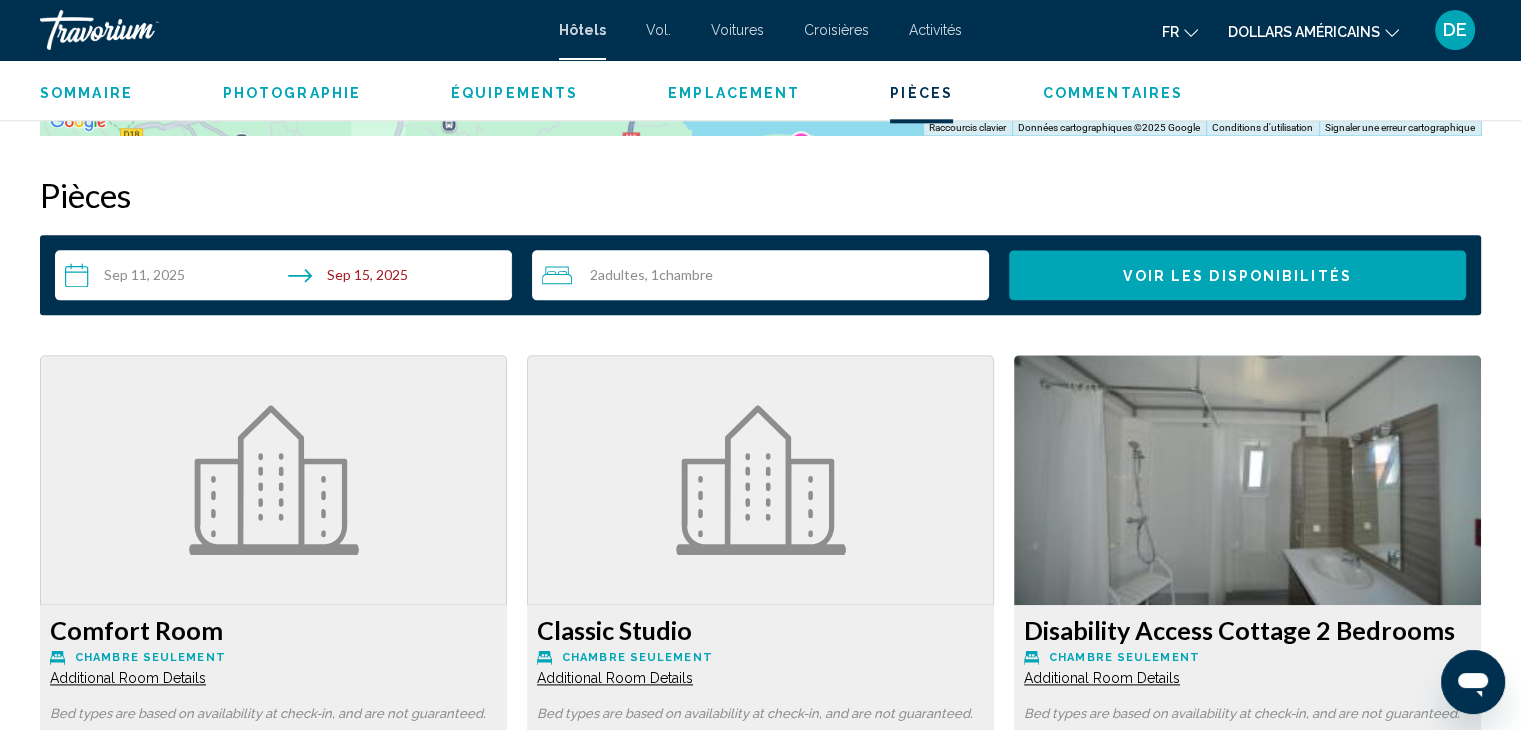 scroll, scrollTop: 2414, scrollLeft: 0, axis: vertical 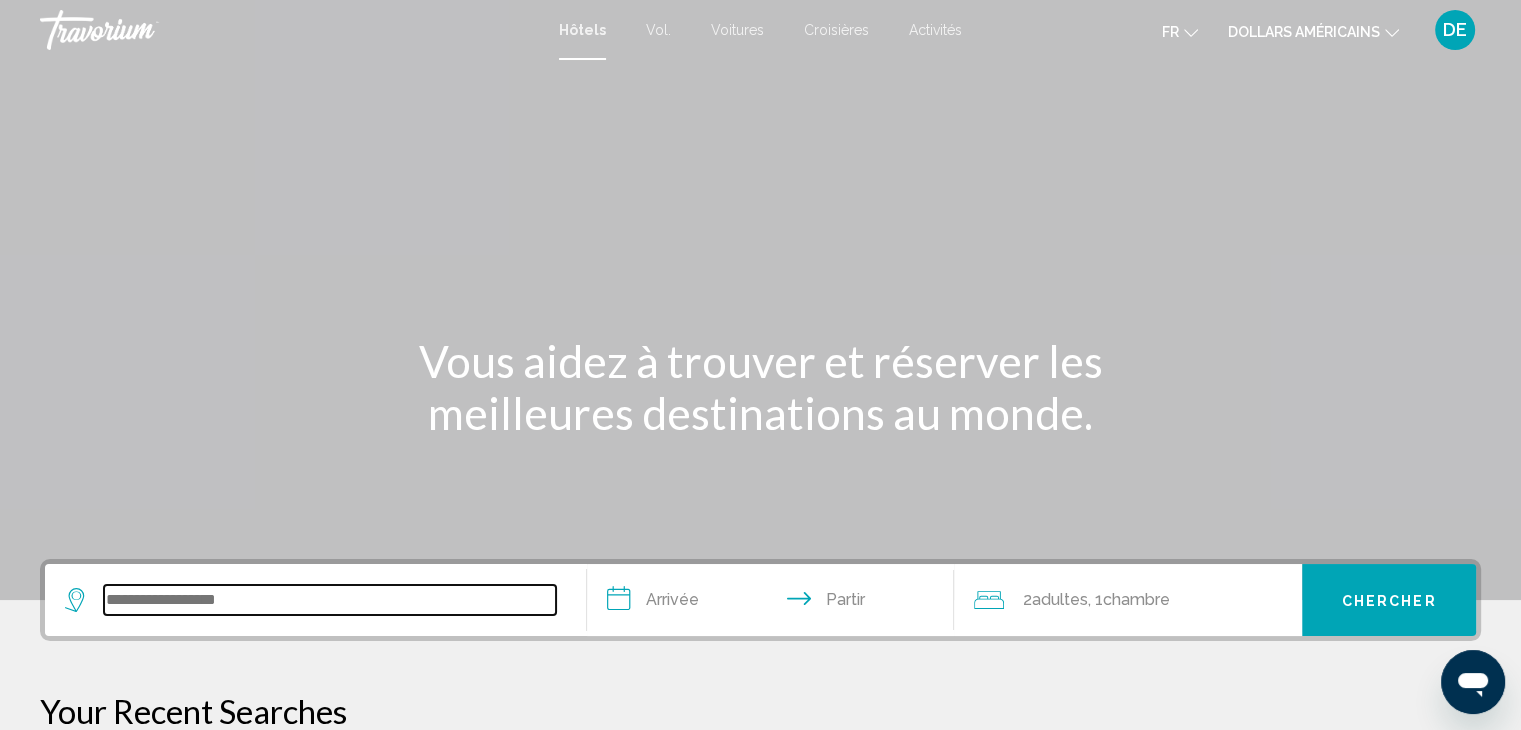 click at bounding box center (330, 600) 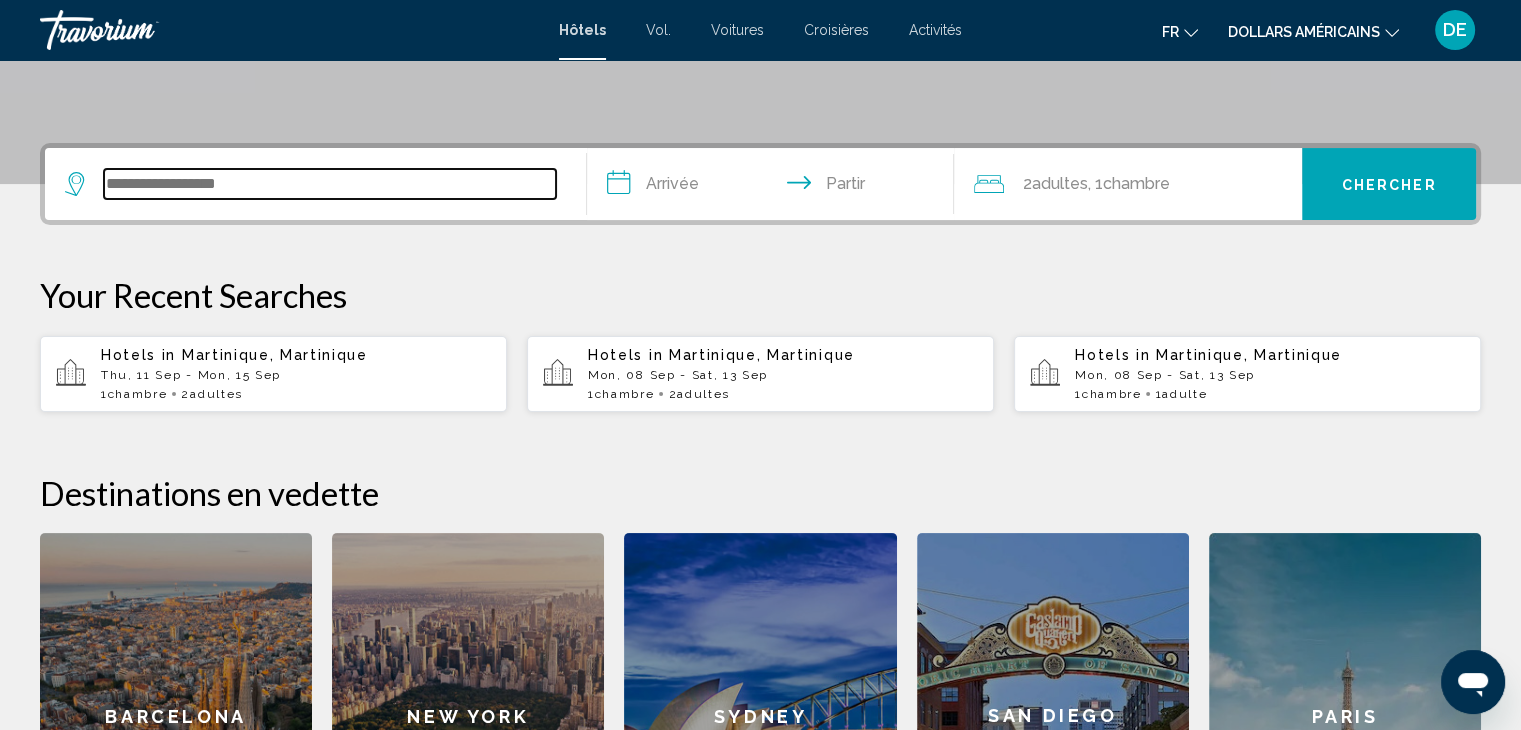 scroll, scrollTop: 493, scrollLeft: 0, axis: vertical 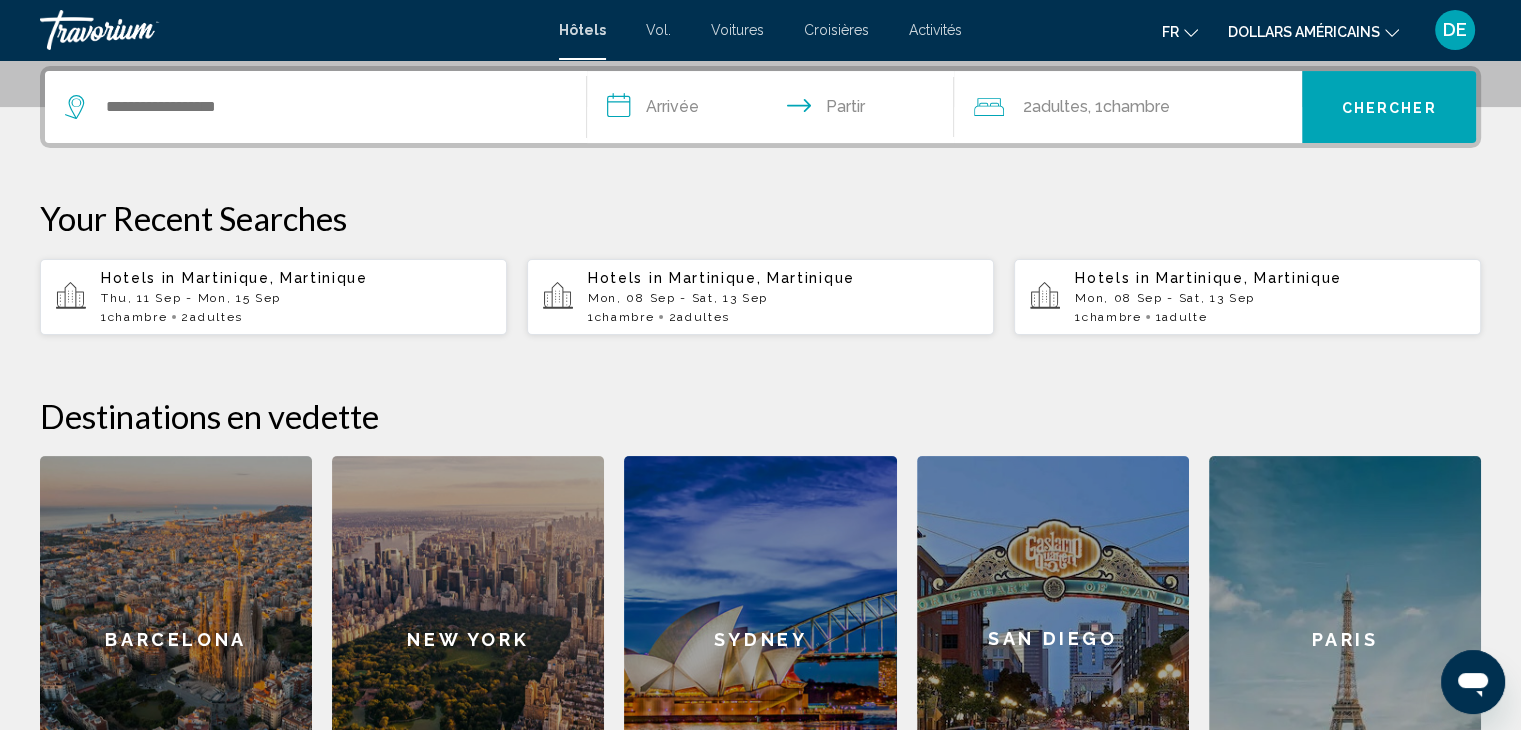 click on "**********" at bounding box center (775, 110) 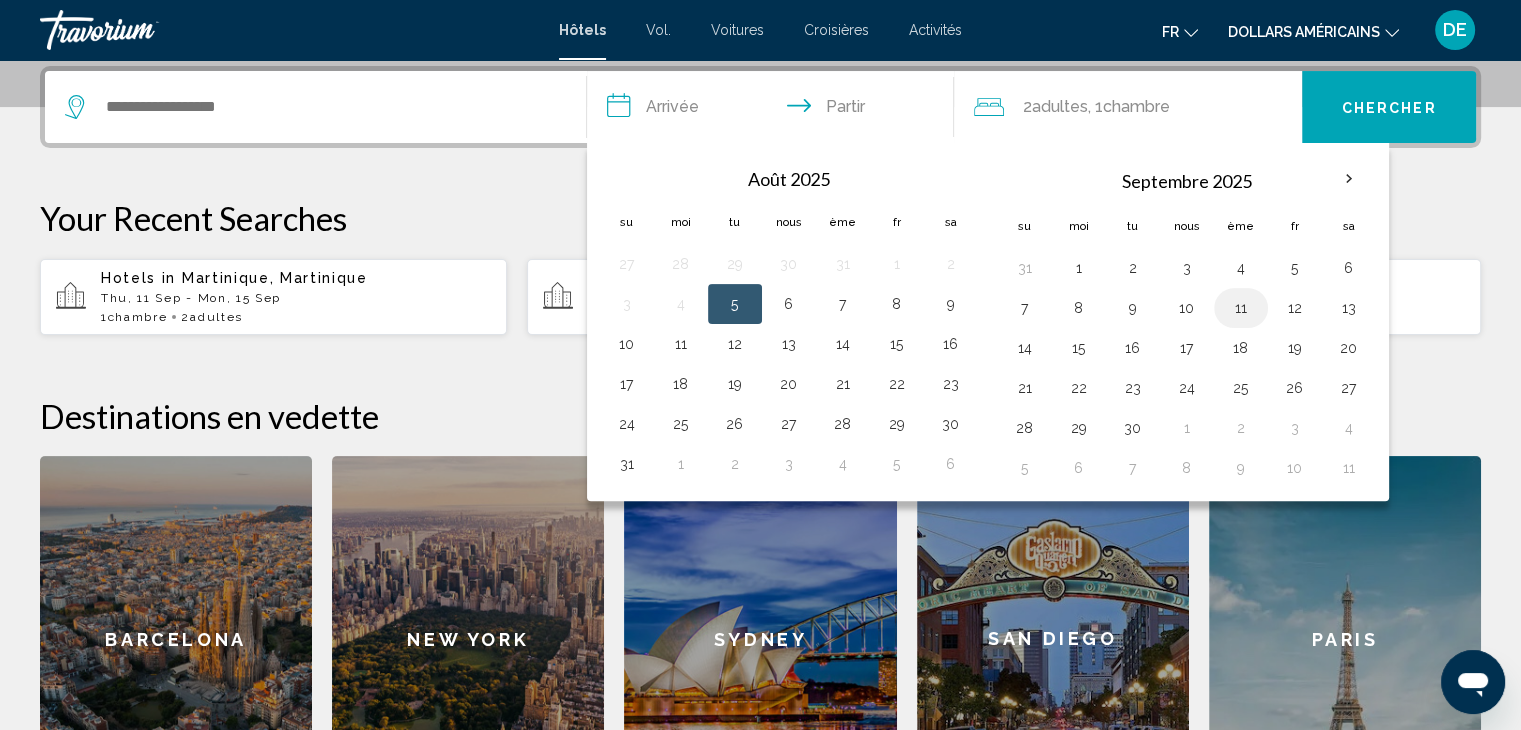 click on "11" at bounding box center [1241, 308] 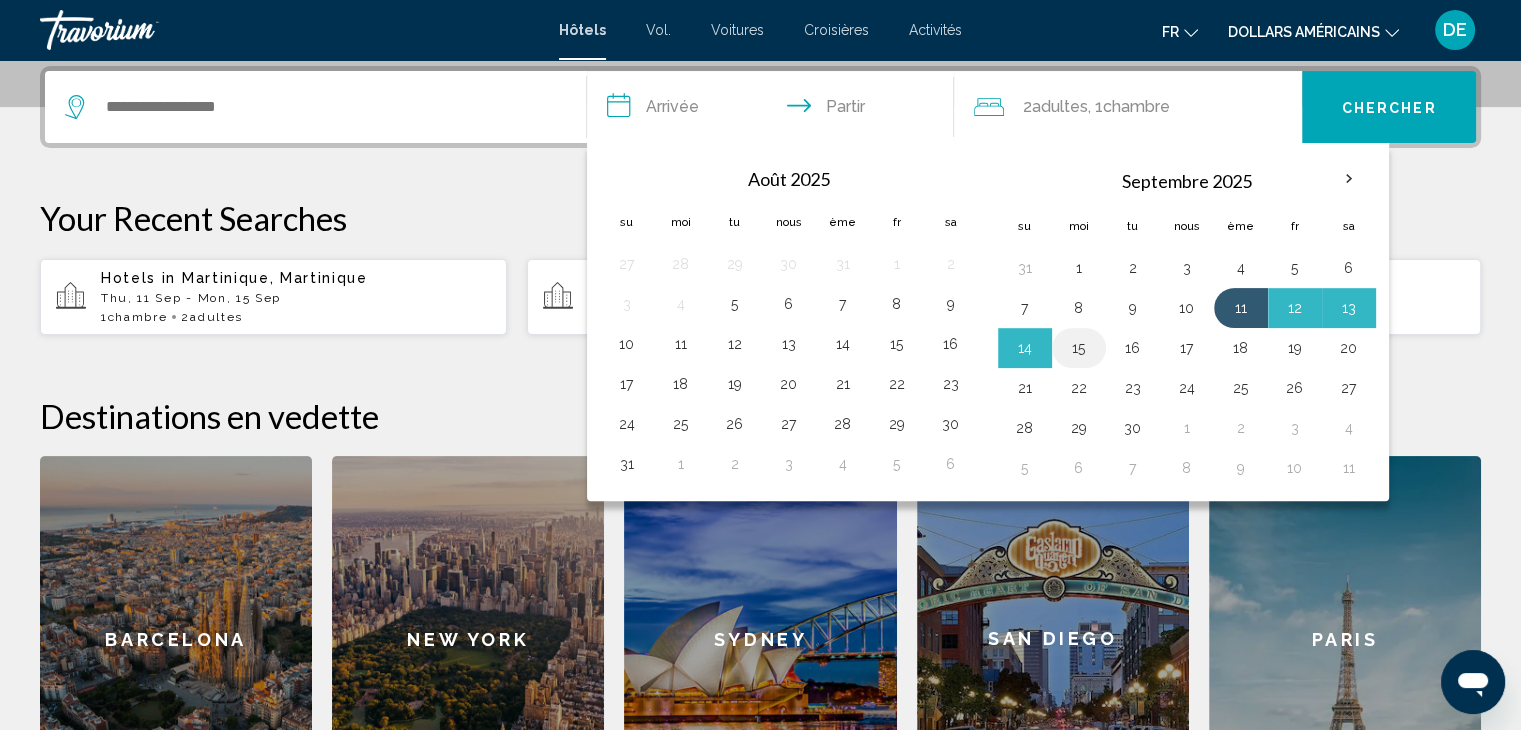 click on "15" at bounding box center (1079, 348) 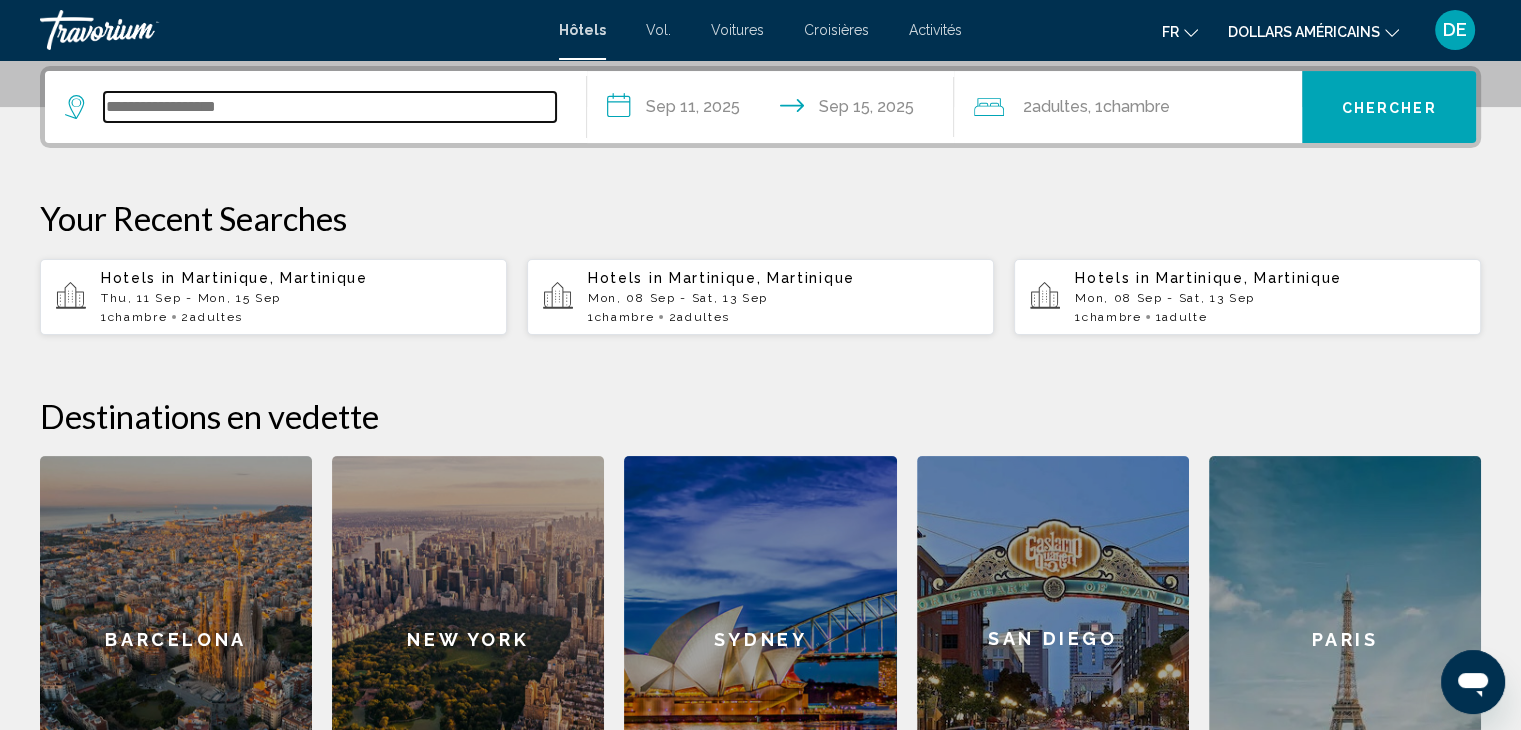 click at bounding box center [330, 107] 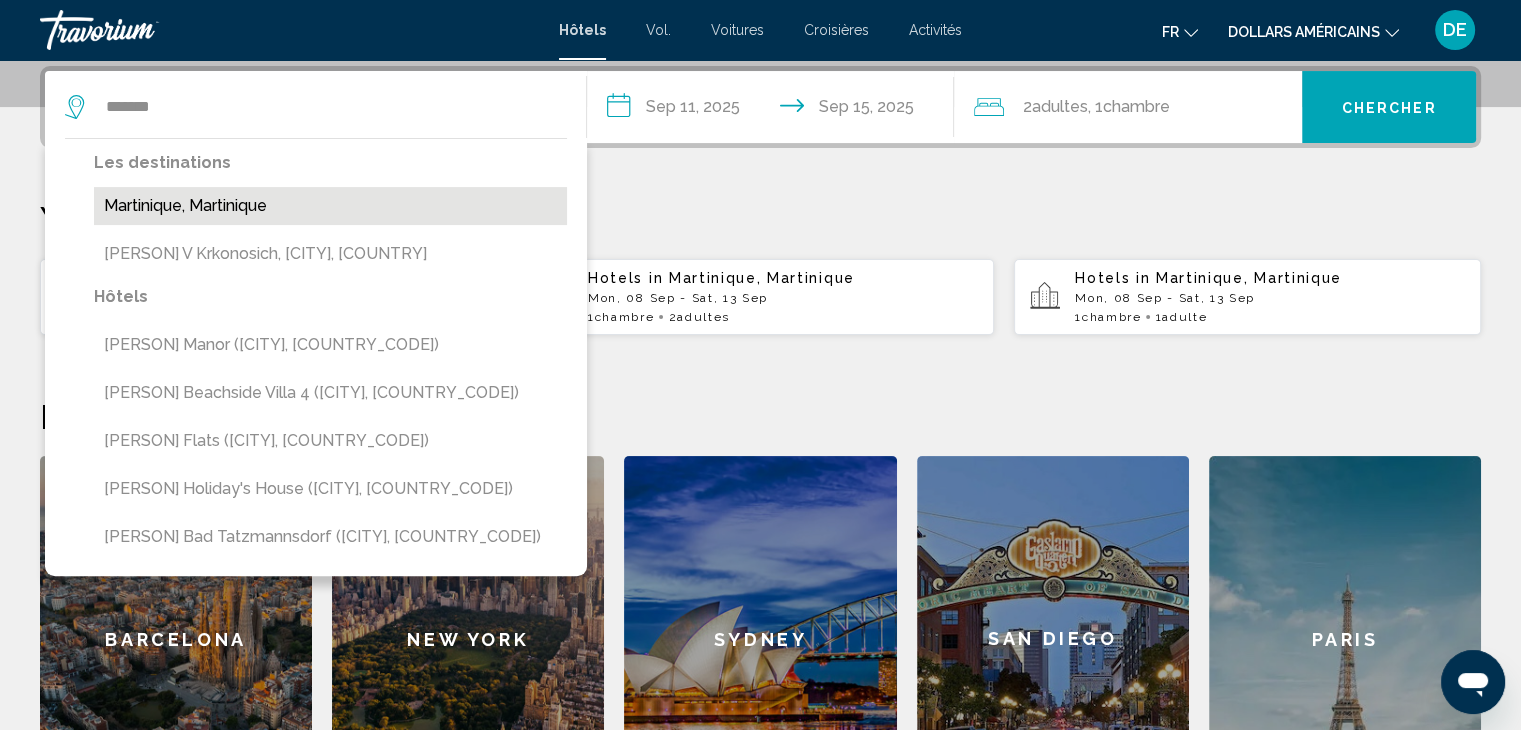 click on "[COUNTRY], [COUNTRY]" at bounding box center [330, 206] 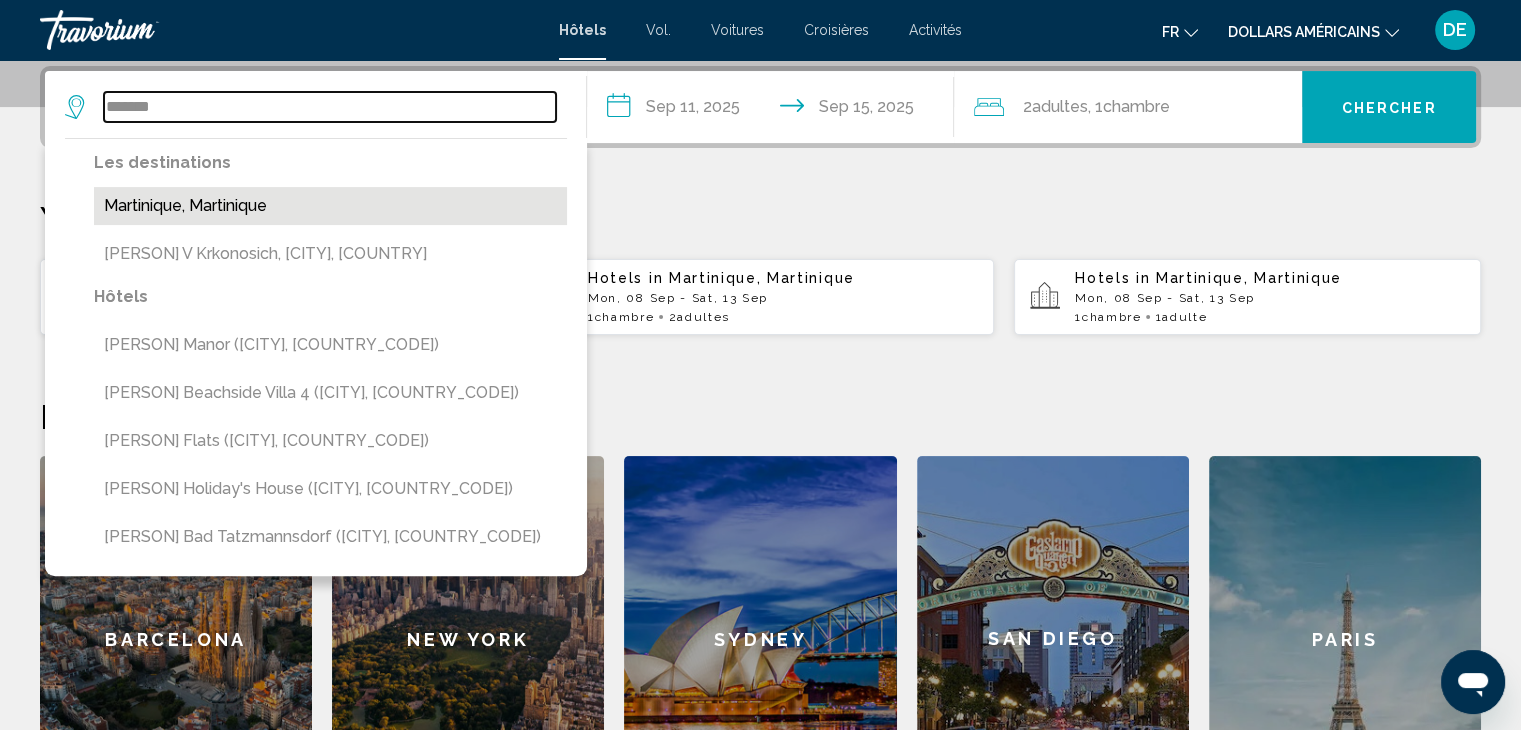 type on "**********" 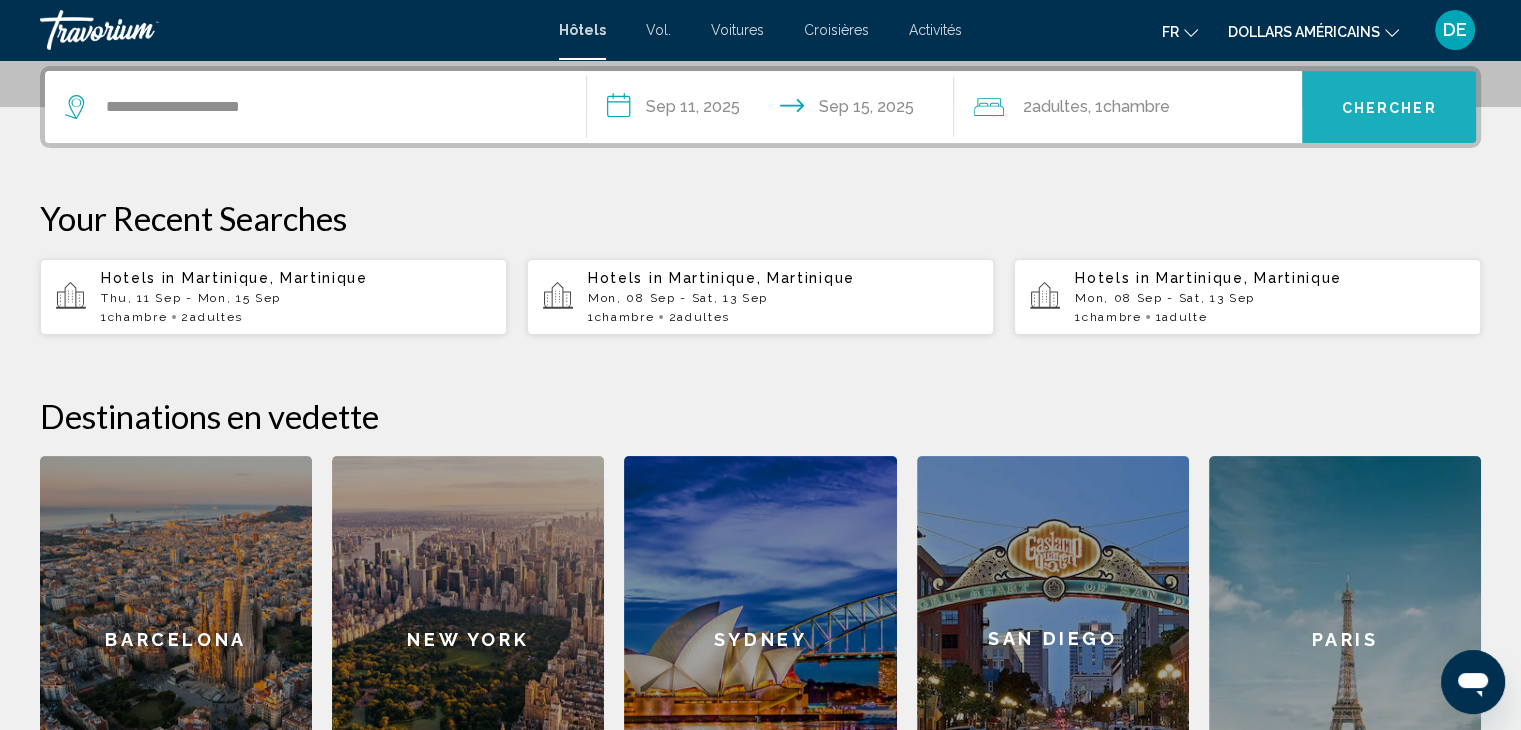 click on "Chercher" at bounding box center (1389, 107) 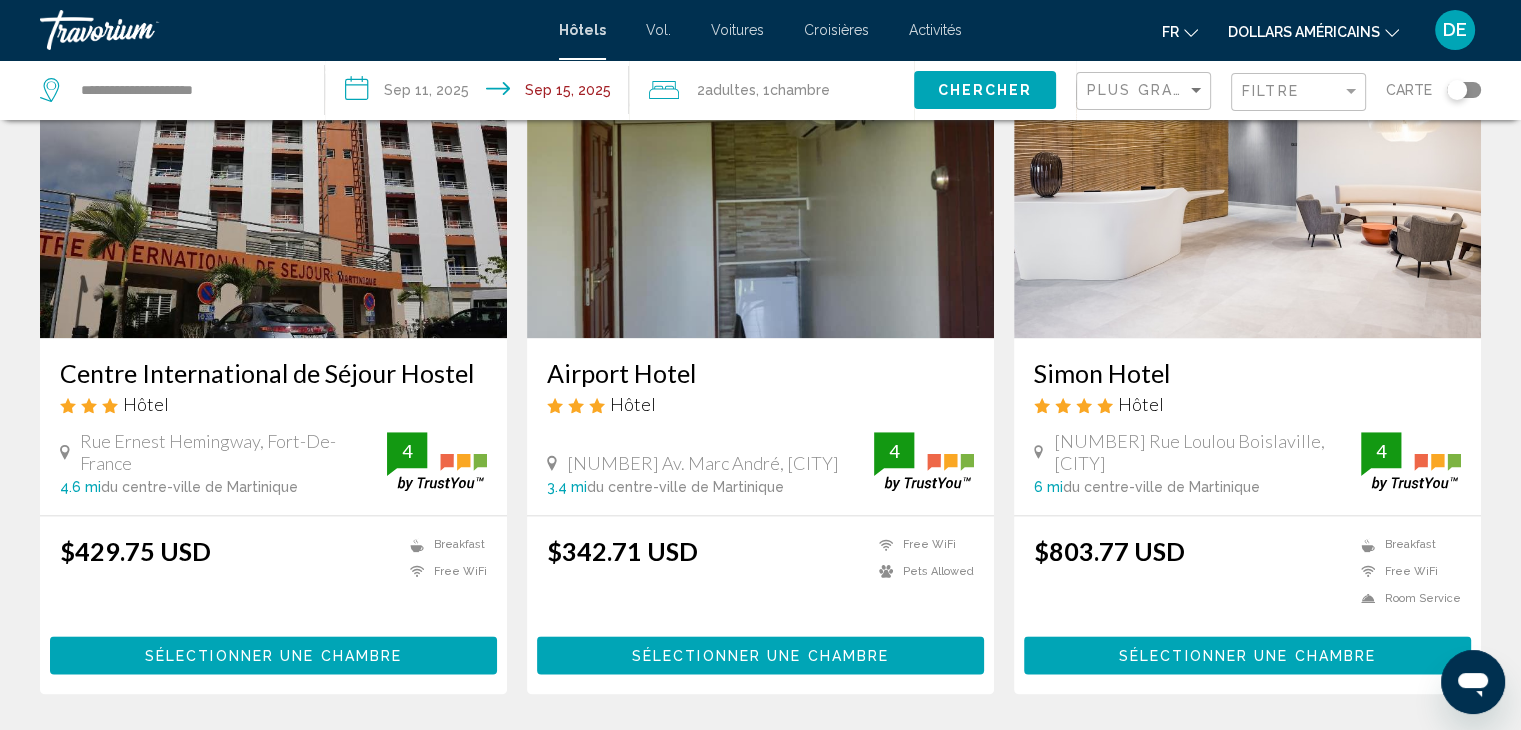 scroll, scrollTop: 2640, scrollLeft: 0, axis: vertical 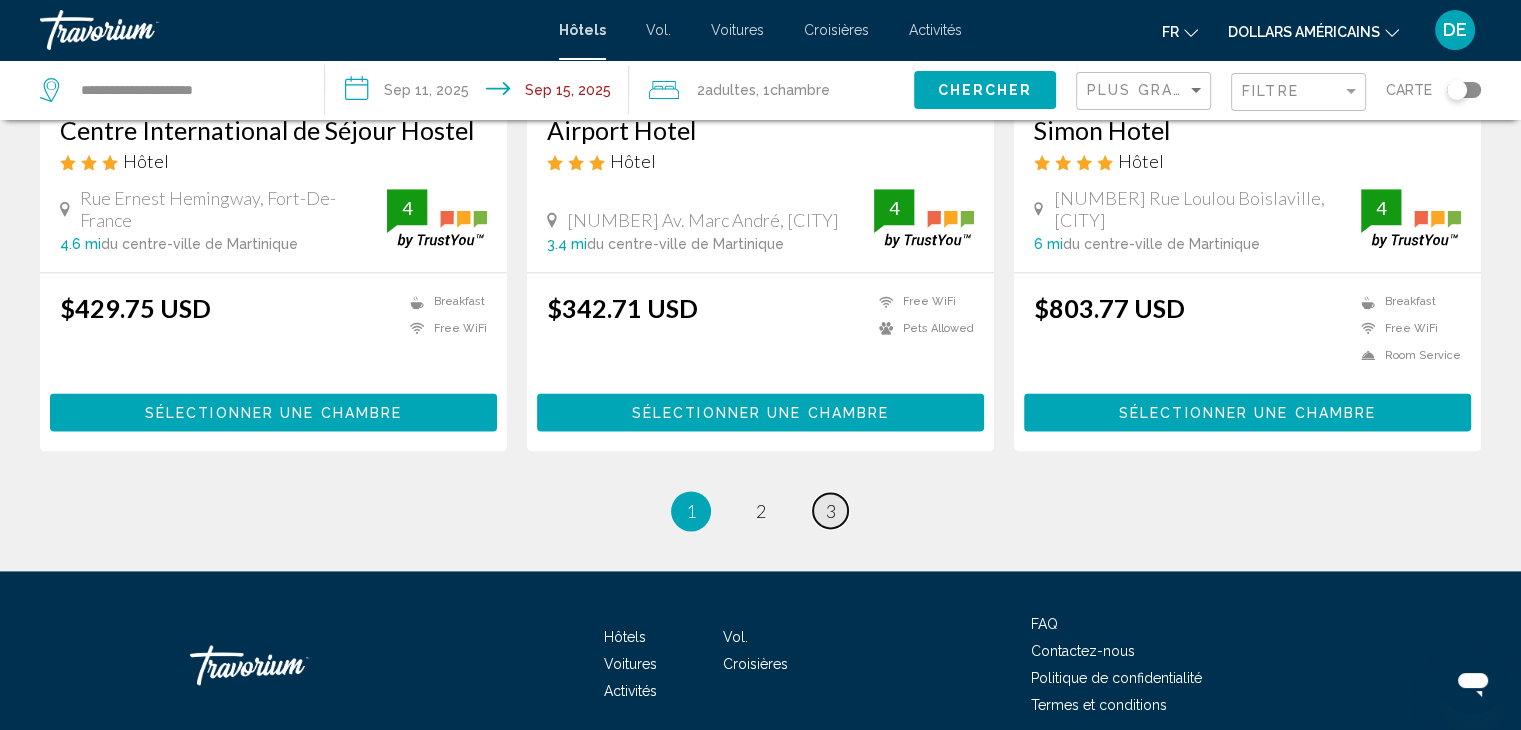 click on "3" at bounding box center (831, 511) 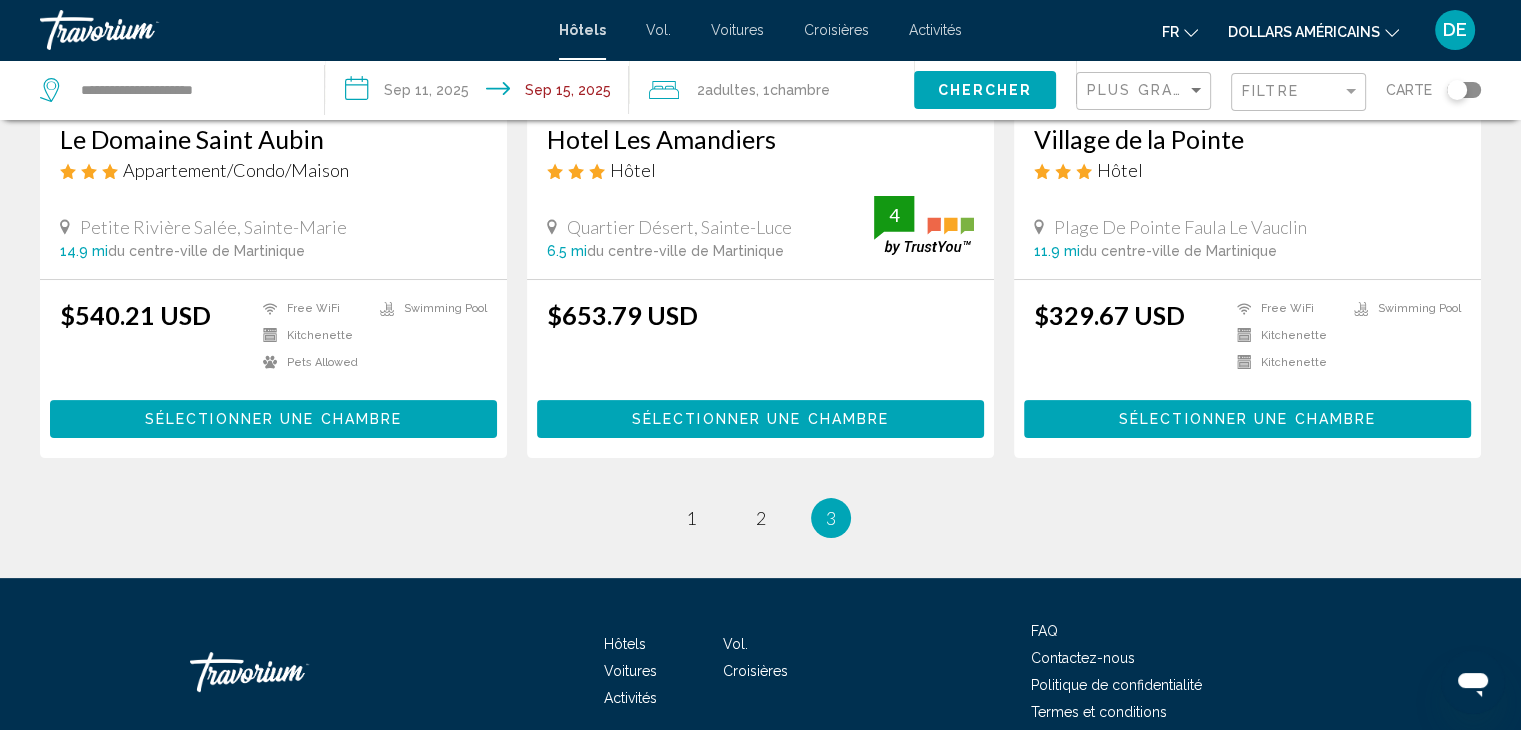 scroll, scrollTop: 410, scrollLeft: 0, axis: vertical 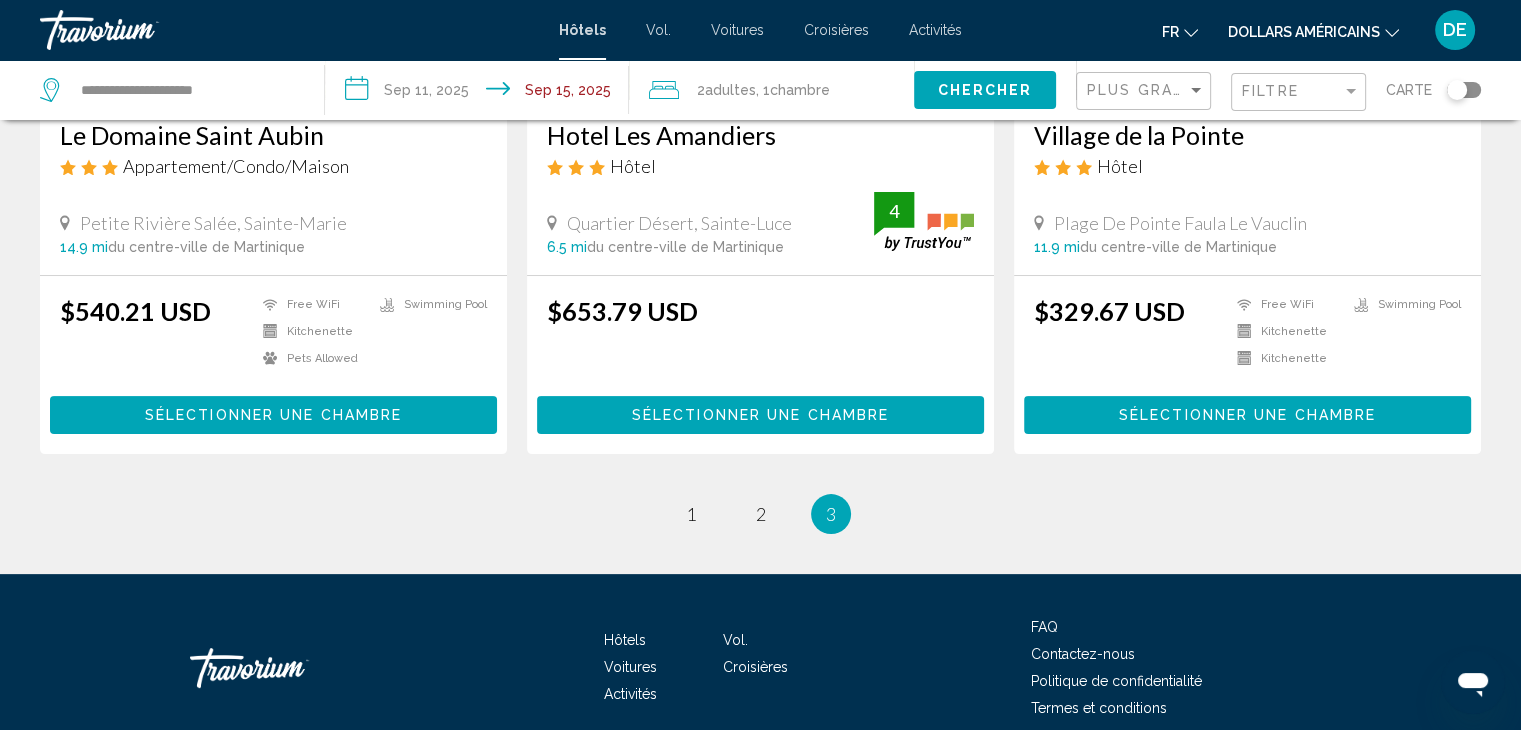 drag, startPoint x: 1109, startPoint y: 361, endPoint x: 999, endPoint y: 492, distance: 171.05847 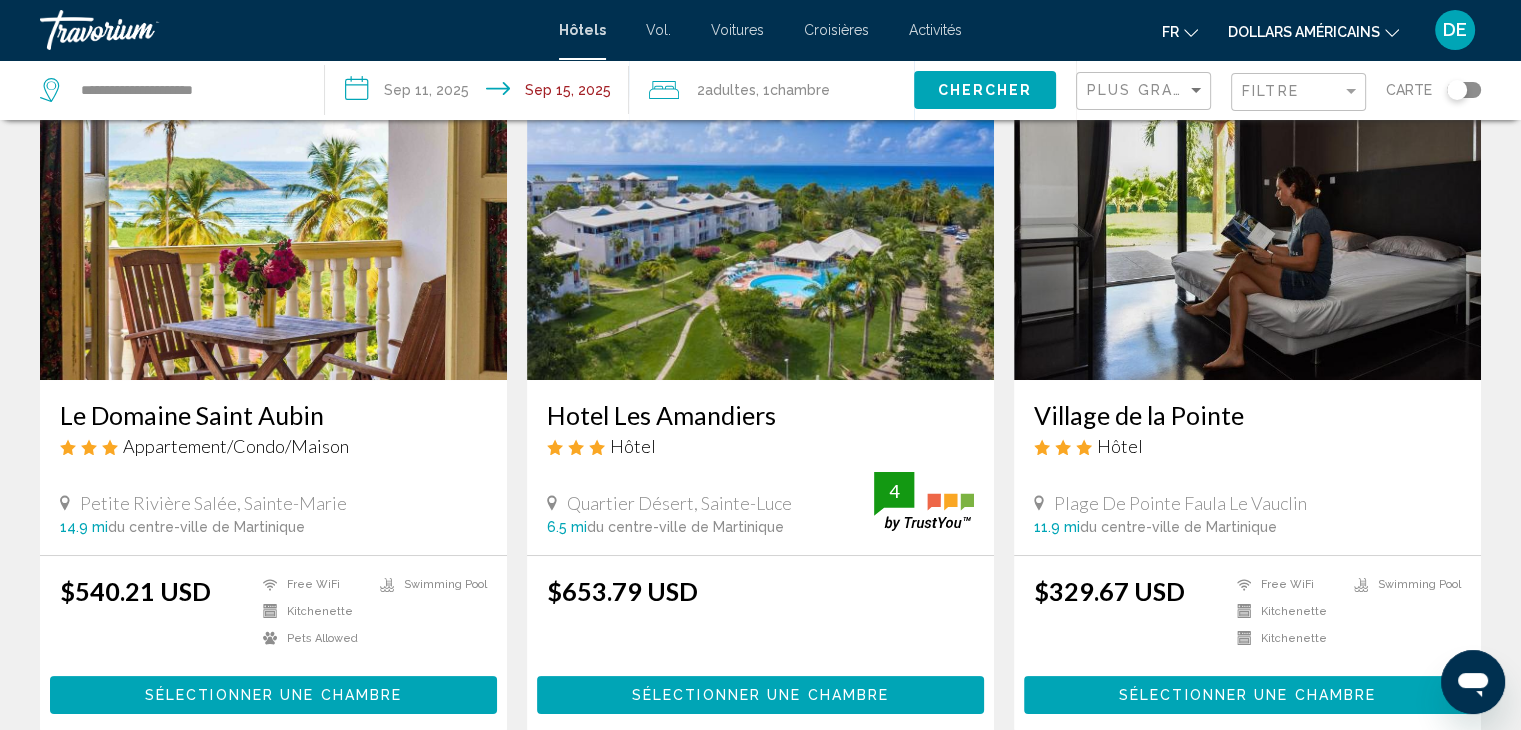 scroll, scrollTop: 104, scrollLeft: 0, axis: vertical 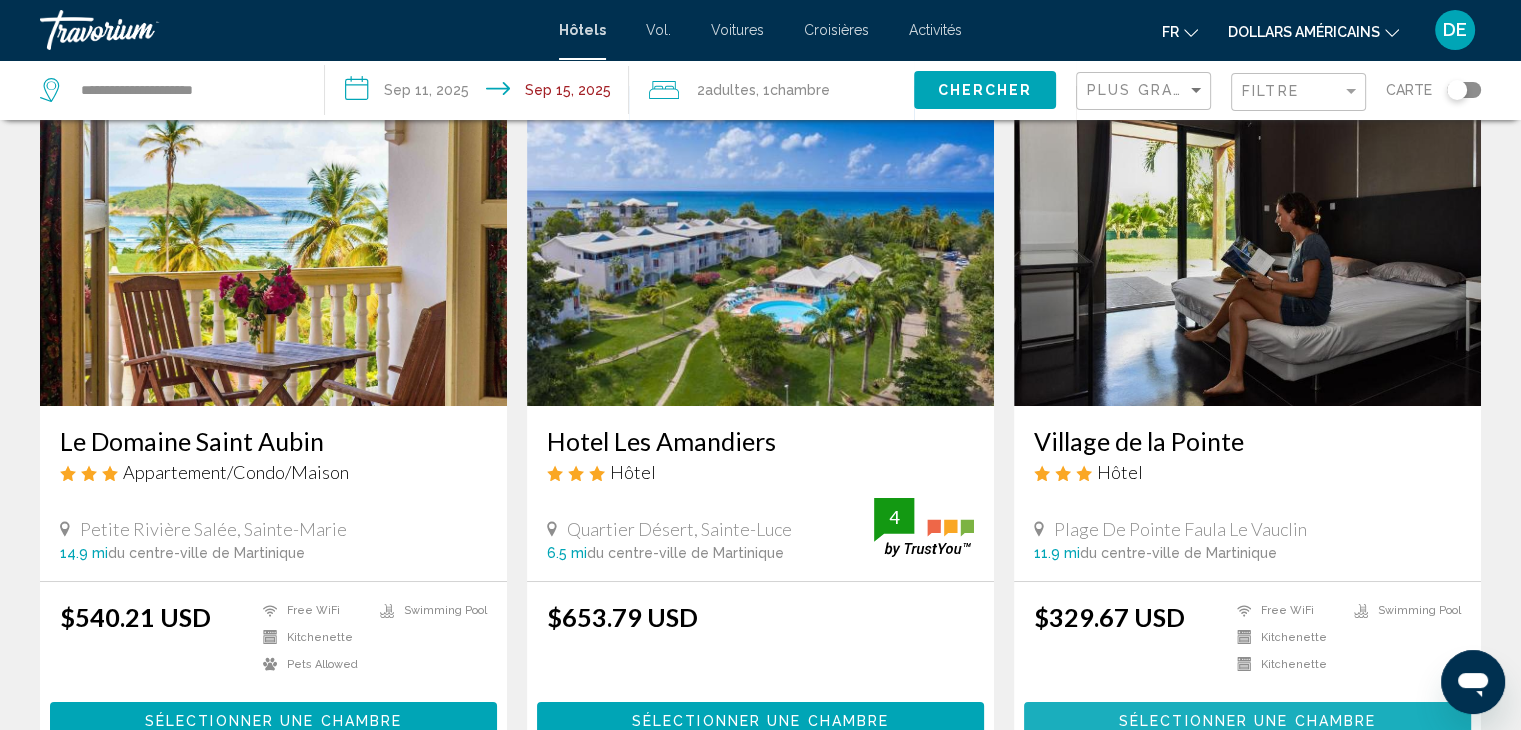 click on "Sélectionner une chambre" at bounding box center (1247, 722) 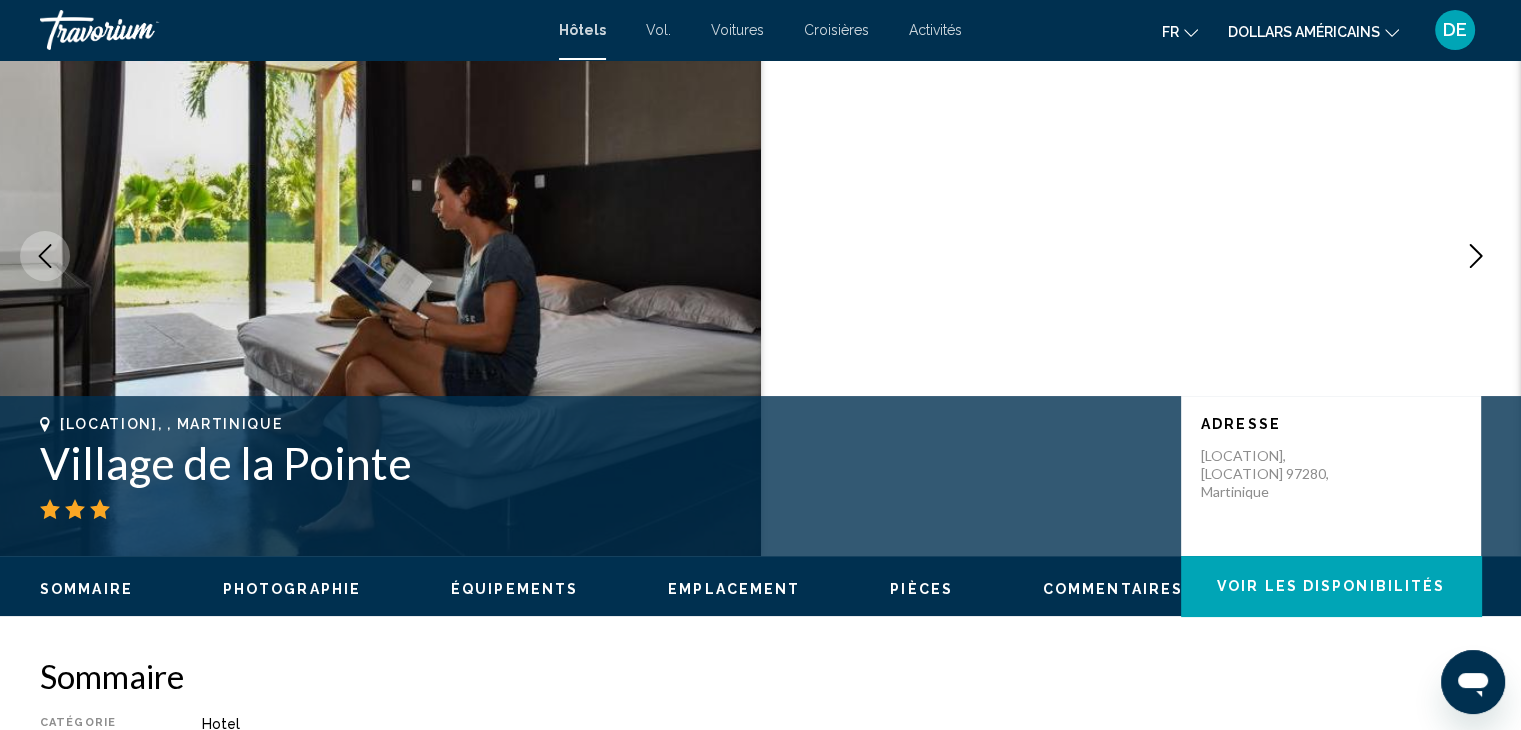 scroll, scrollTop: 0, scrollLeft: 0, axis: both 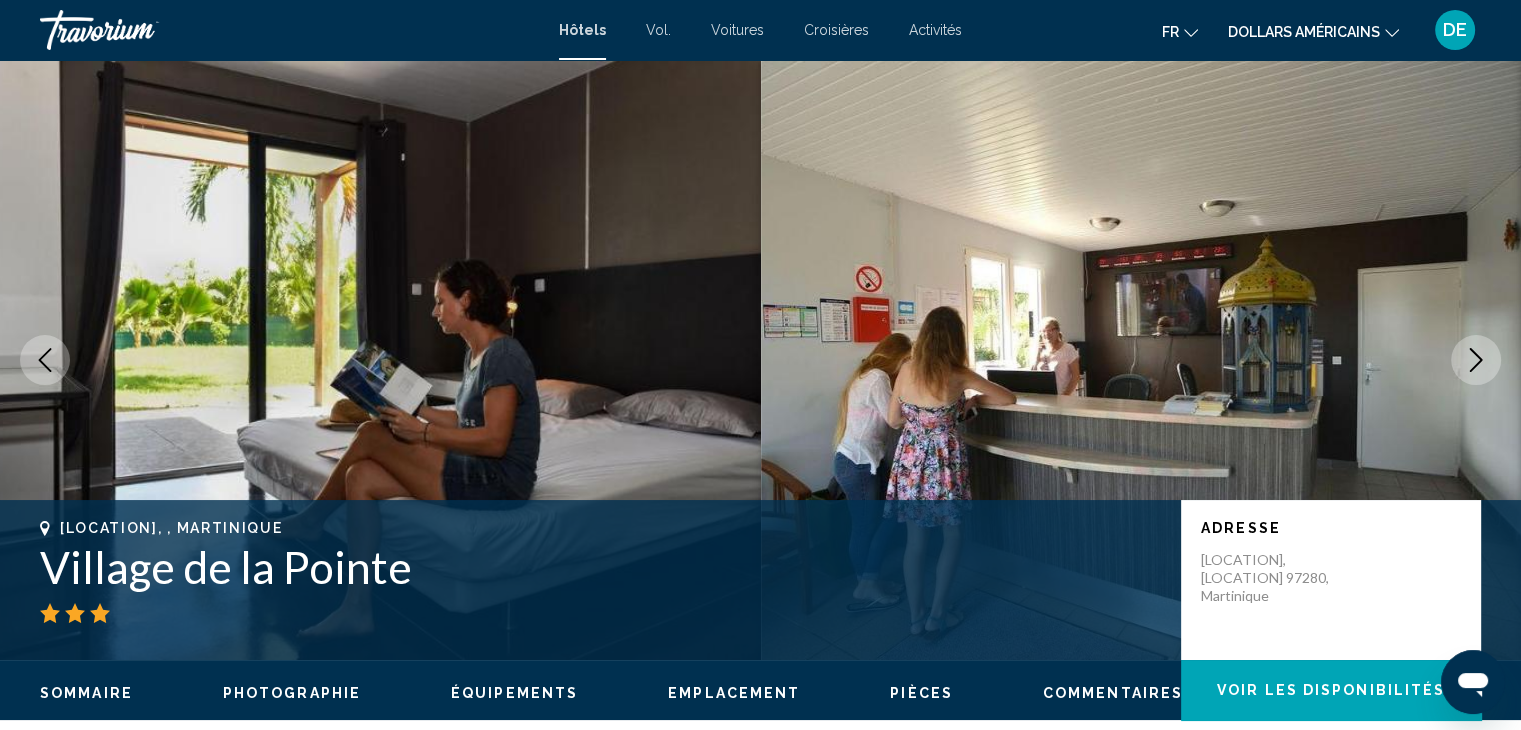 click at bounding box center (1476, 360) 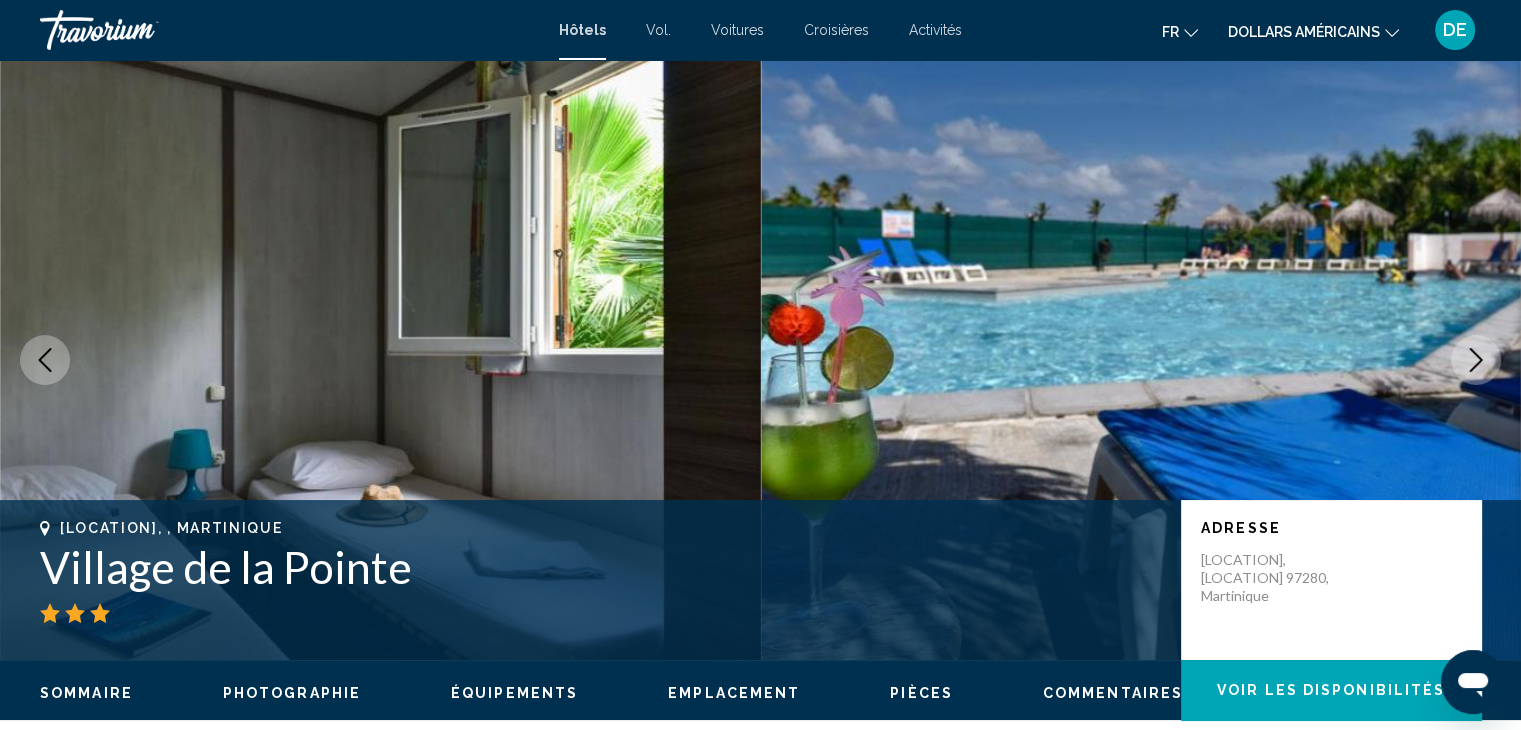 click at bounding box center [1476, 360] 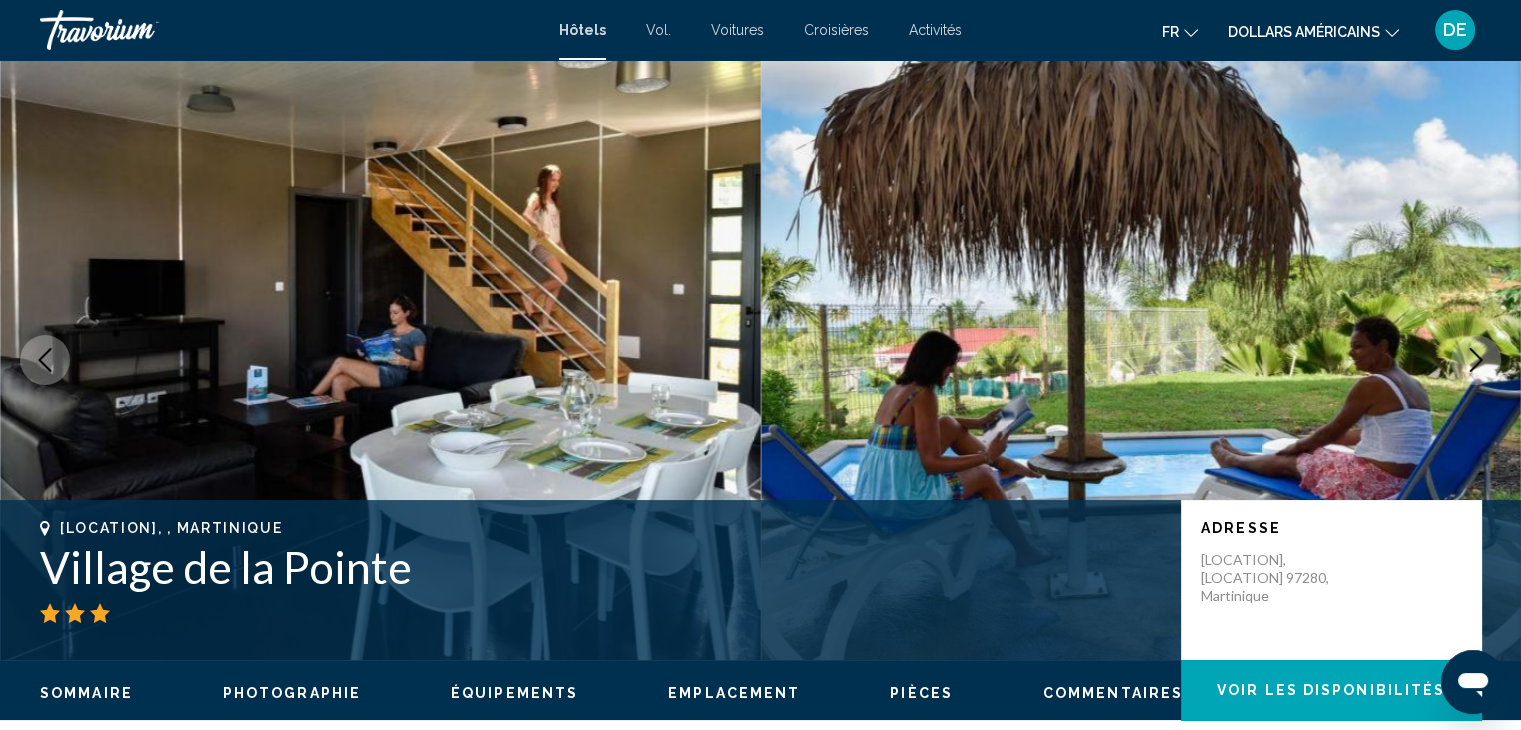 click at bounding box center [1476, 360] 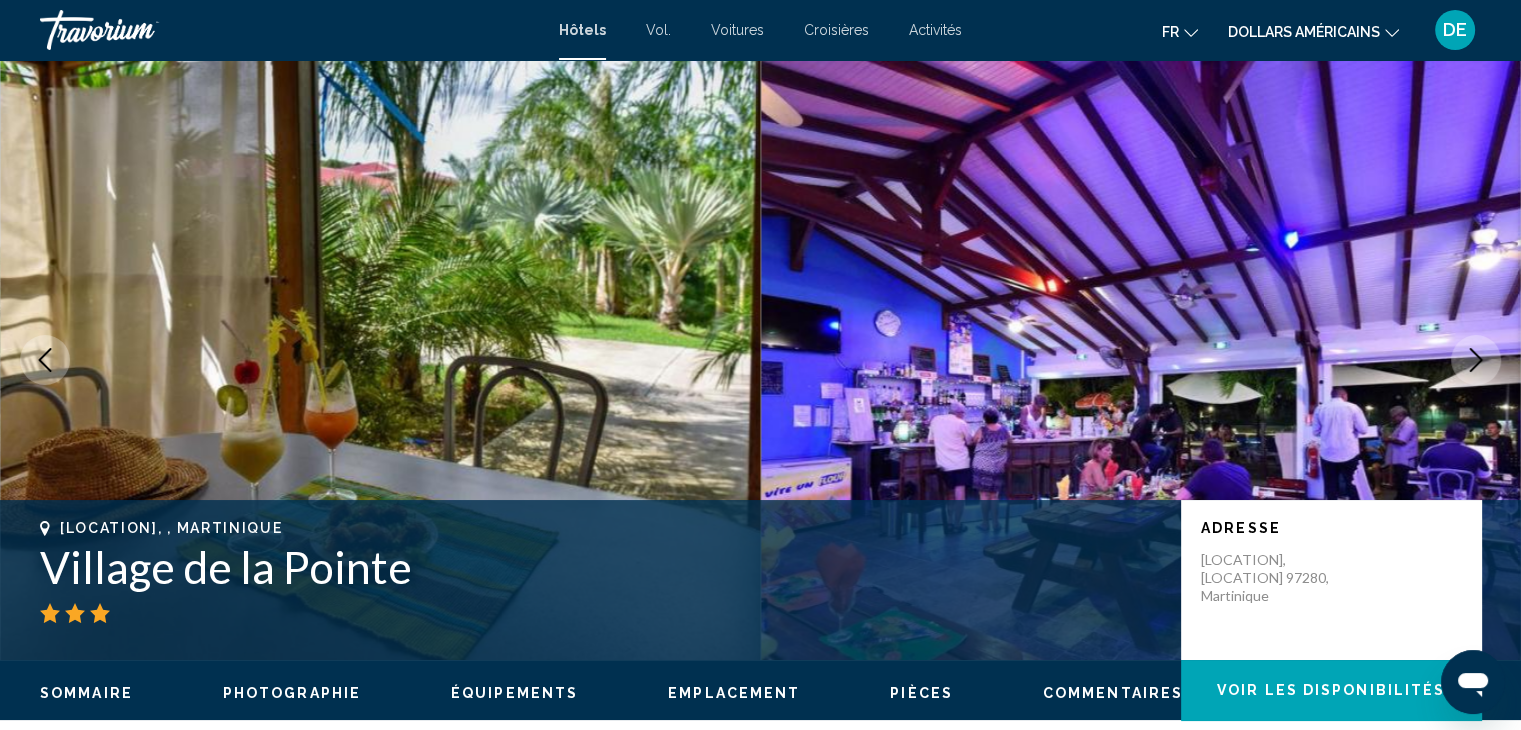 click at bounding box center [1476, 360] 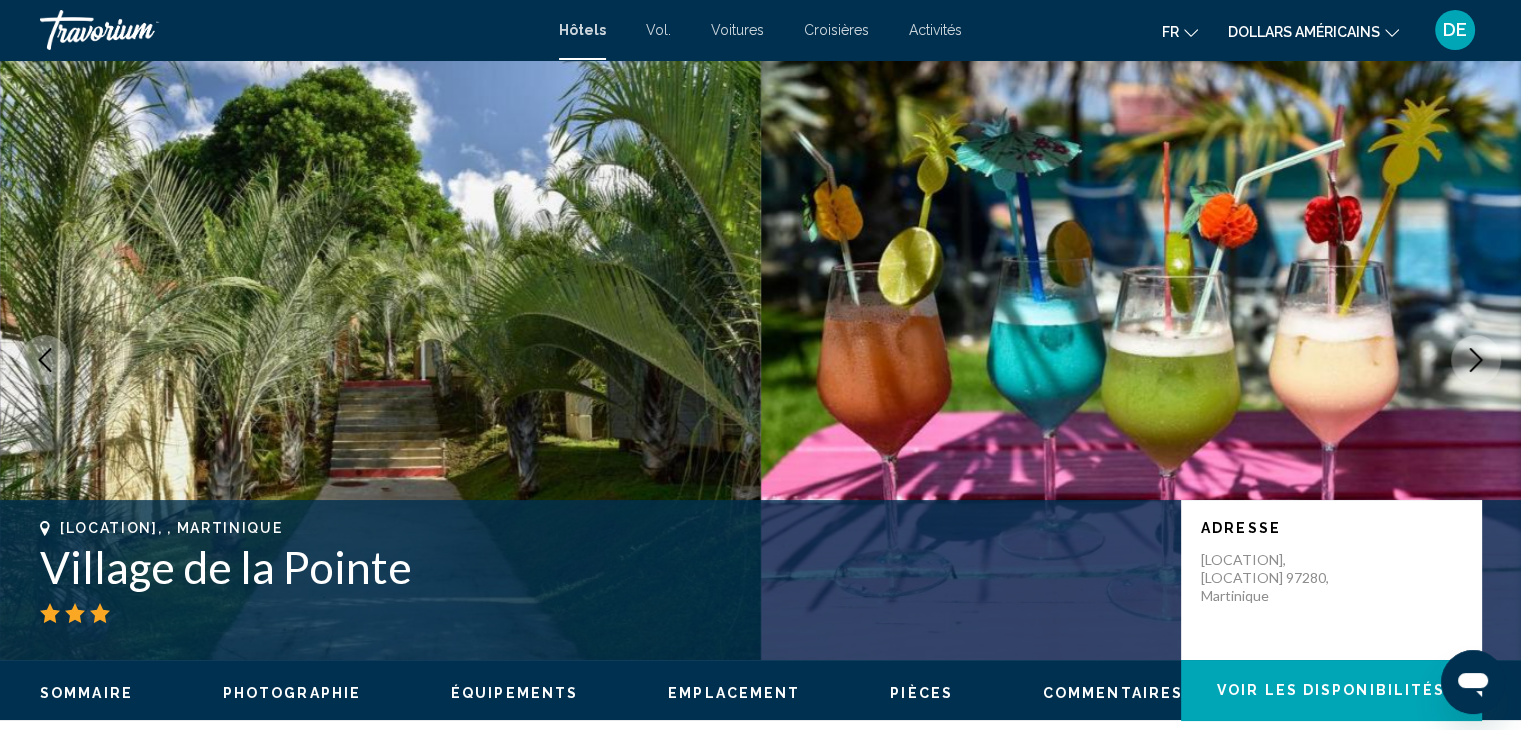 click at bounding box center [1476, 360] 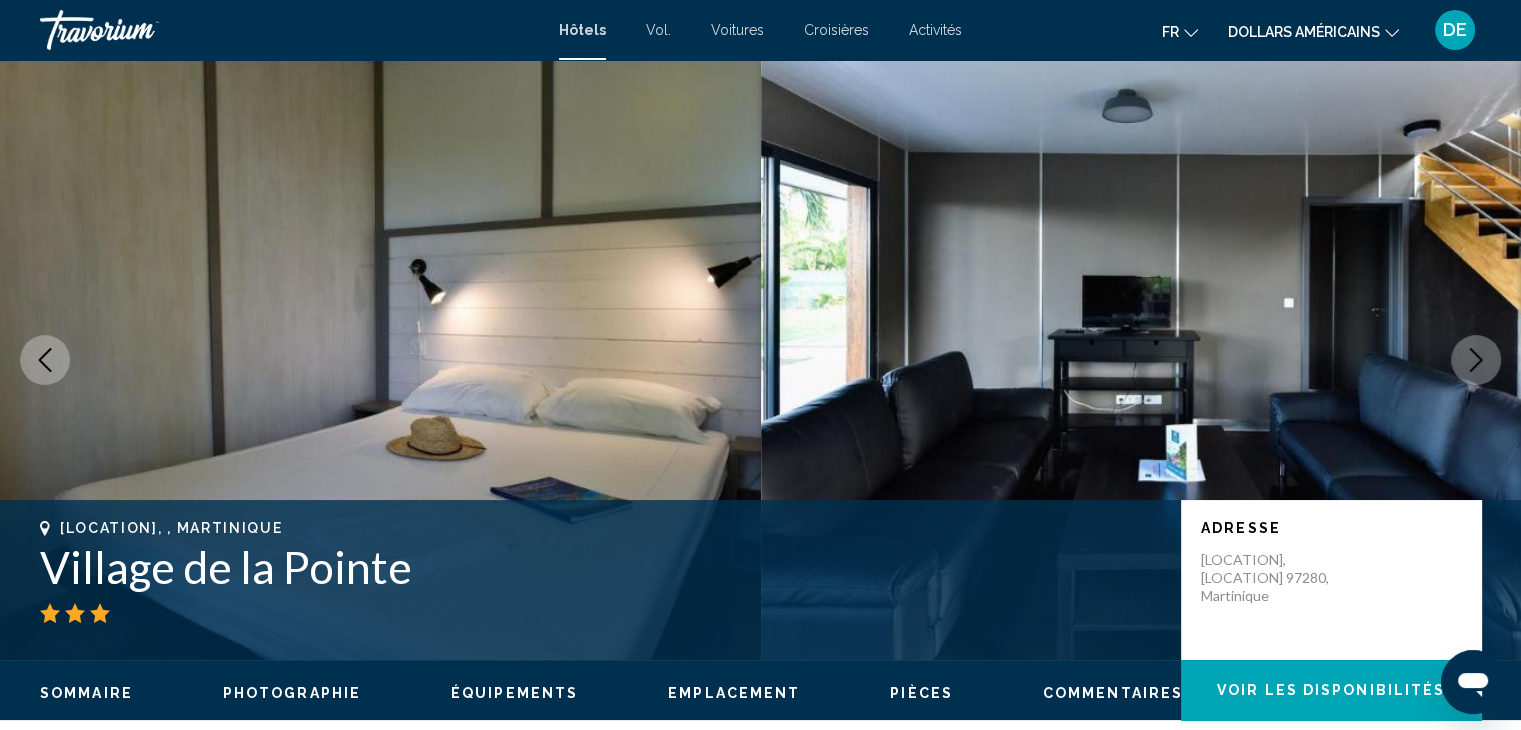 click at bounding box center (1476, 360) 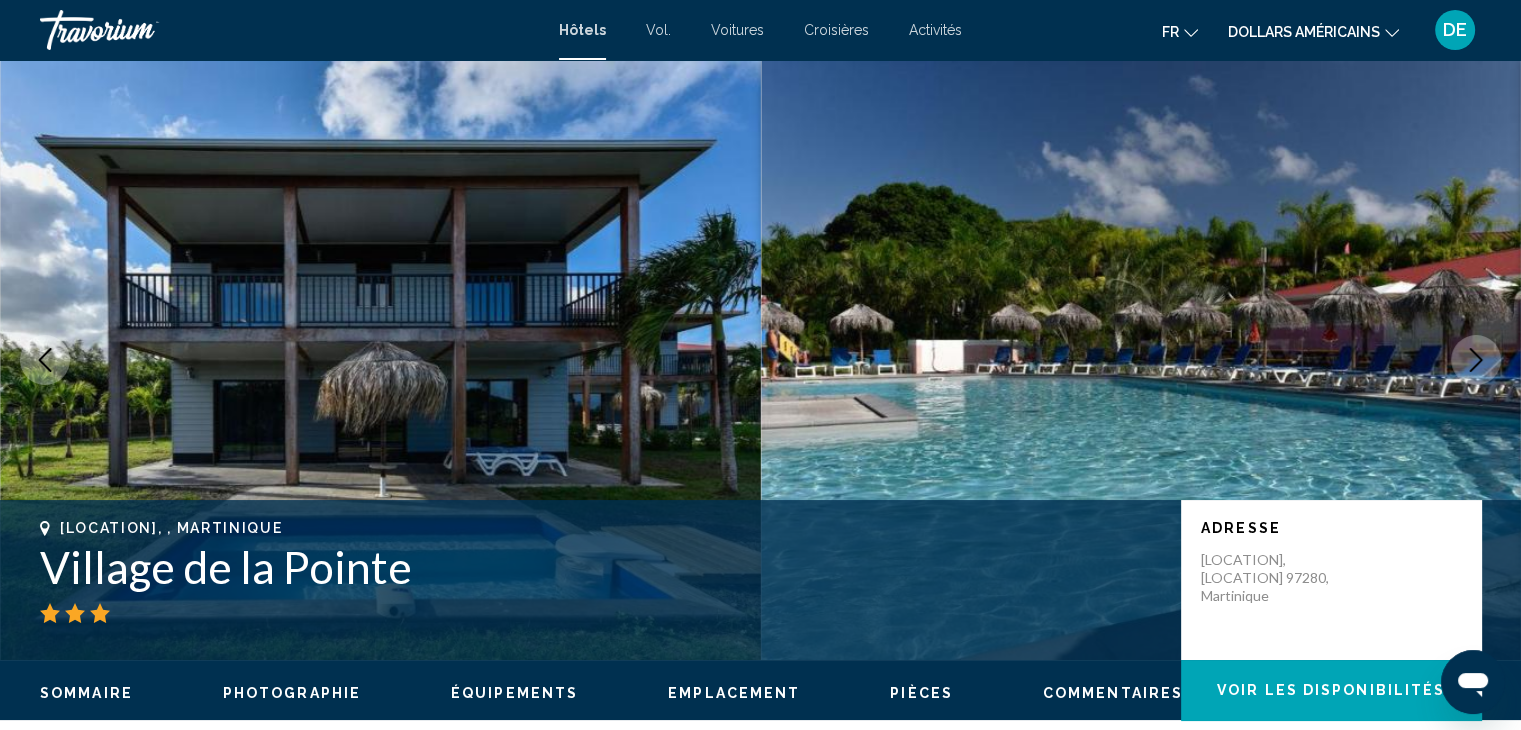 click at bounding box center (1476, 360) 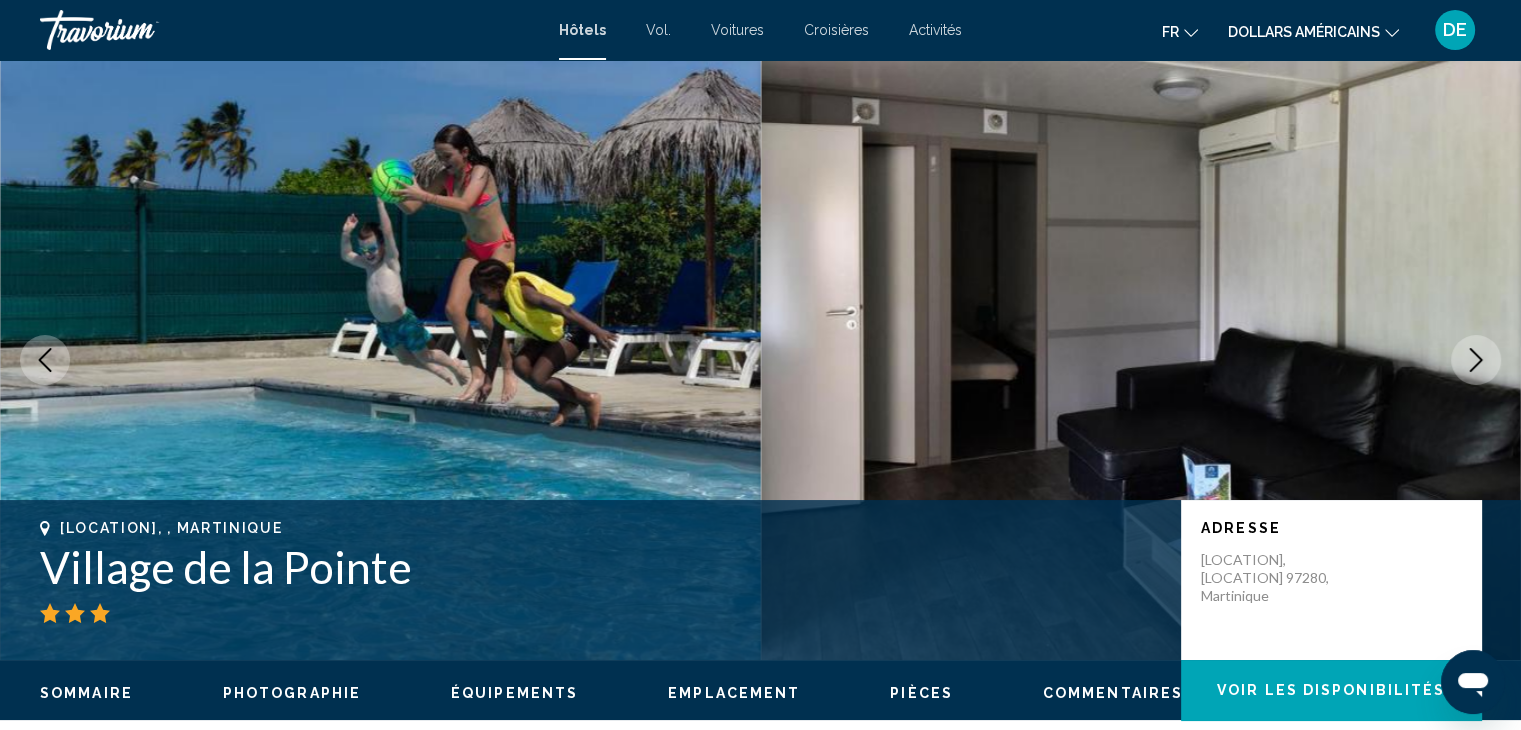 click at bounding box center (1476, 360) 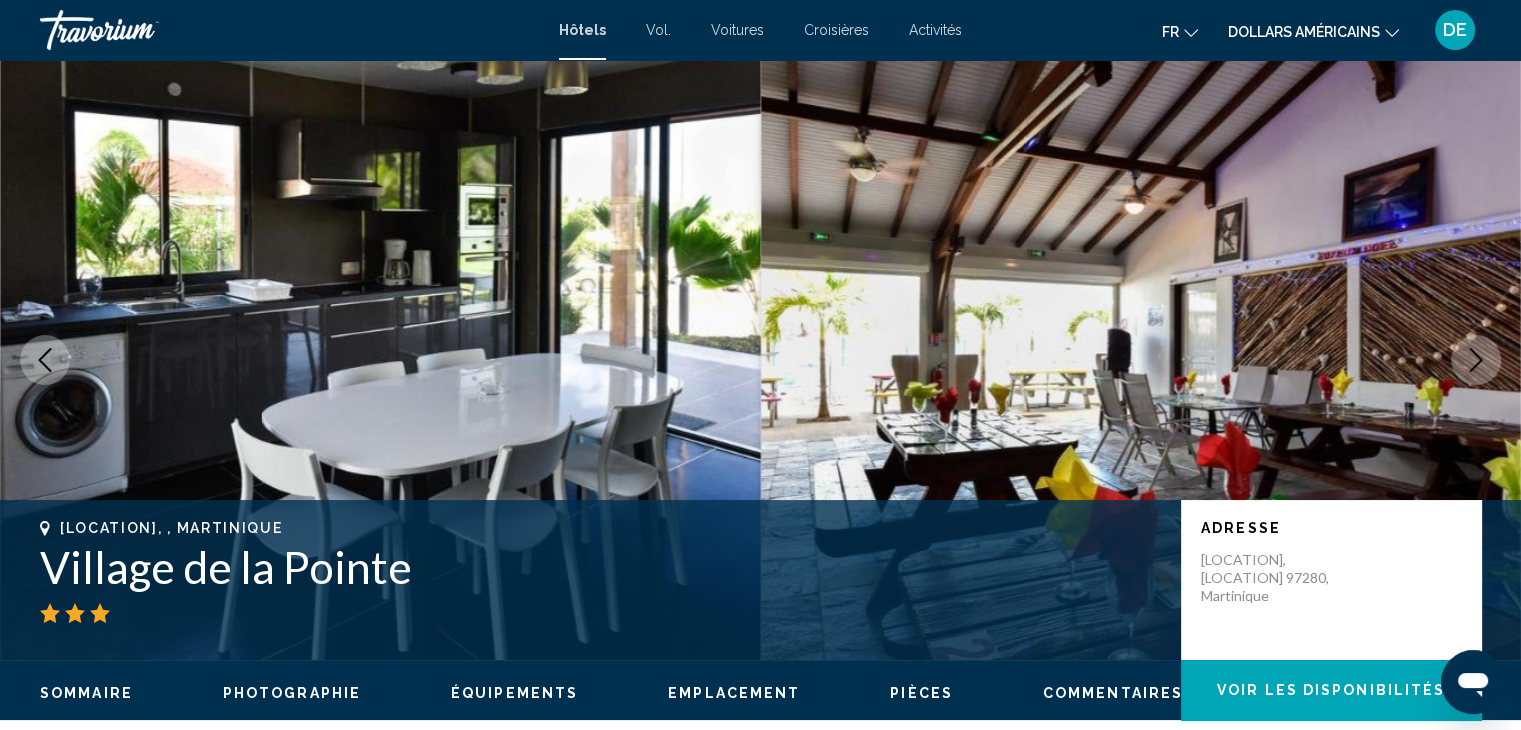 click at bounding box center [1476, 360] 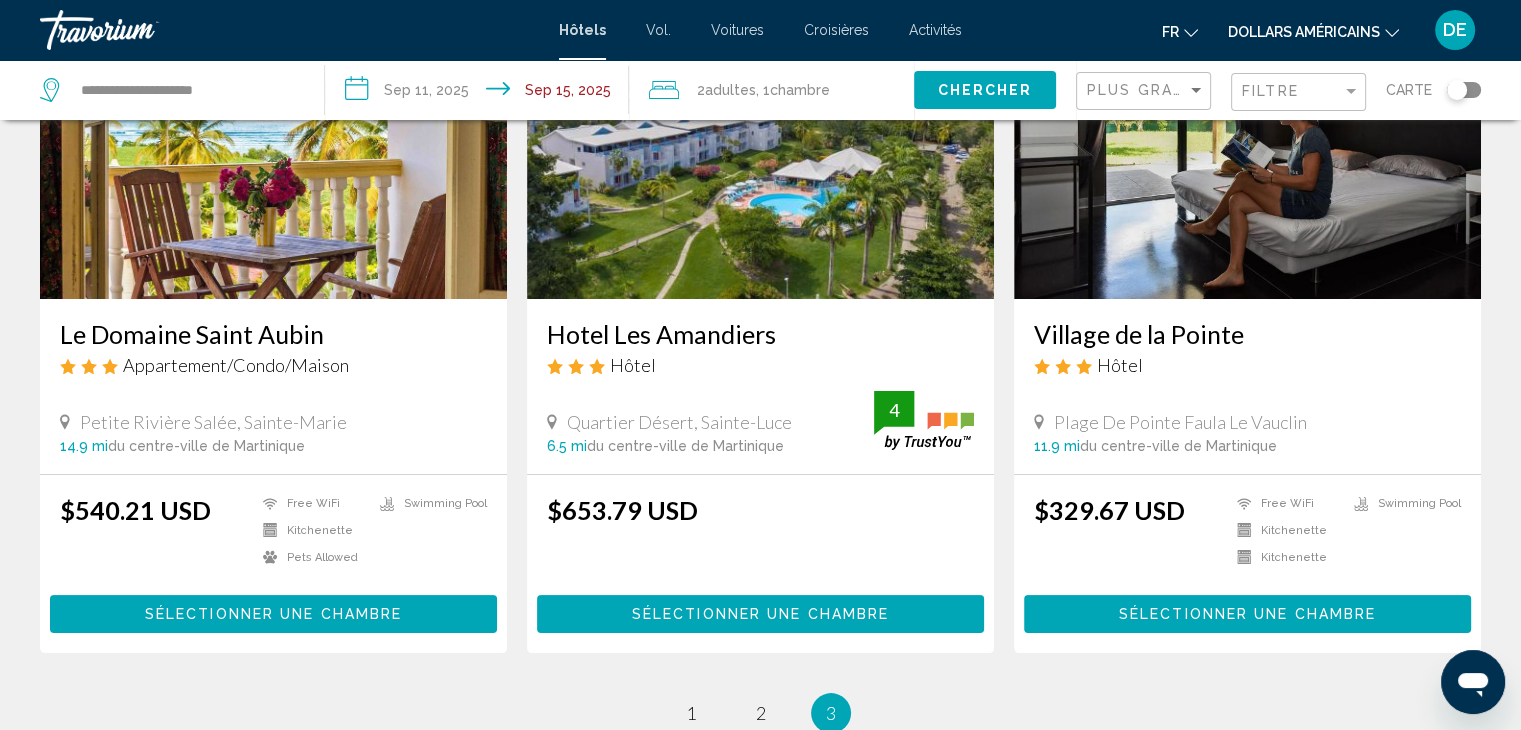 scroll, scrollTop: 0, scrollLeft: 0, axis: both 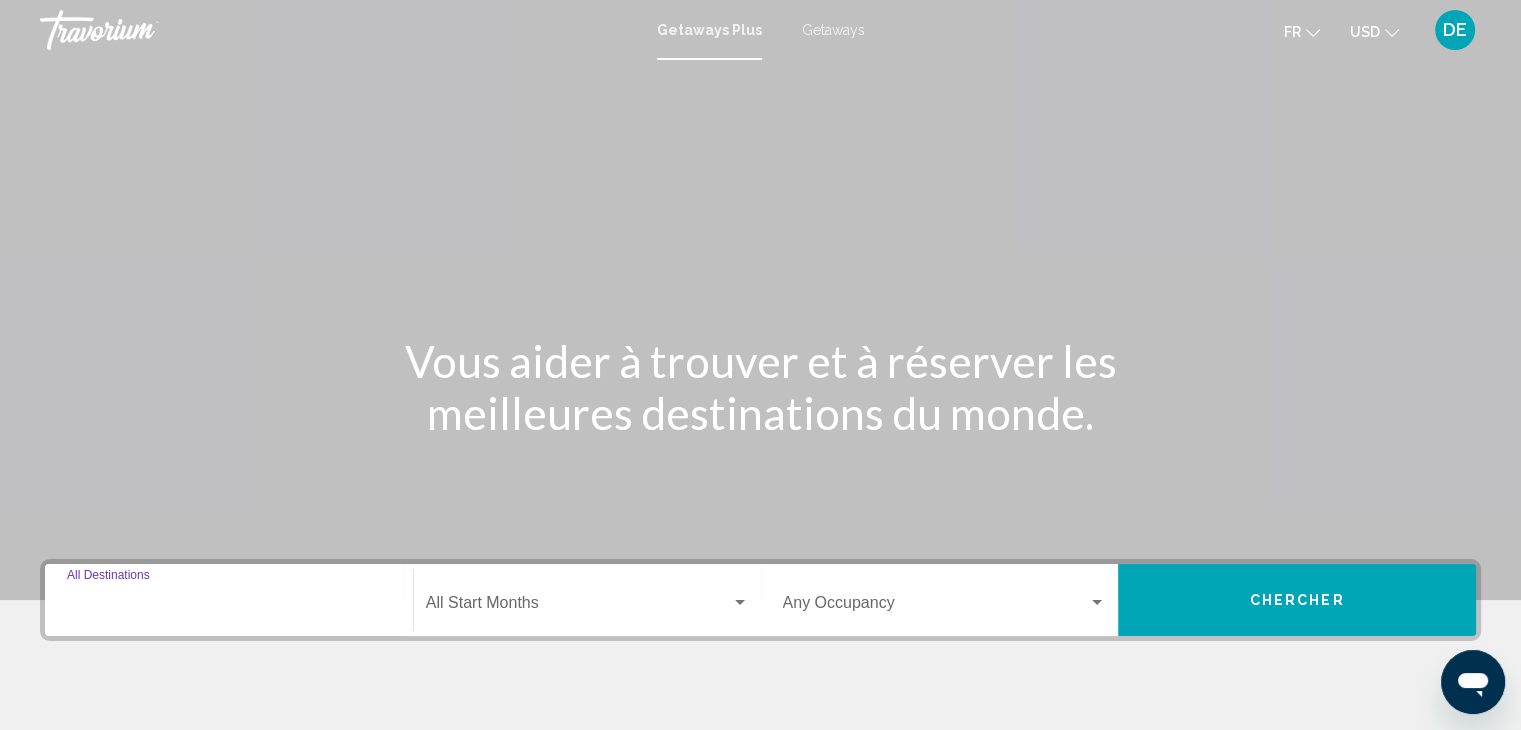 click on "Destination All Destinations" at bounding box center [229, 607] 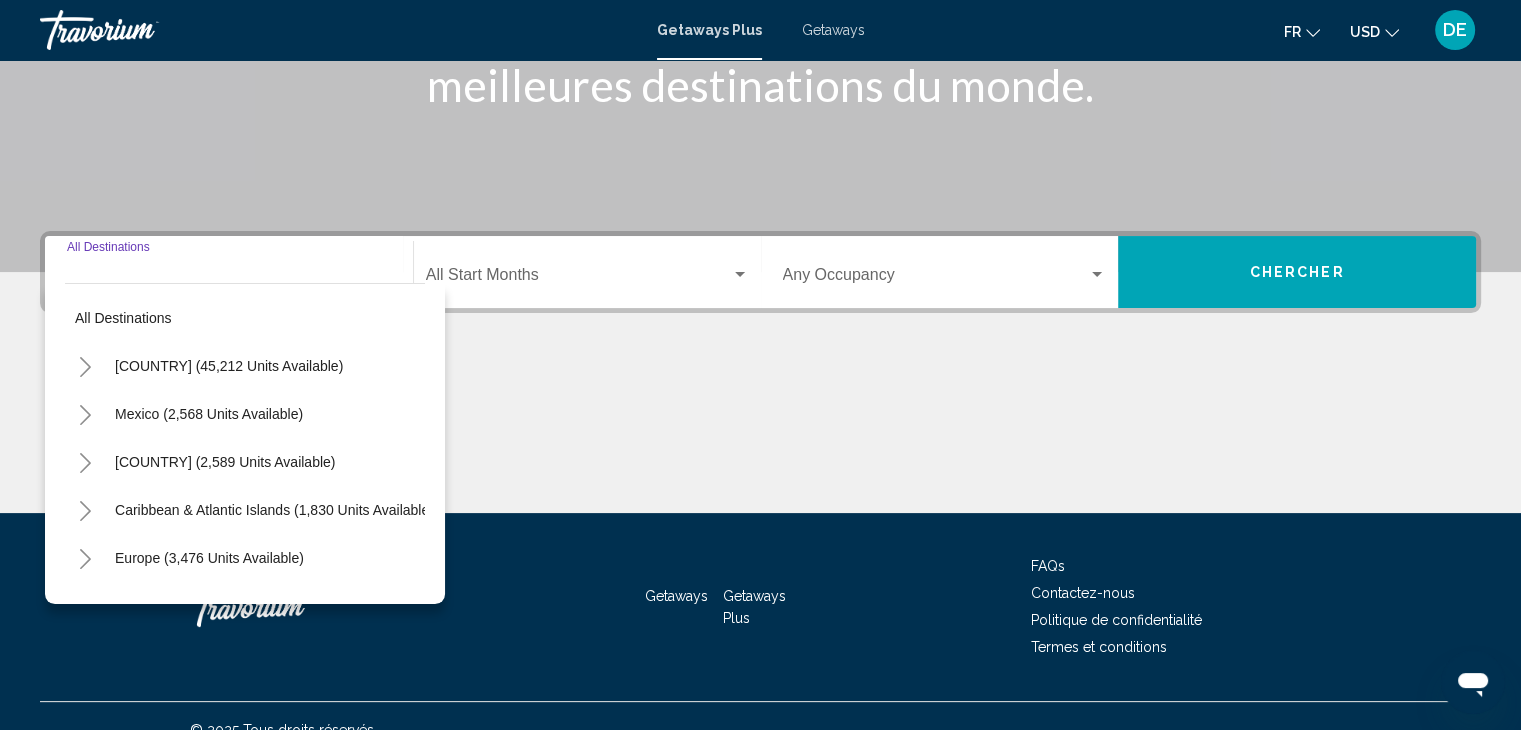 scroll, scrollTop: 356, scrollLeft: 0, axis: vertical 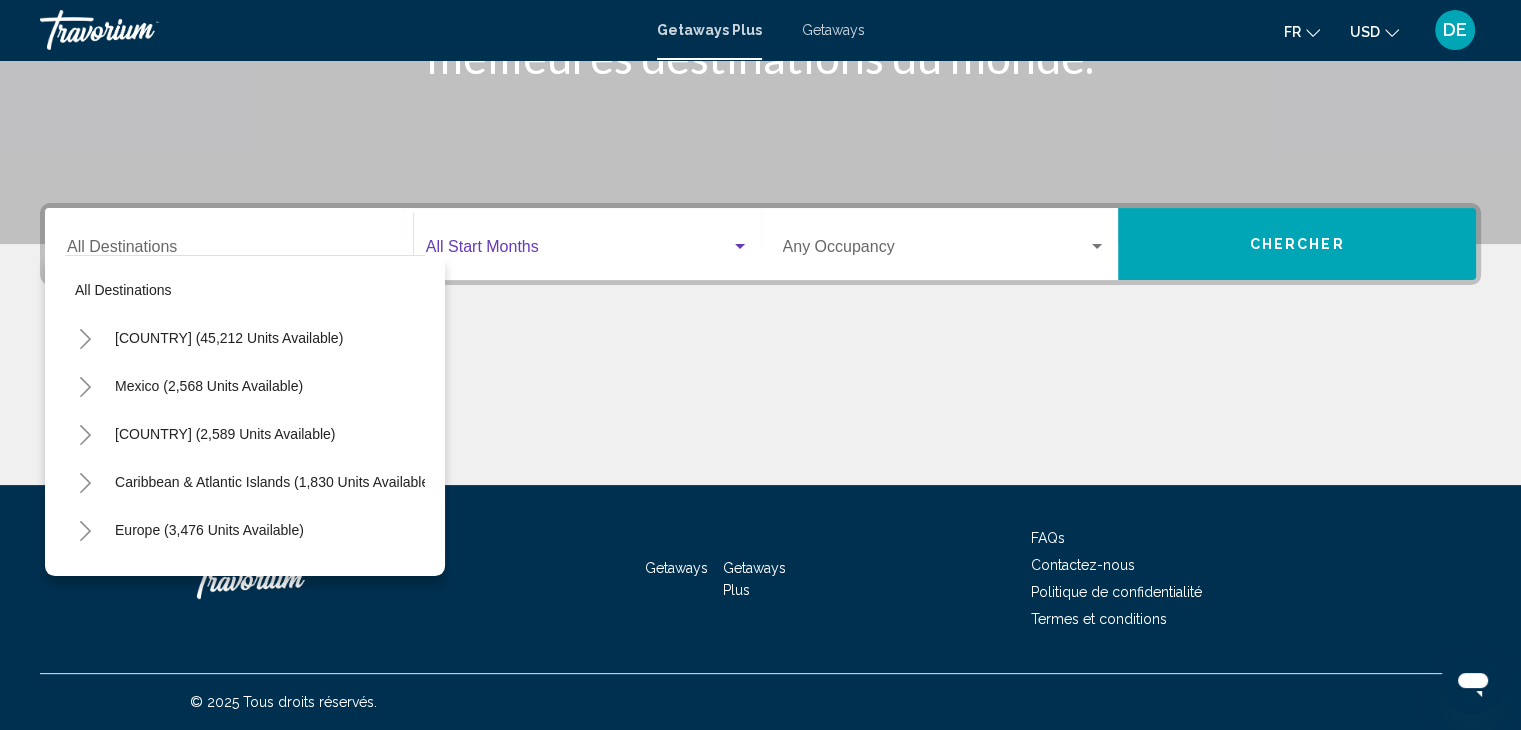 click at bounding box center [578, 251] 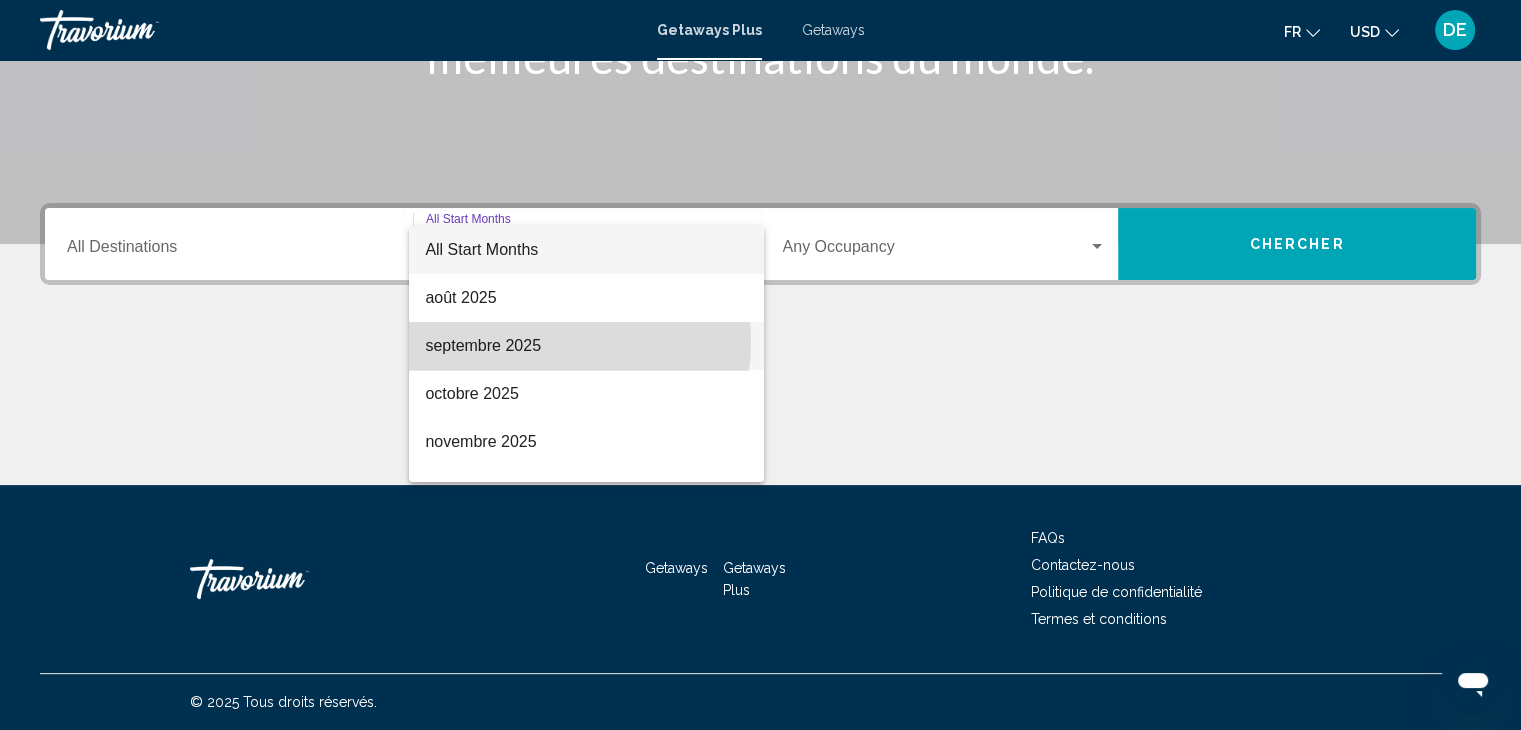 click on "septembre 2025" at bounding box center [586, 346] 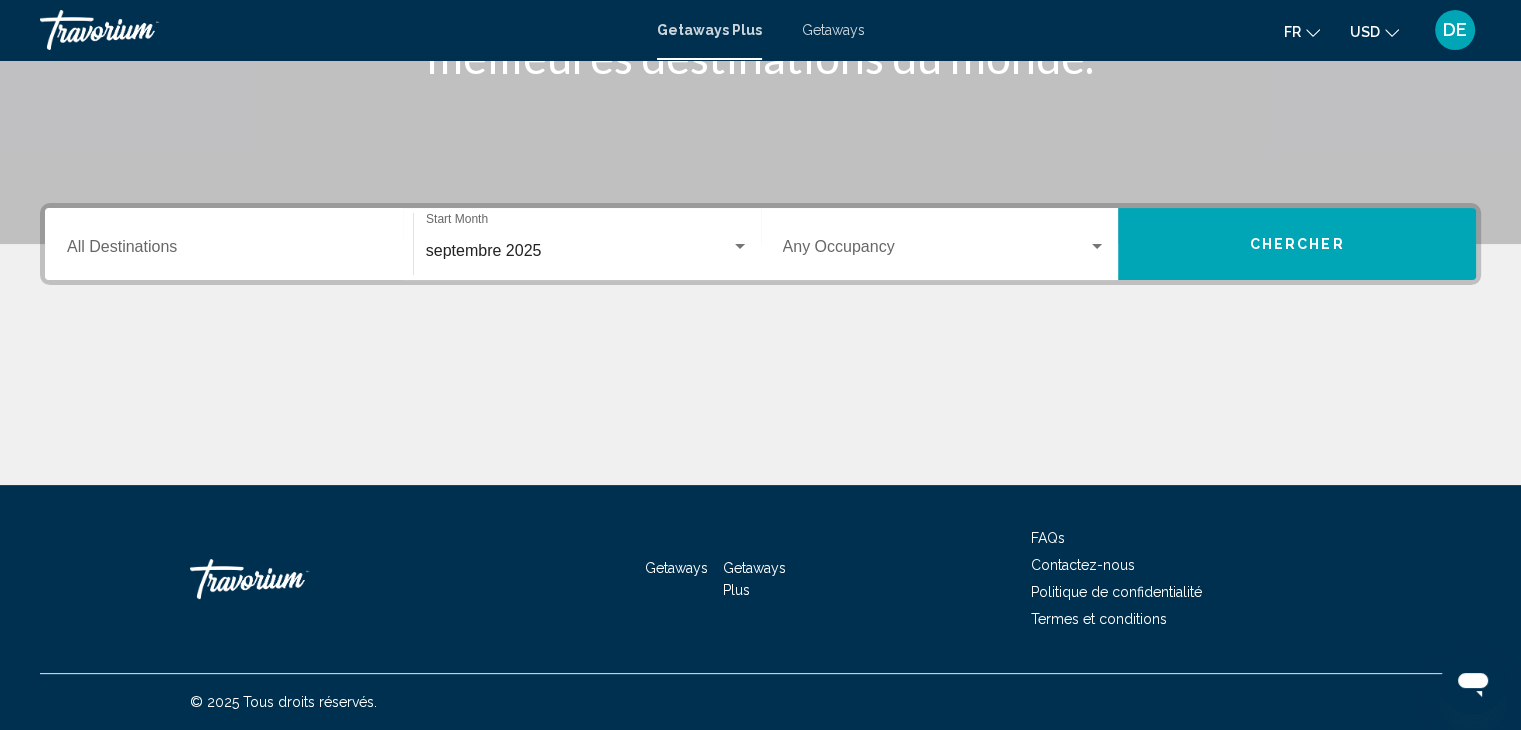 click on "Destination All Destinations" at bounding box center (229, 244) 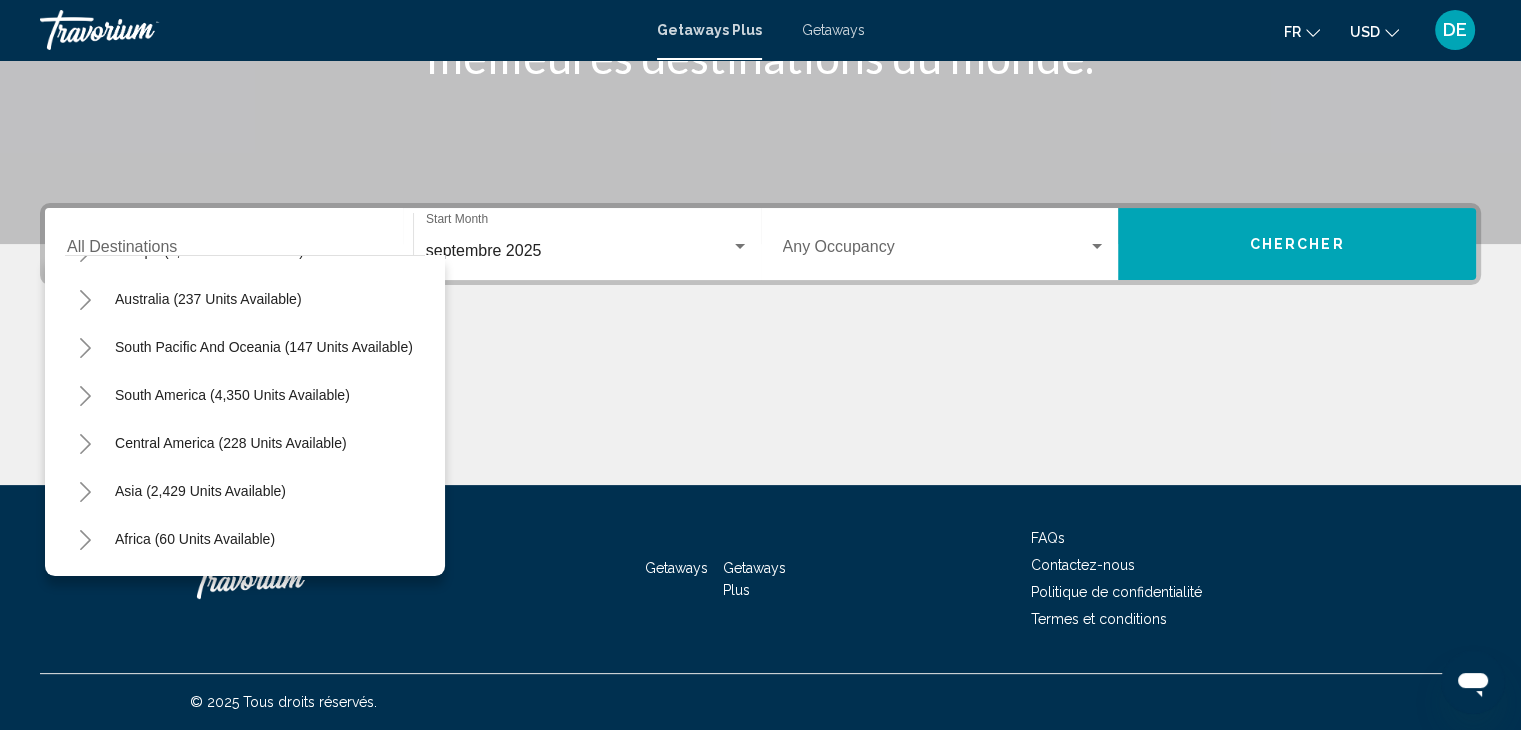 scroll, scrollTop: 268, scrollLeft: 0, axis: vertical 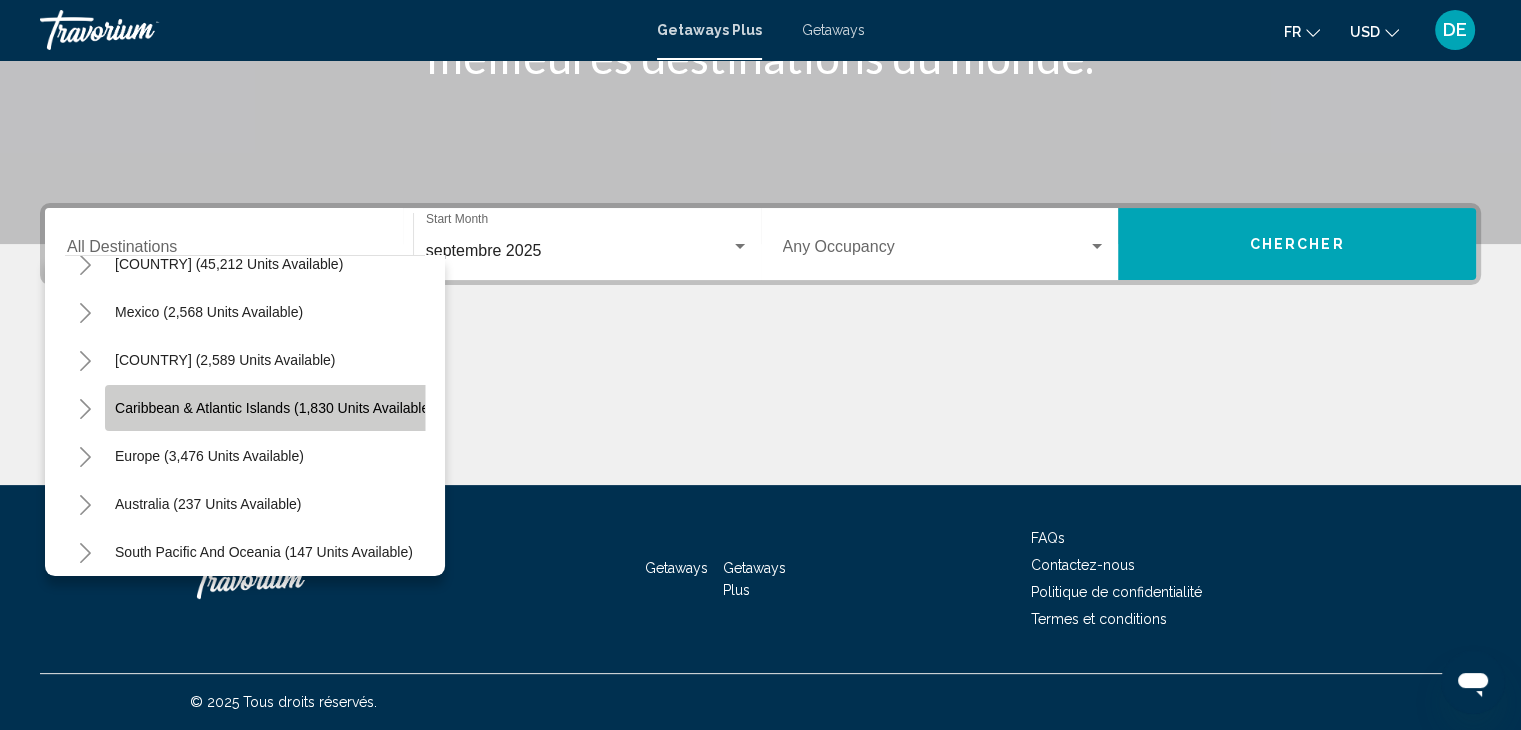 click on "Caribbean & Atlantic Islands (1,830 units available)" 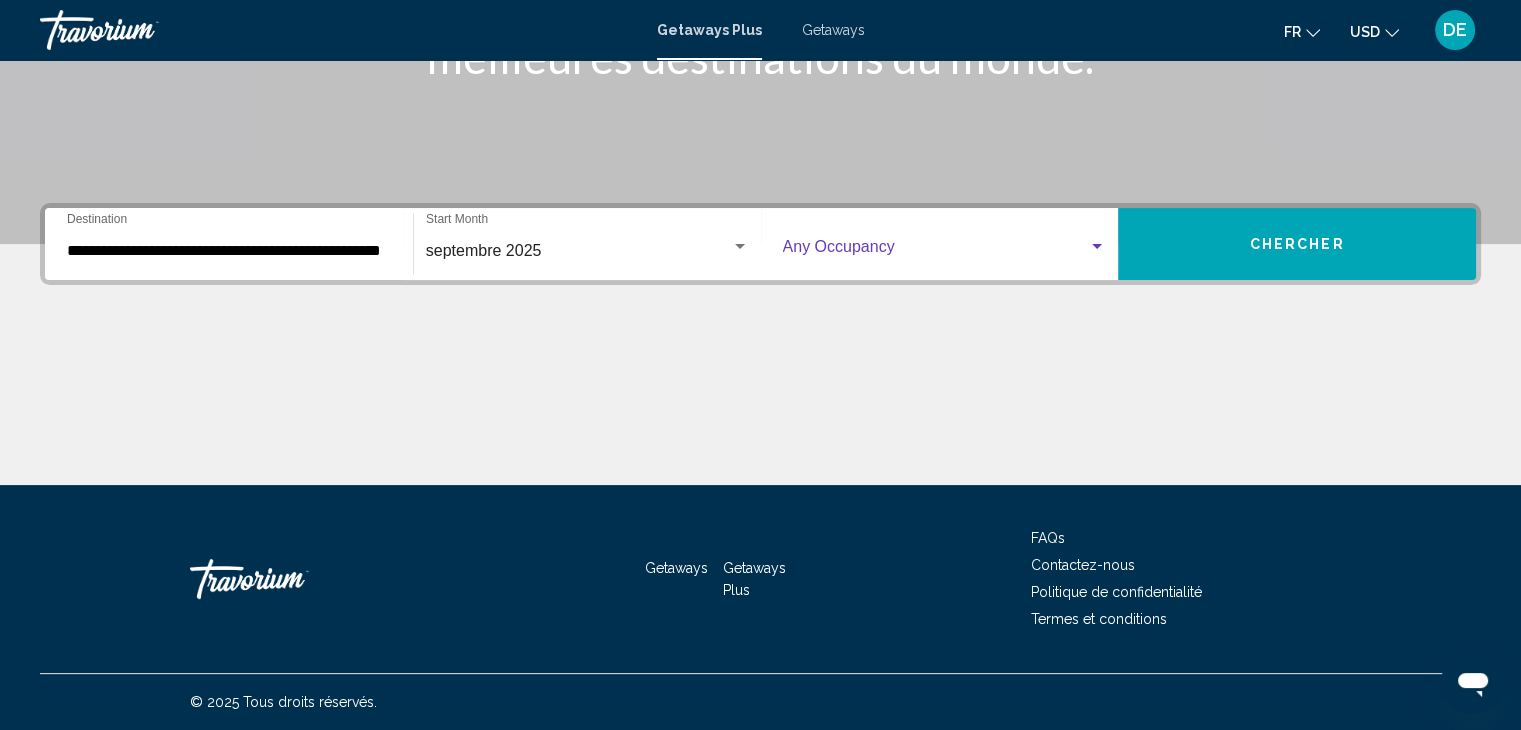 click at bounding box center [1097, 246] 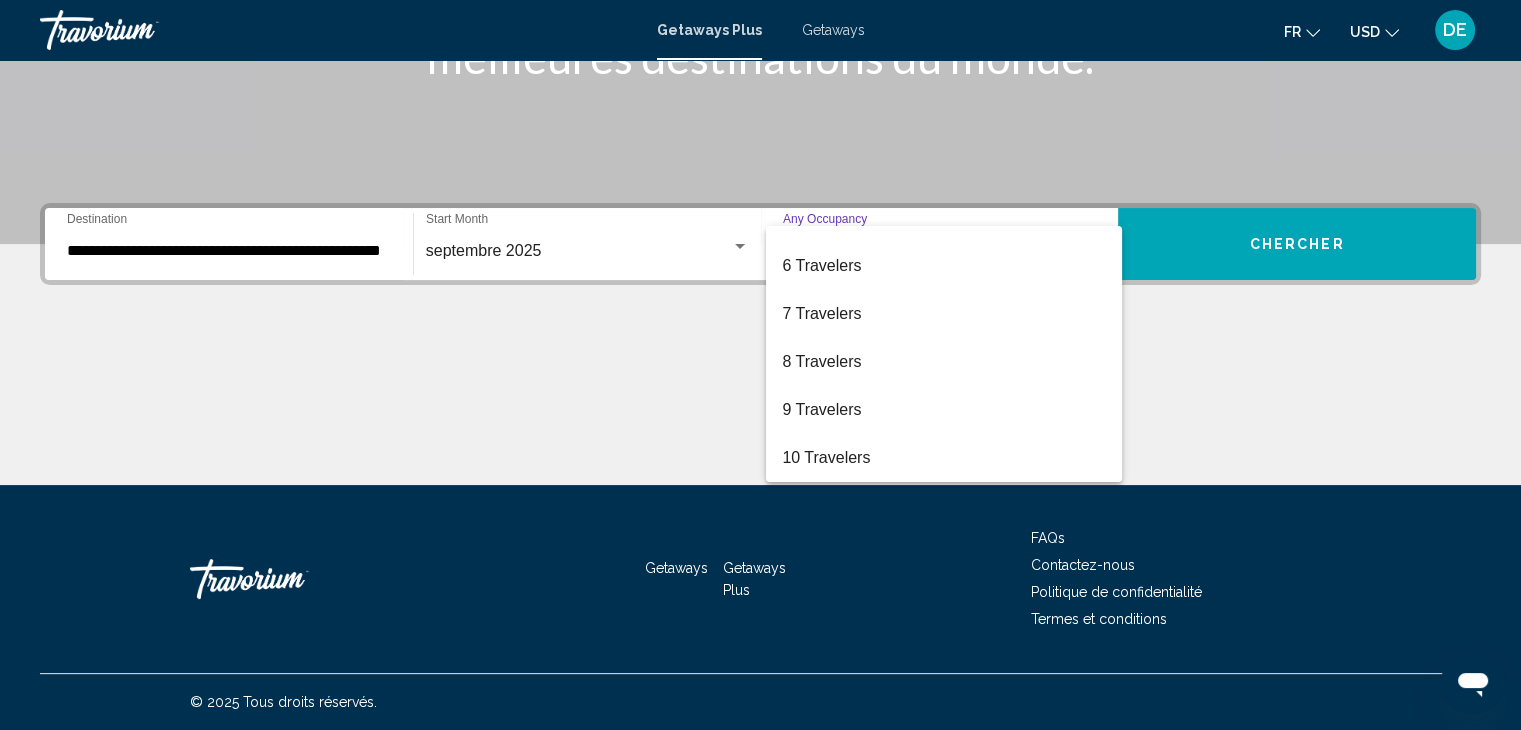 scroll, scrollTop: 0, scrollLeft: 0, axis: both 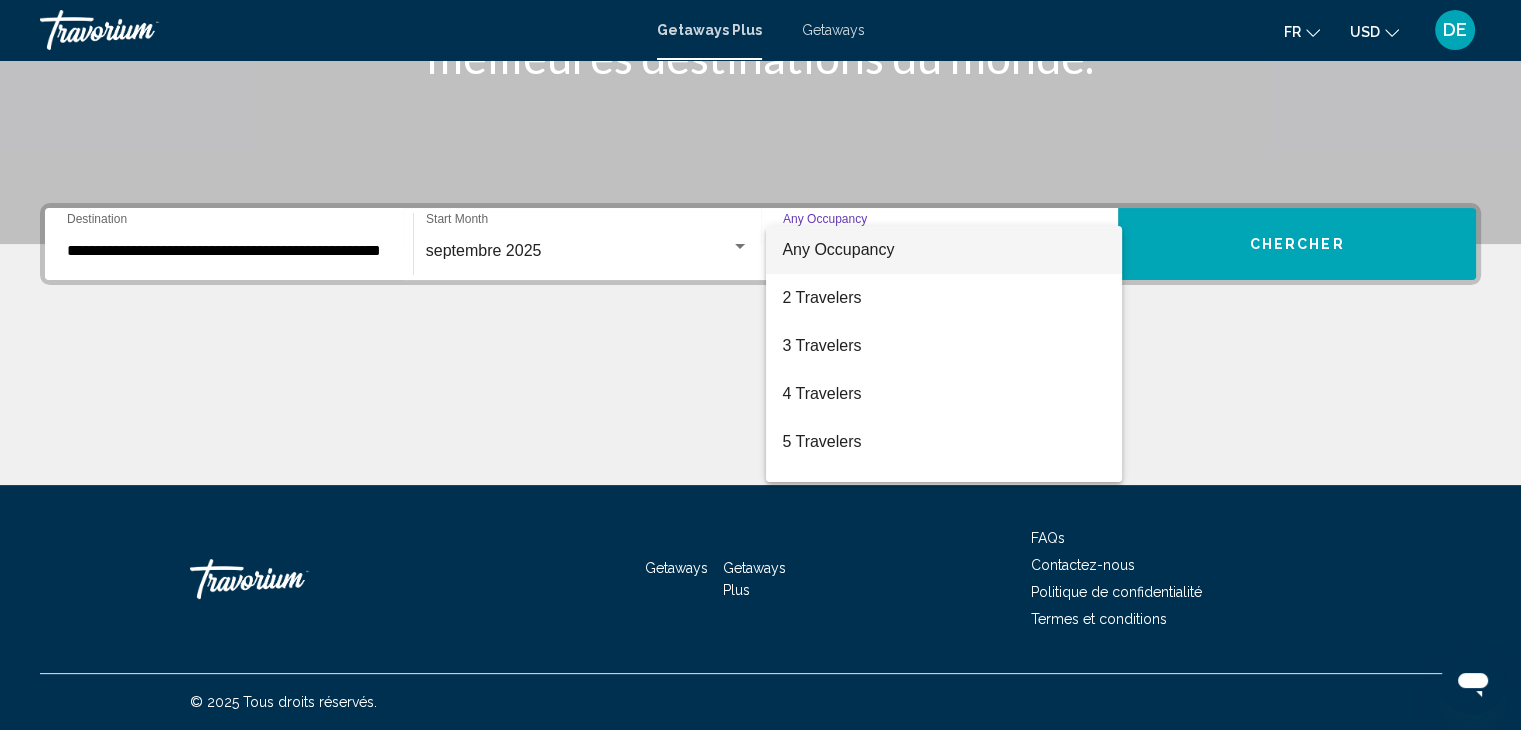click at bounding box center (760, 365) 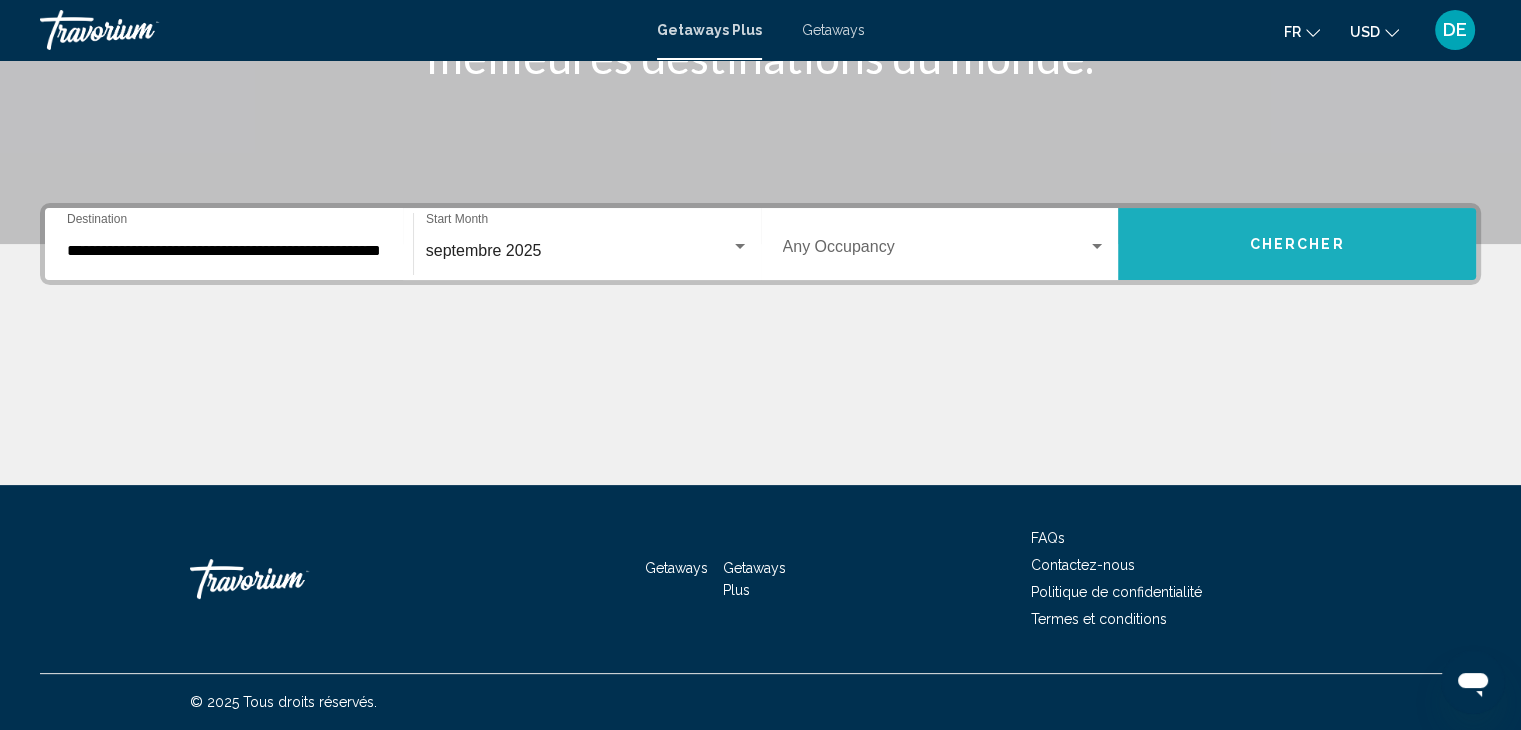 click on "Chercher" at bounding box center (1297, 245) 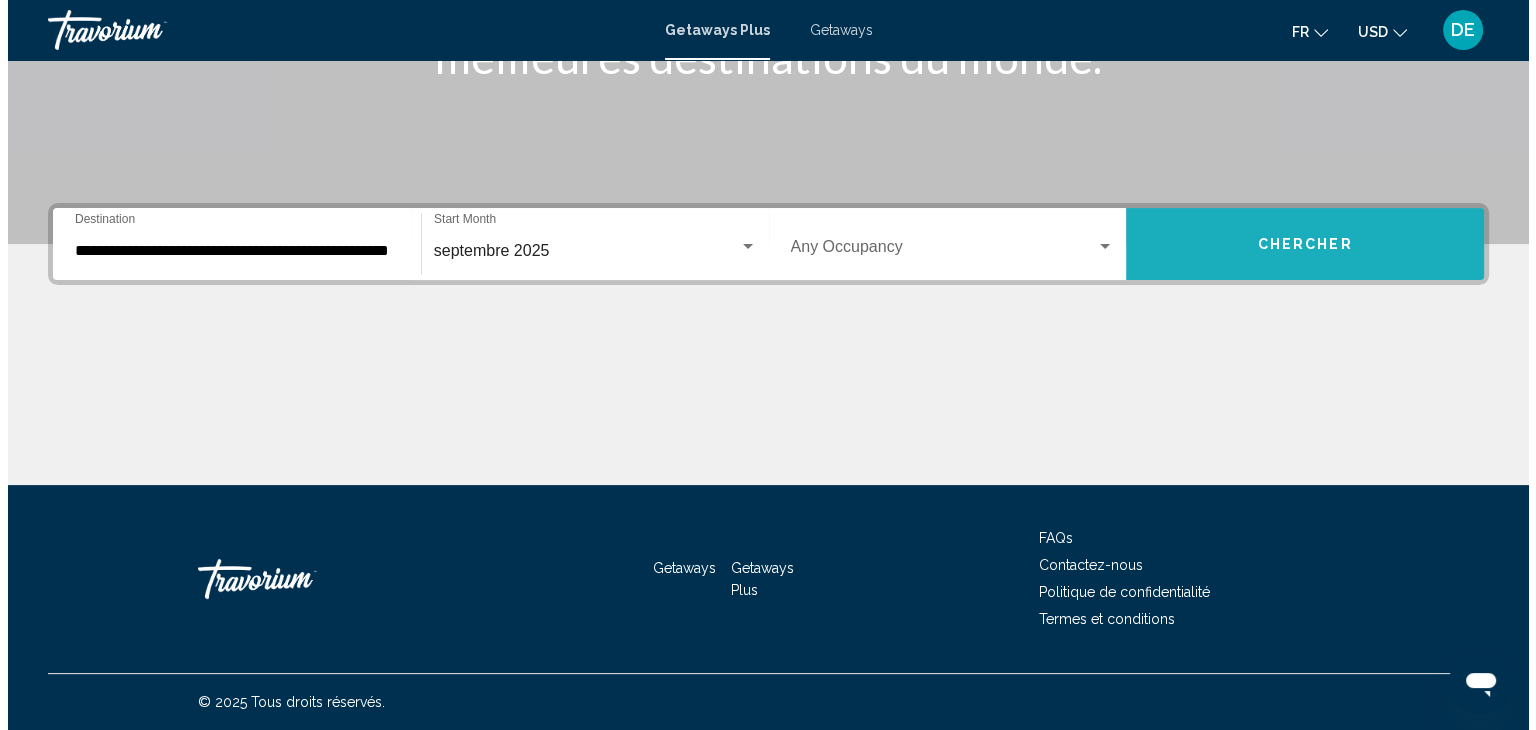 scroll, scrollTop: 0, scrollLeft: 0, axis: both 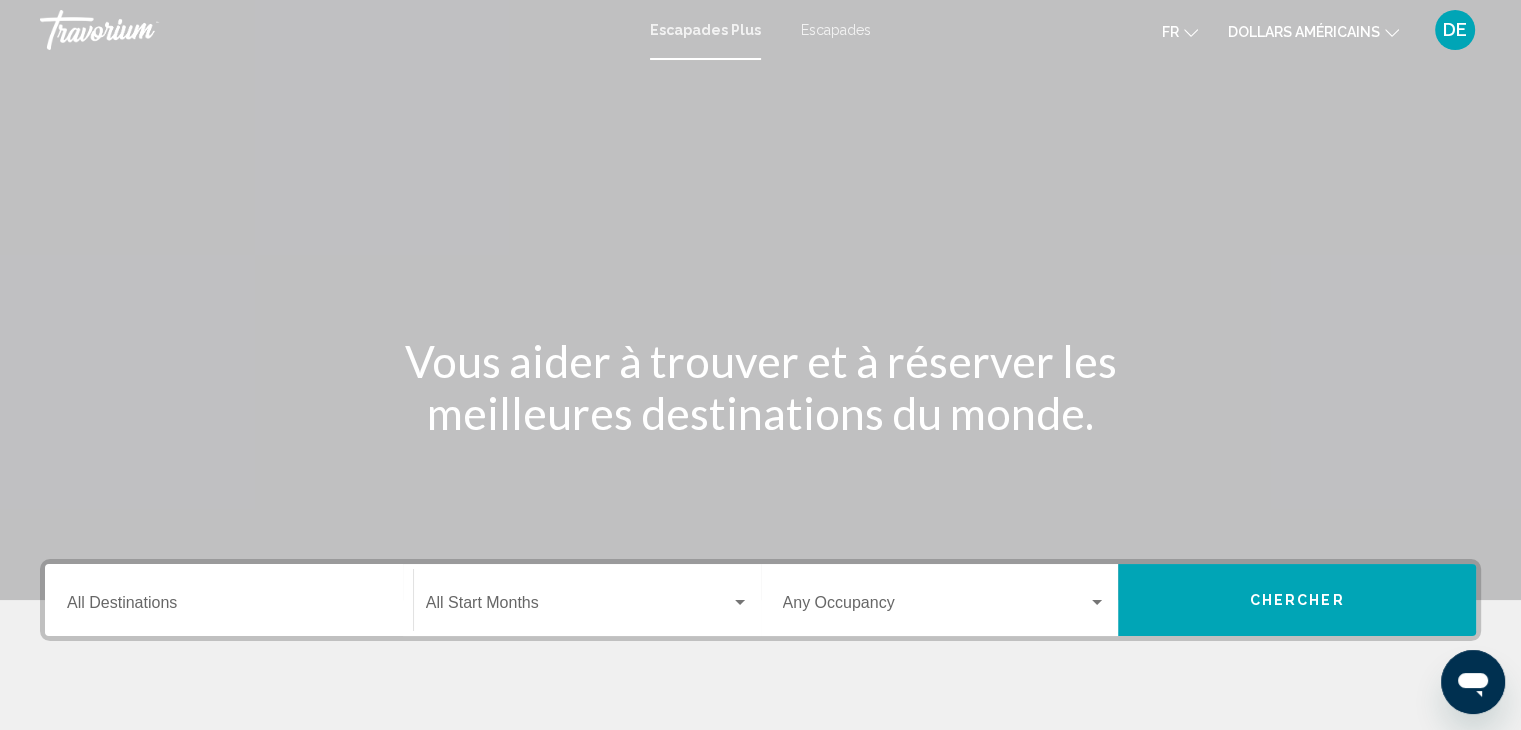 click on "Destination All Destinations" at bounding box center [229, 600] 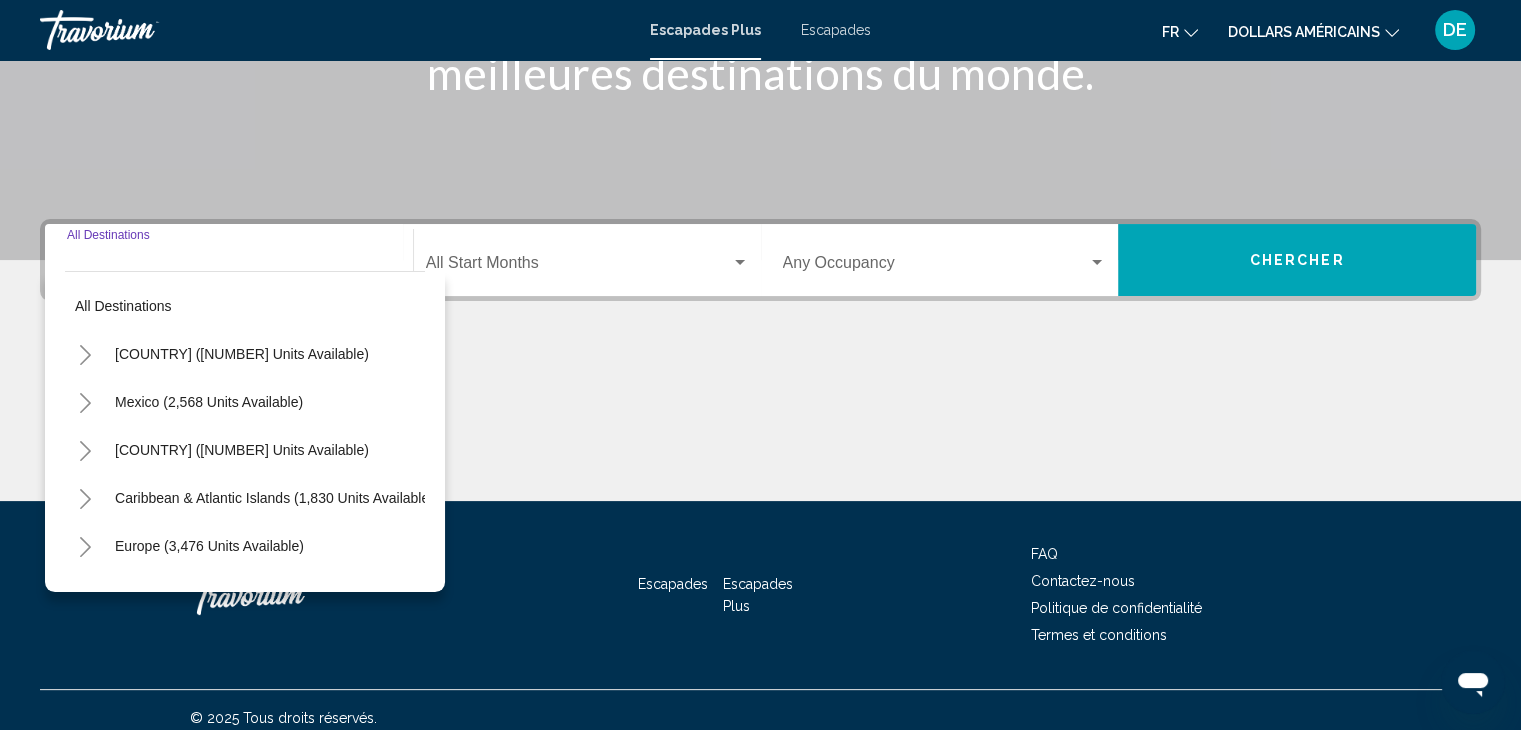 scroll, scrollTop: 356, scrollLeft: 0, axis: vertical 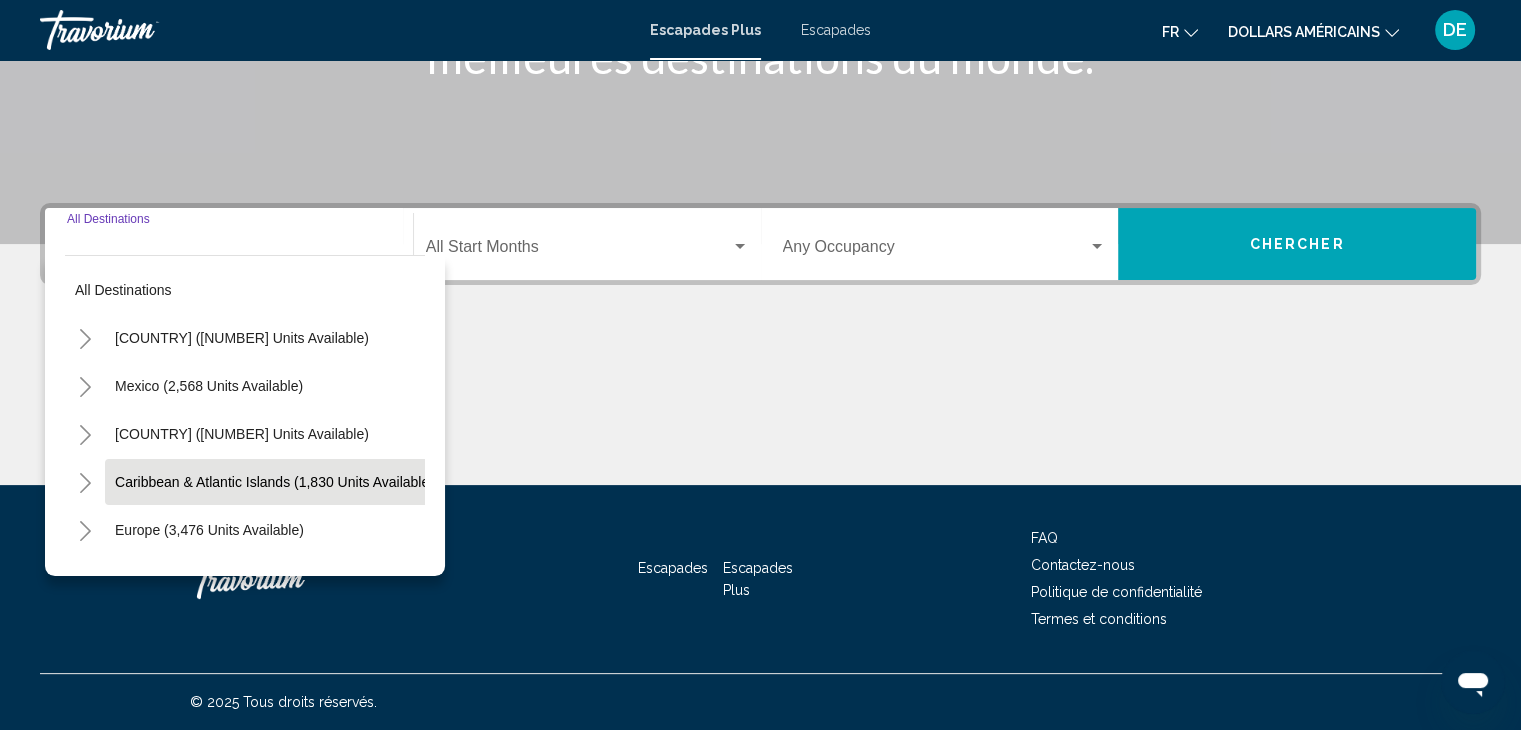 click on "Caribbean & Atlantic Islands (1,830 units available)" at bounding box center [209, 530] 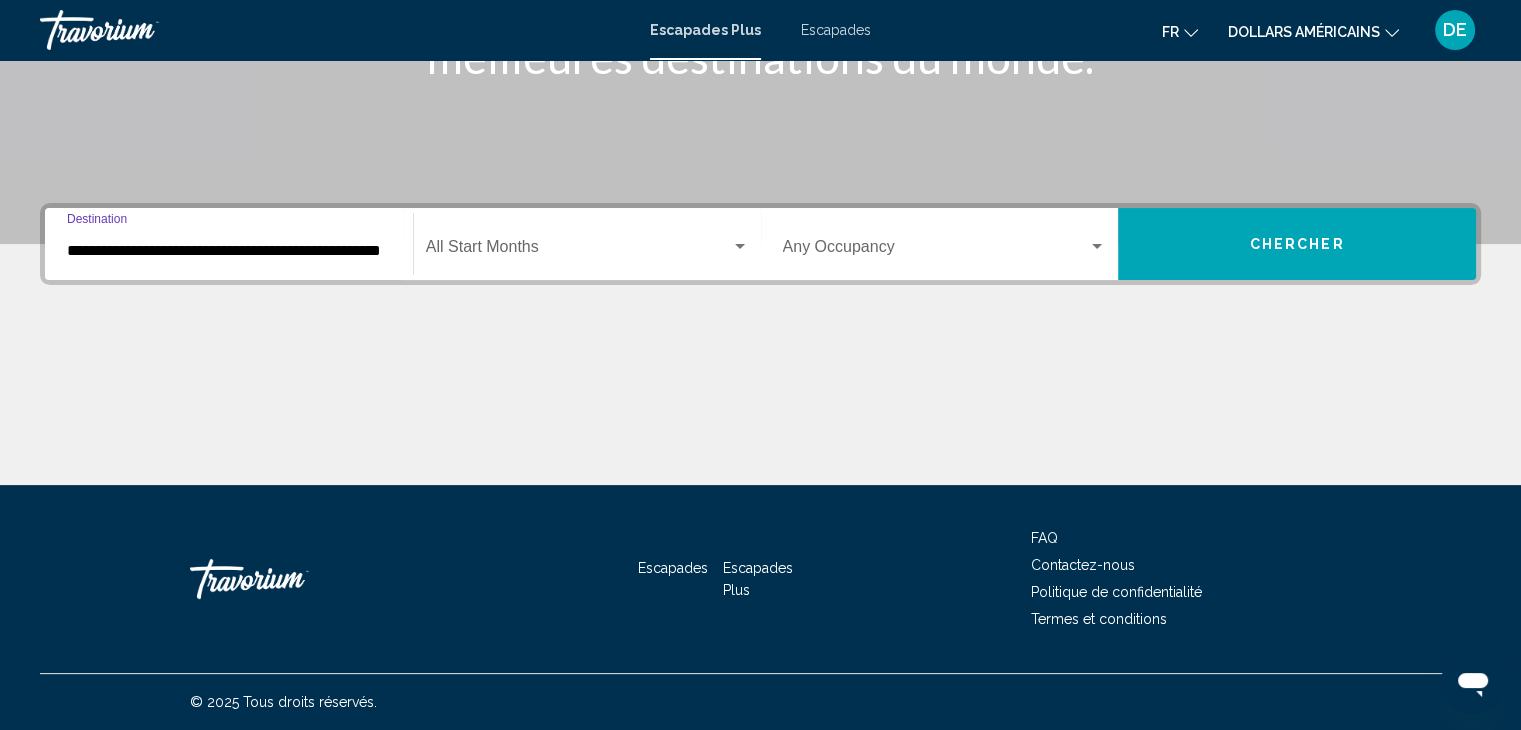 click at bounding box center (578, 251) 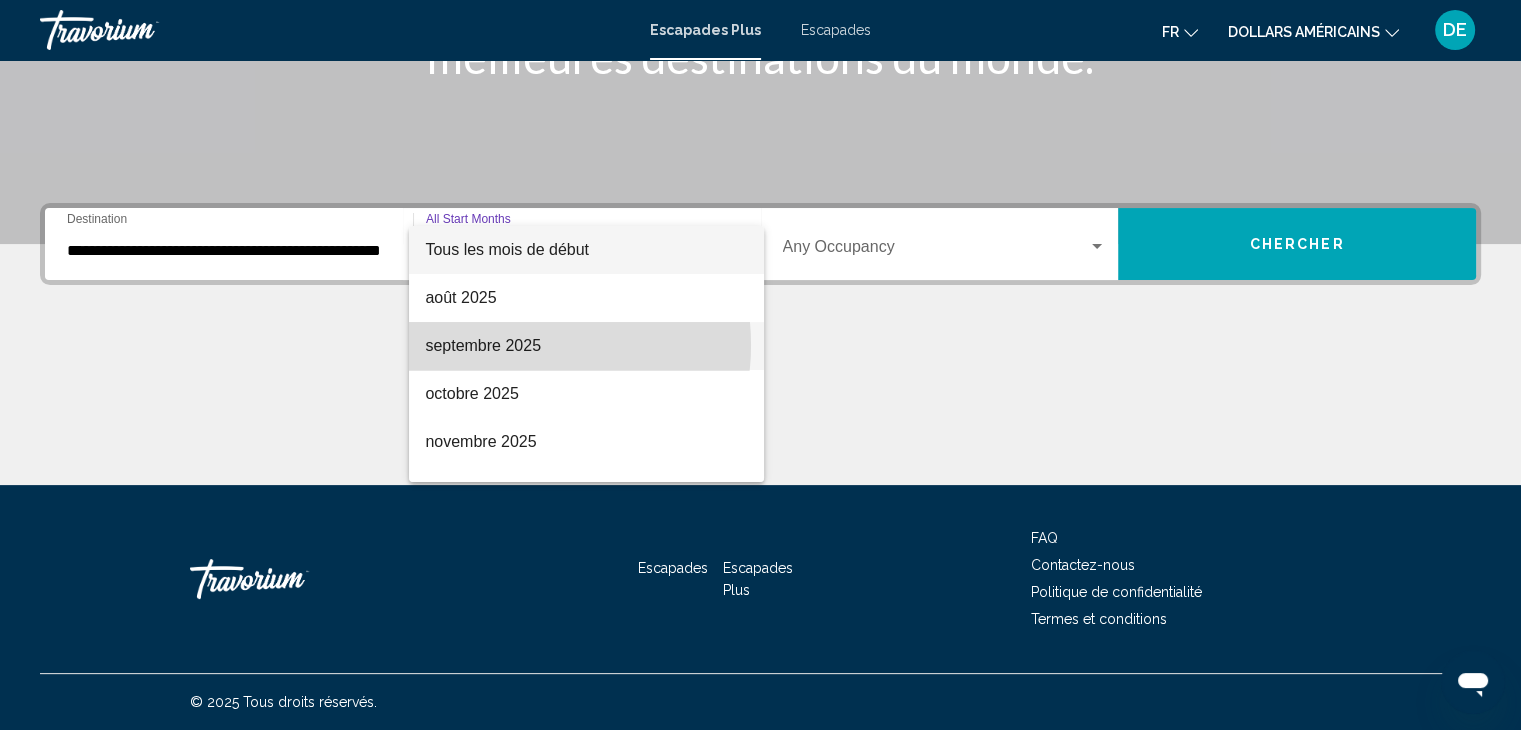 click on "septembre 2025" at bounding box center (483, 345) 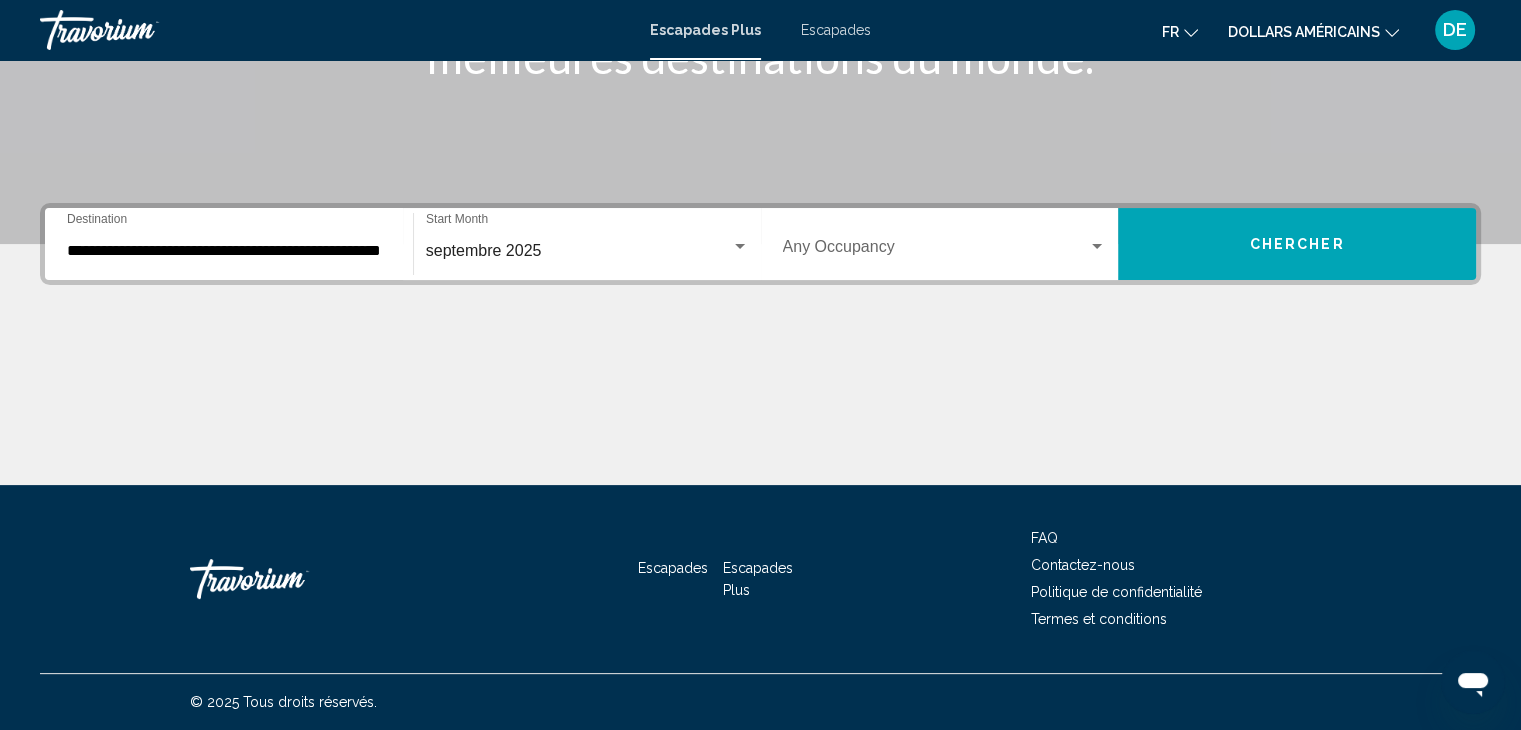 click on "Occupancy Any Occupancy" at bounding box center [945, 244] 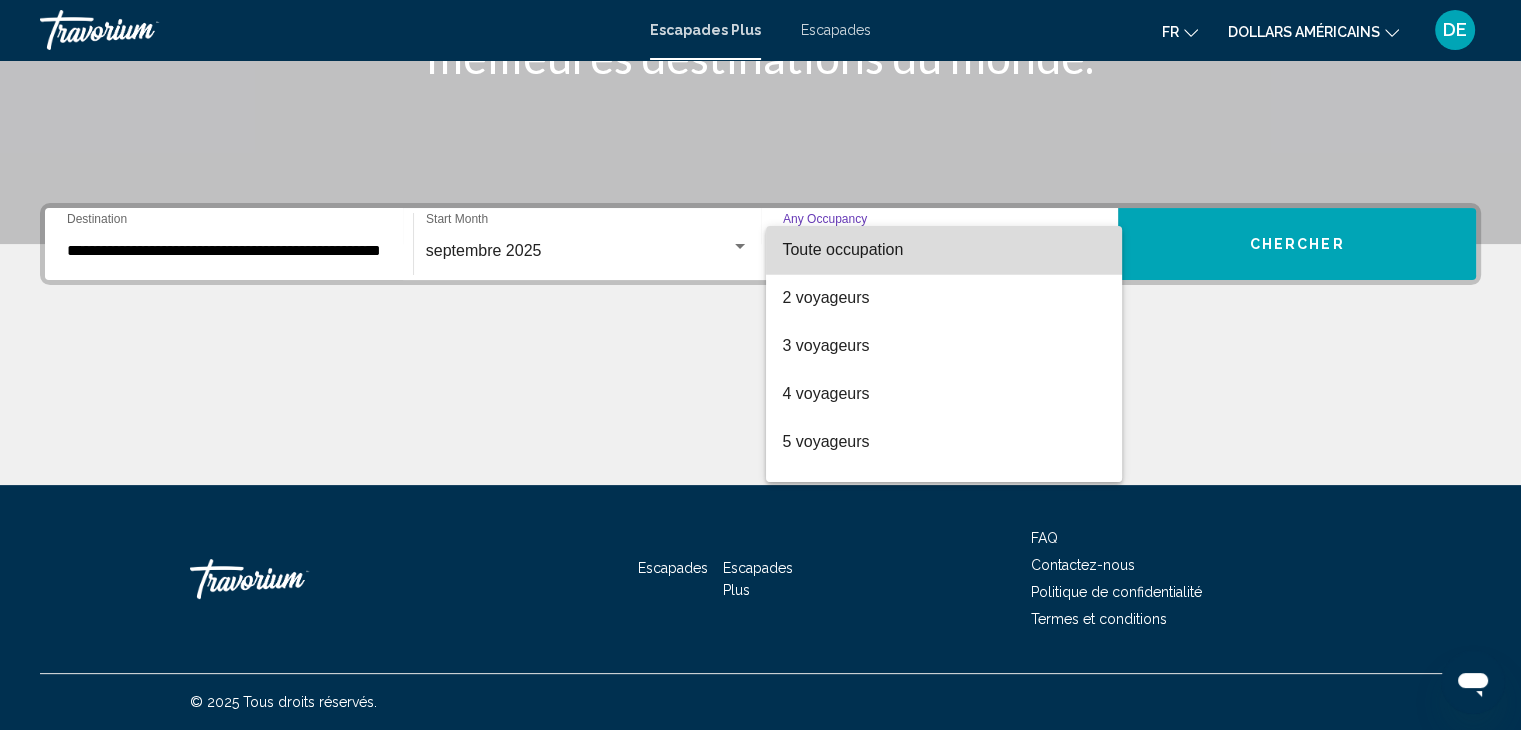 click on "Toute occupation" at bounding box center (944, 250) 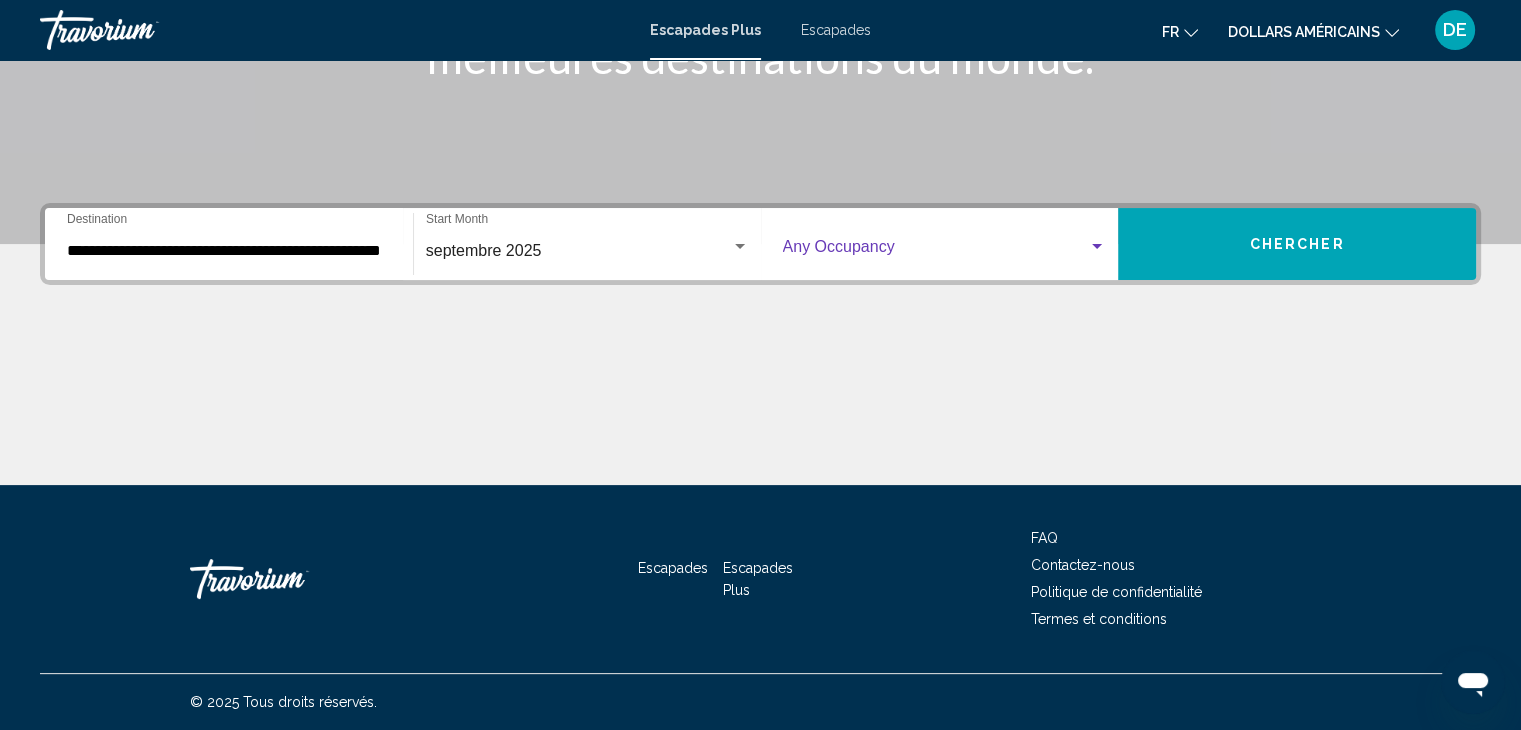 click at bounding box center (1097, 247) 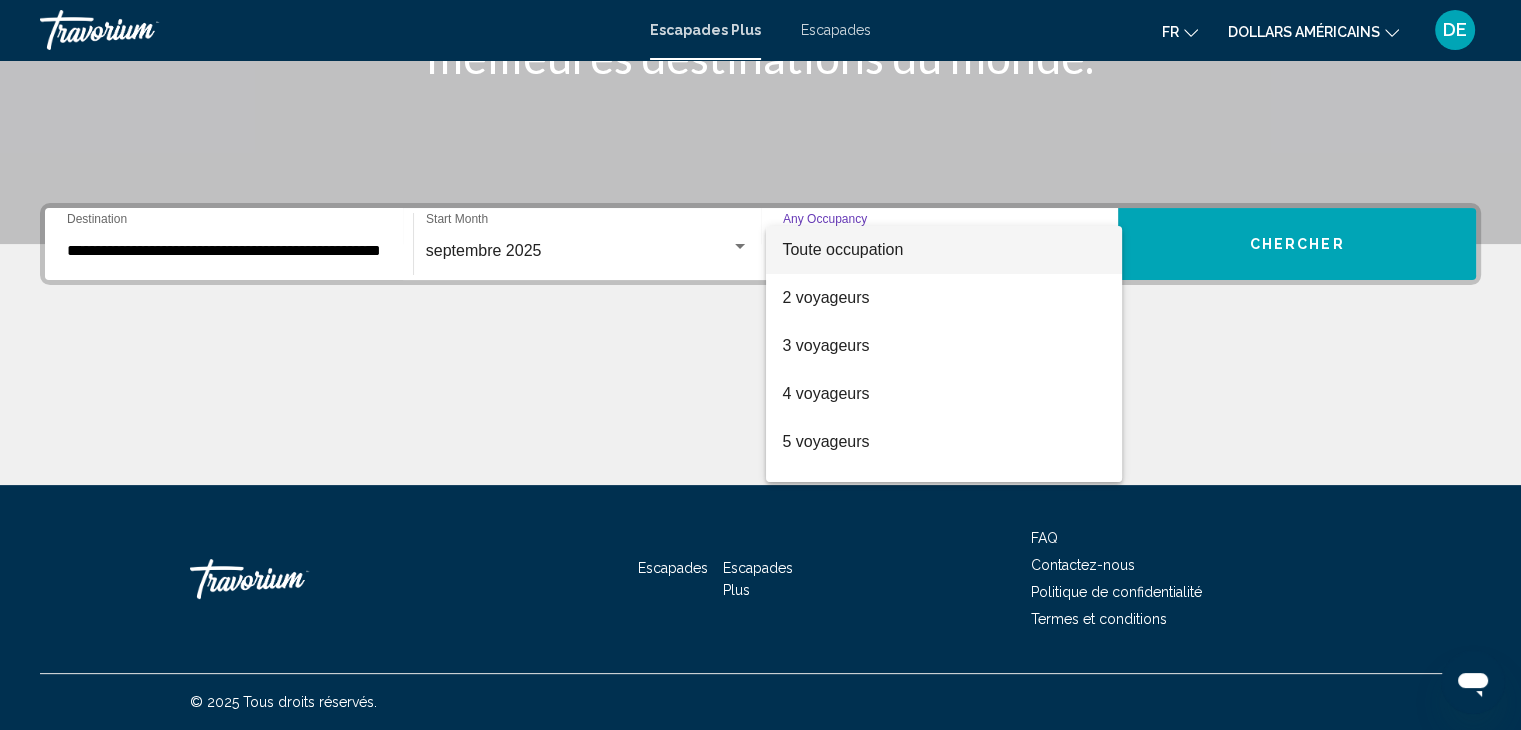 click at bounding box center [760, 365] 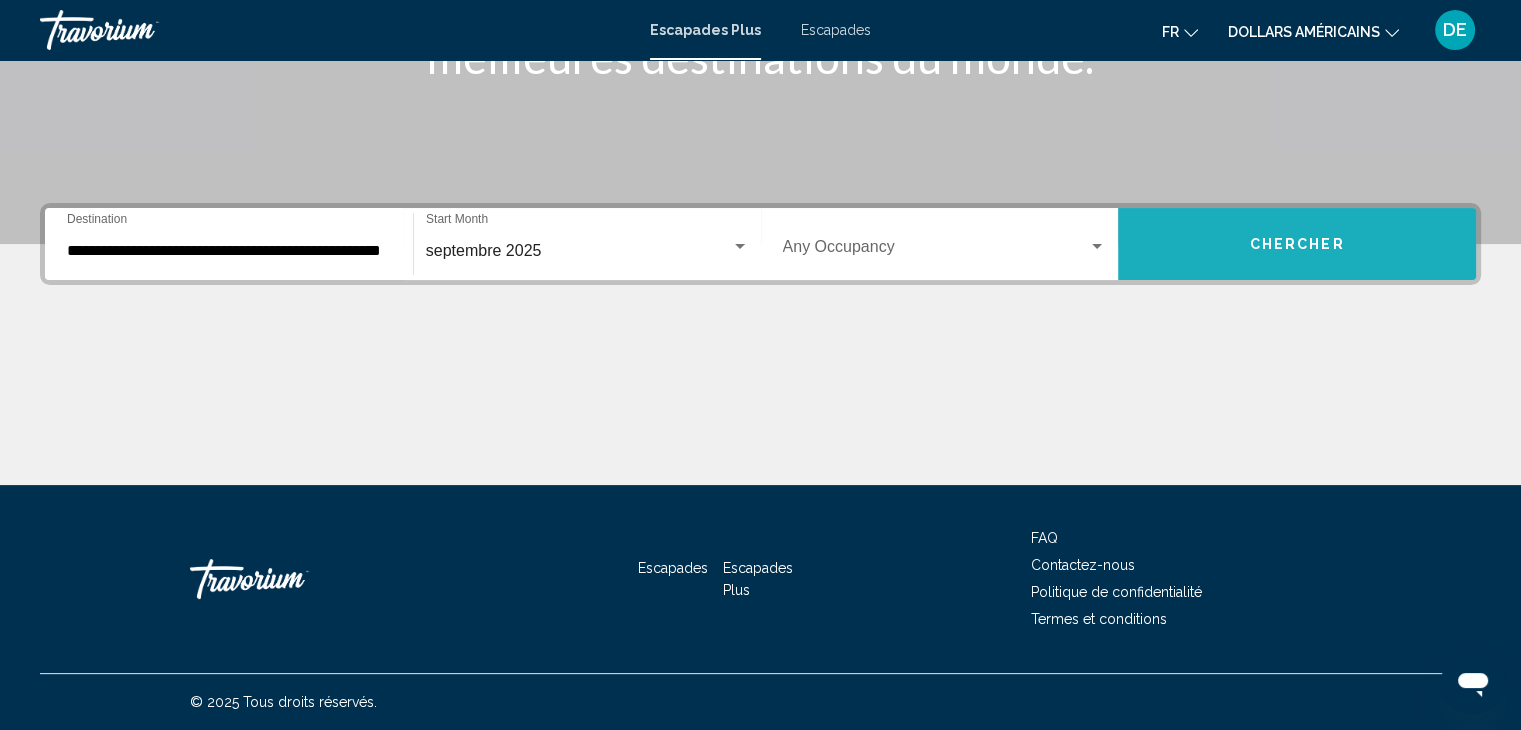 click on "Chercher" at bounding box center (1297, 244) 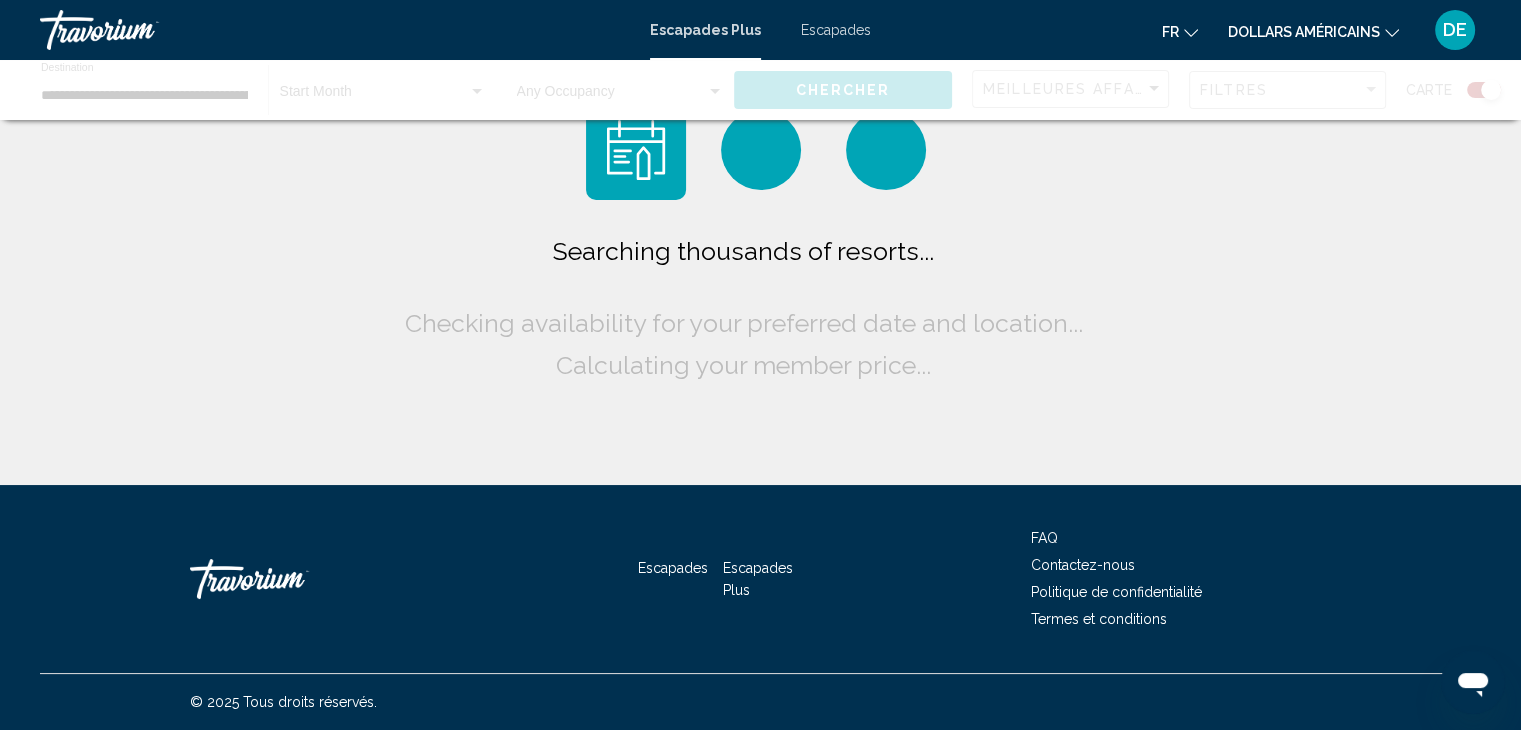 scroll, scrollTop: 0, scrollLeft: 0, axis: both 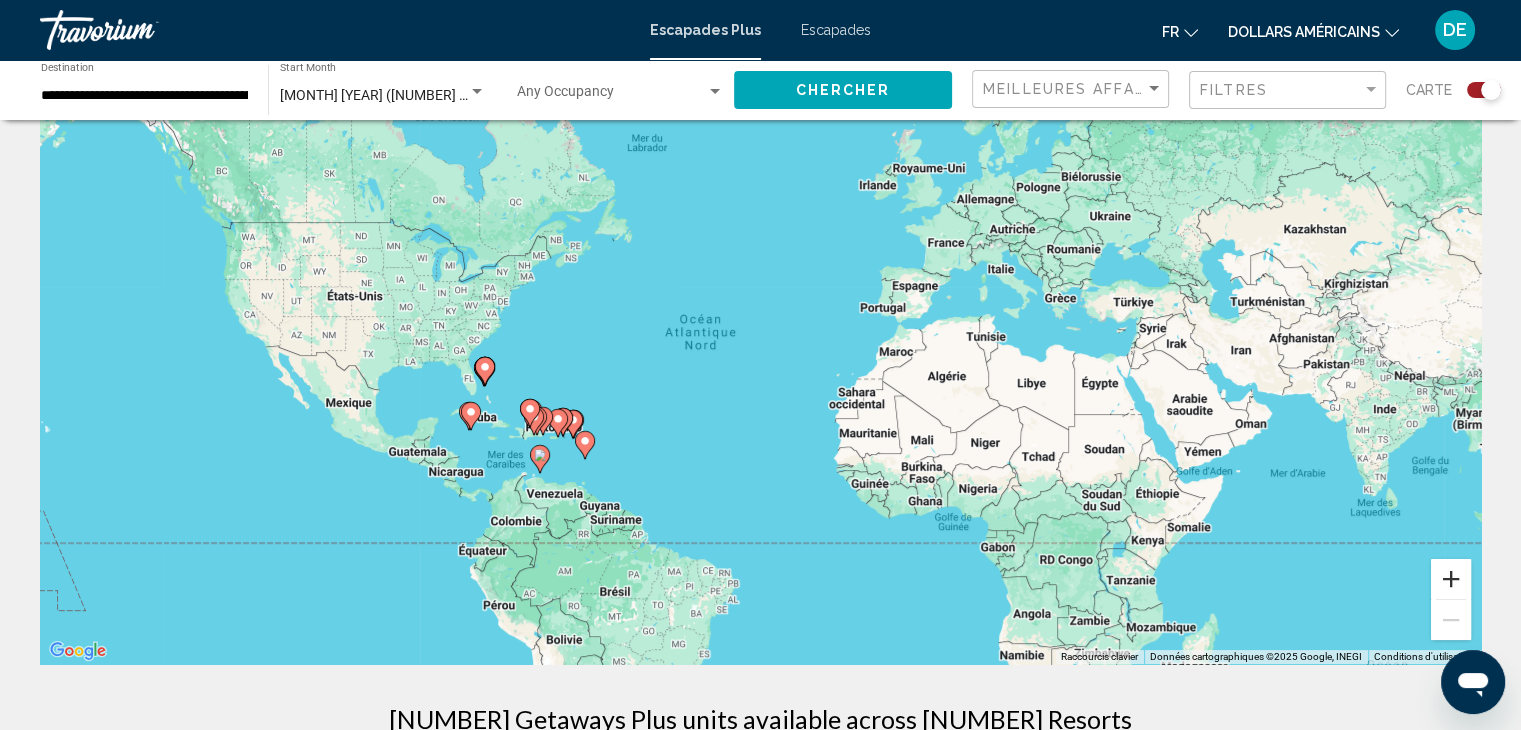 click at bounding box center (1451, 579) 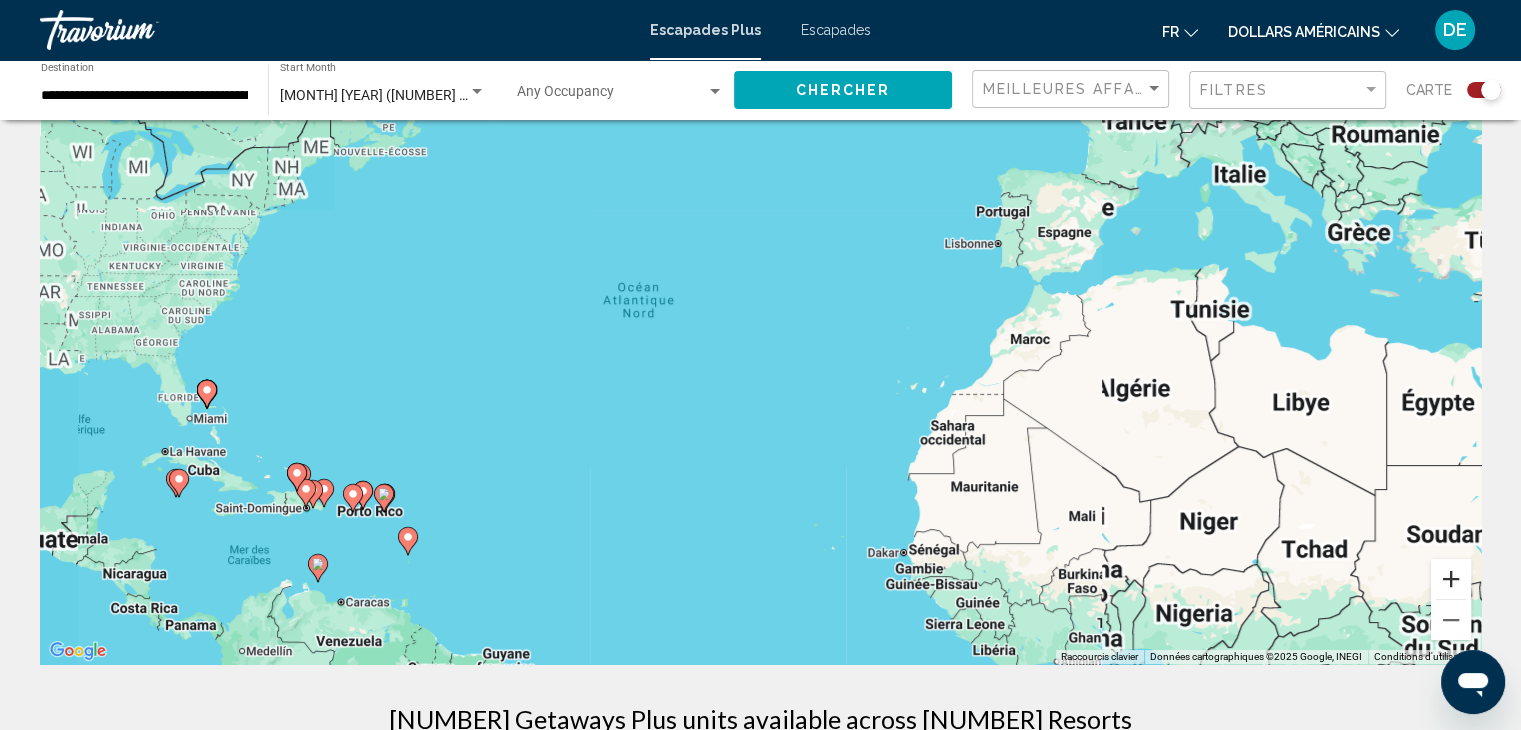 click at bounding box center (1451, 579) 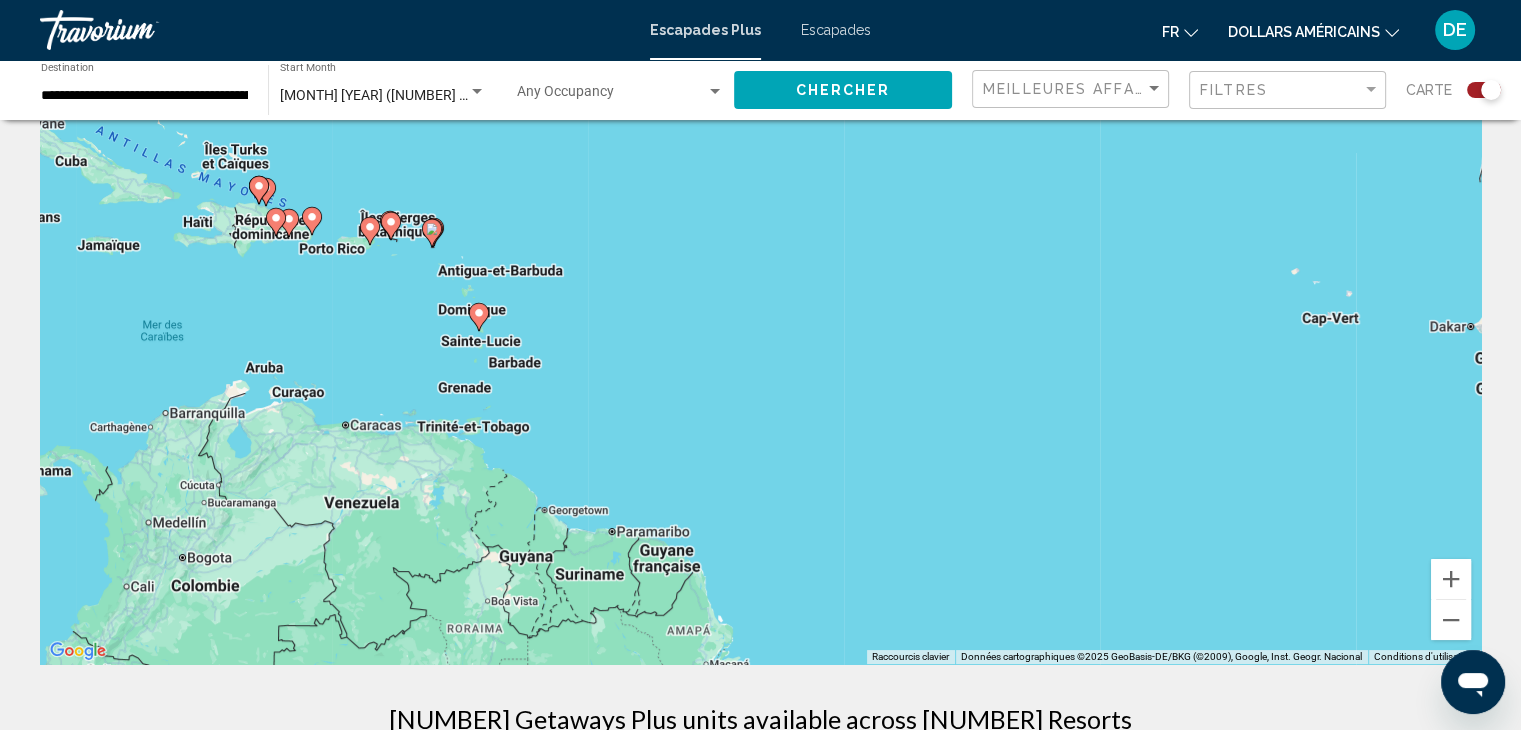 drag, startPoint x: 648, startPoint y: 468, endPoint x: 1065, endPoint y: 44, distance: 594.6974 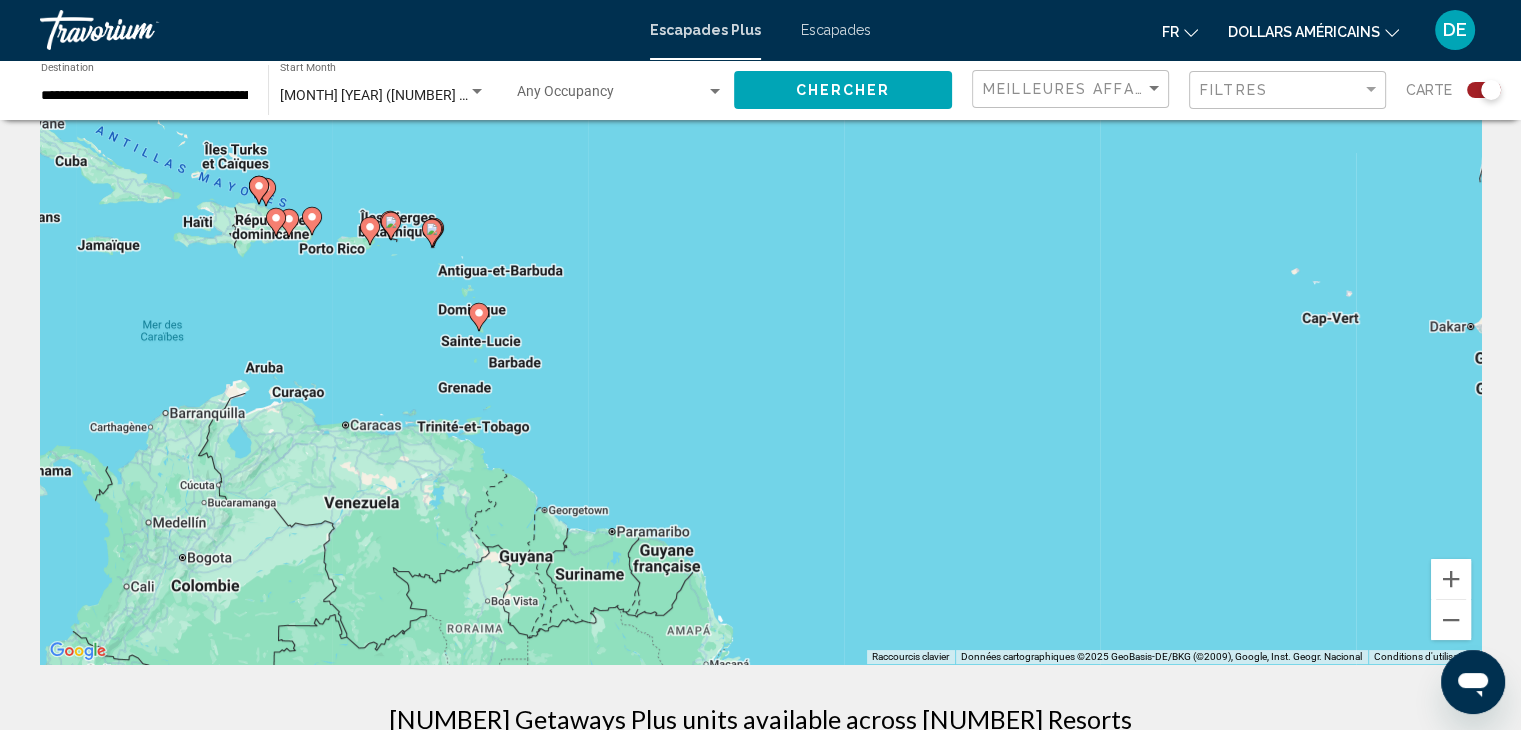 click on "**********" at bounding box center [760, 289] 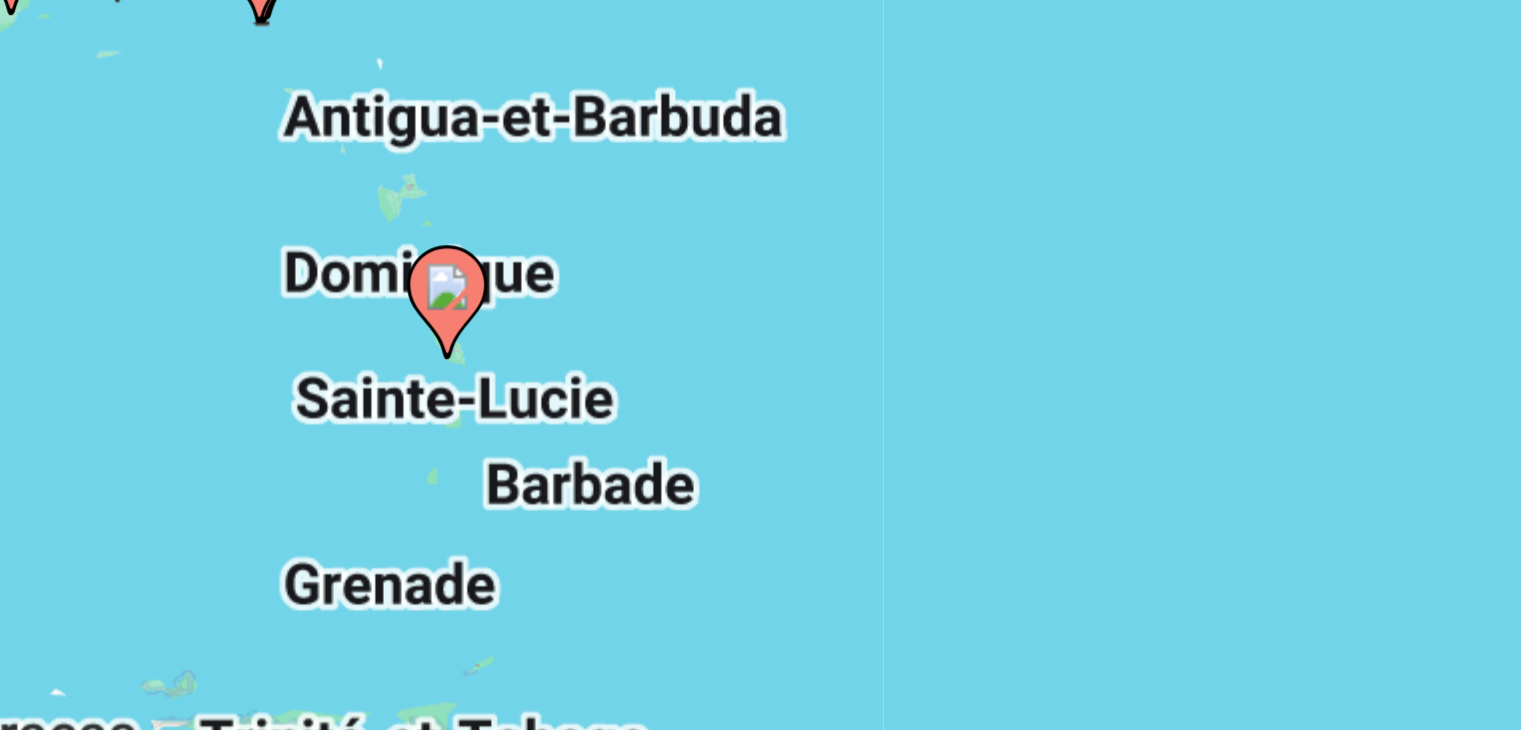 click 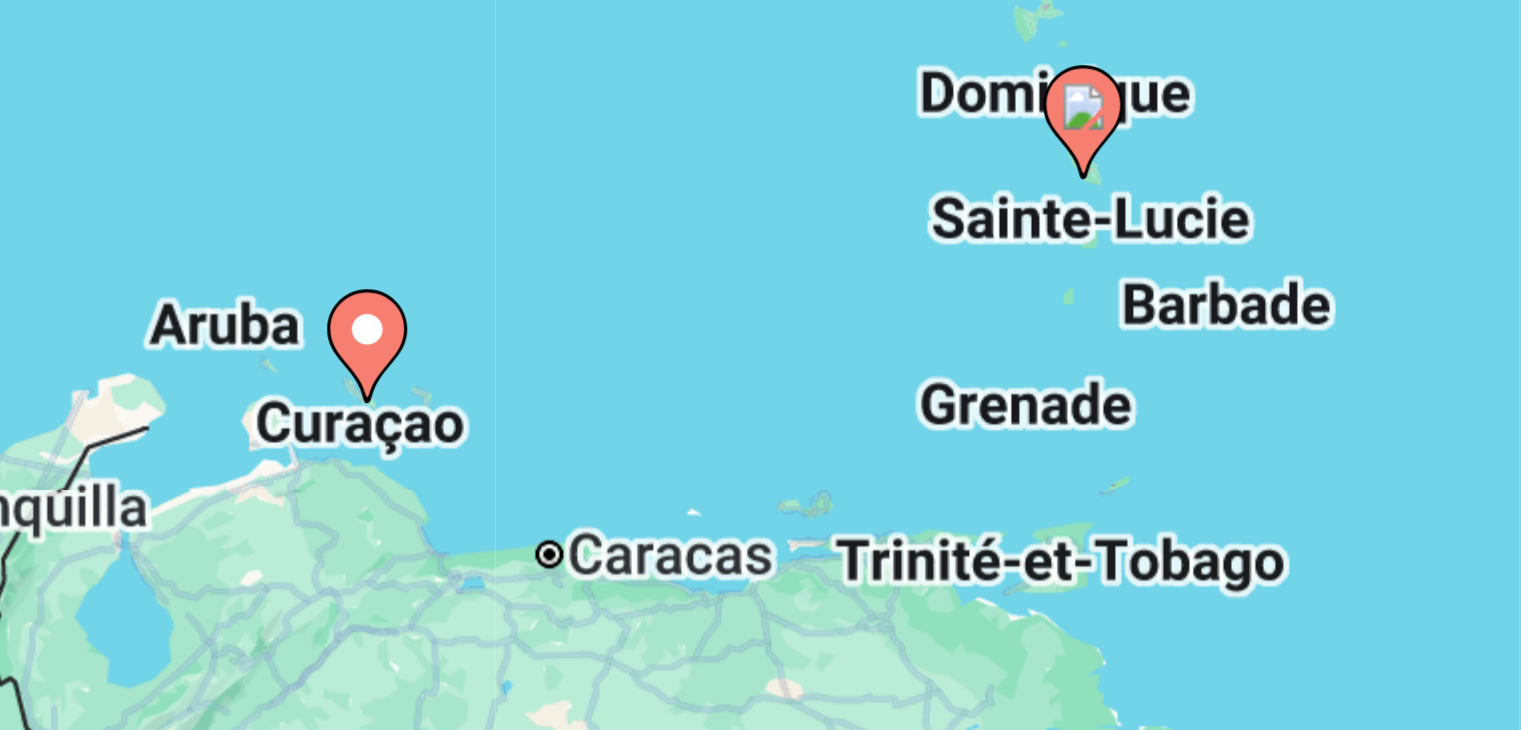 drag, startPoint x: 547, startPoint y: 329, endPoint x: 404, endPoint y: 249, distance: 163.85664 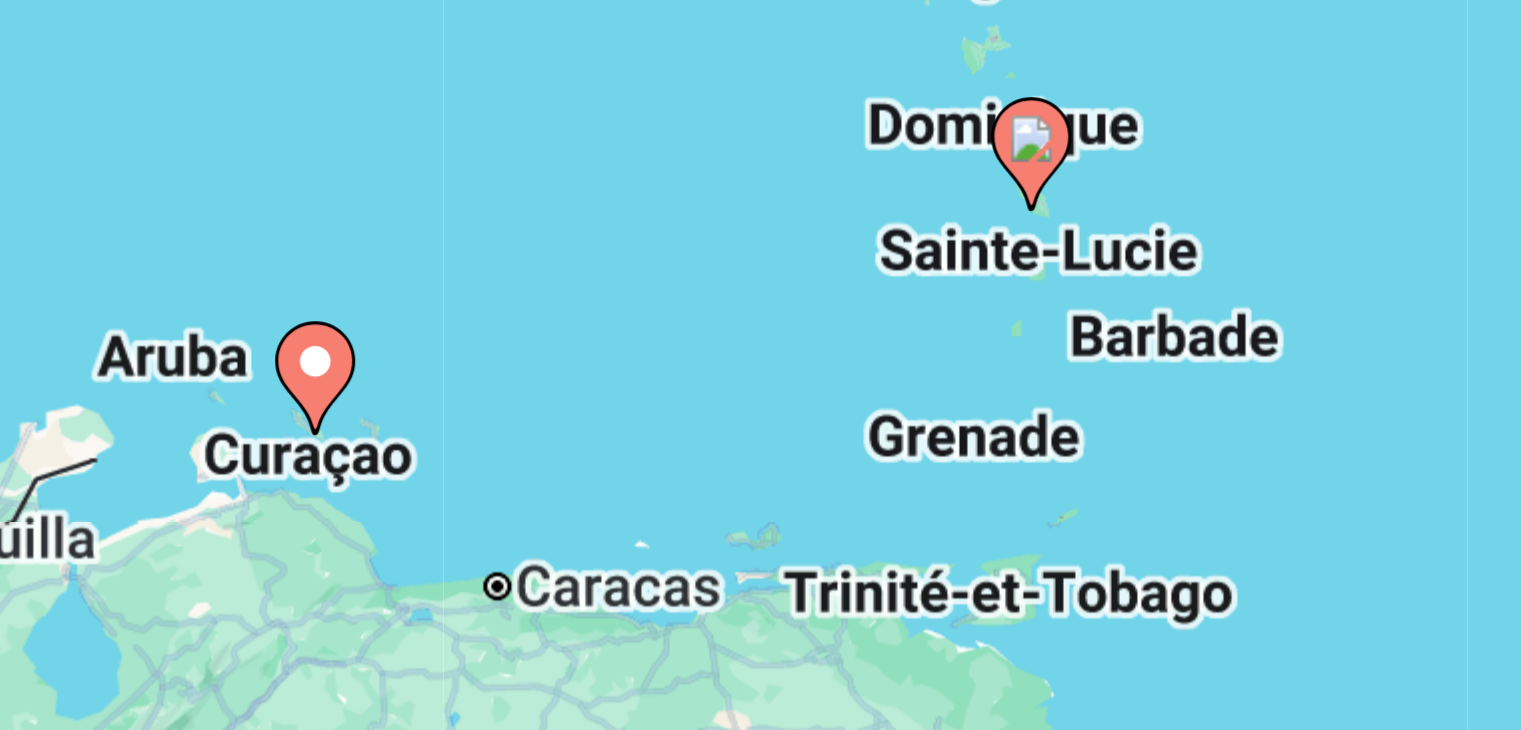 click 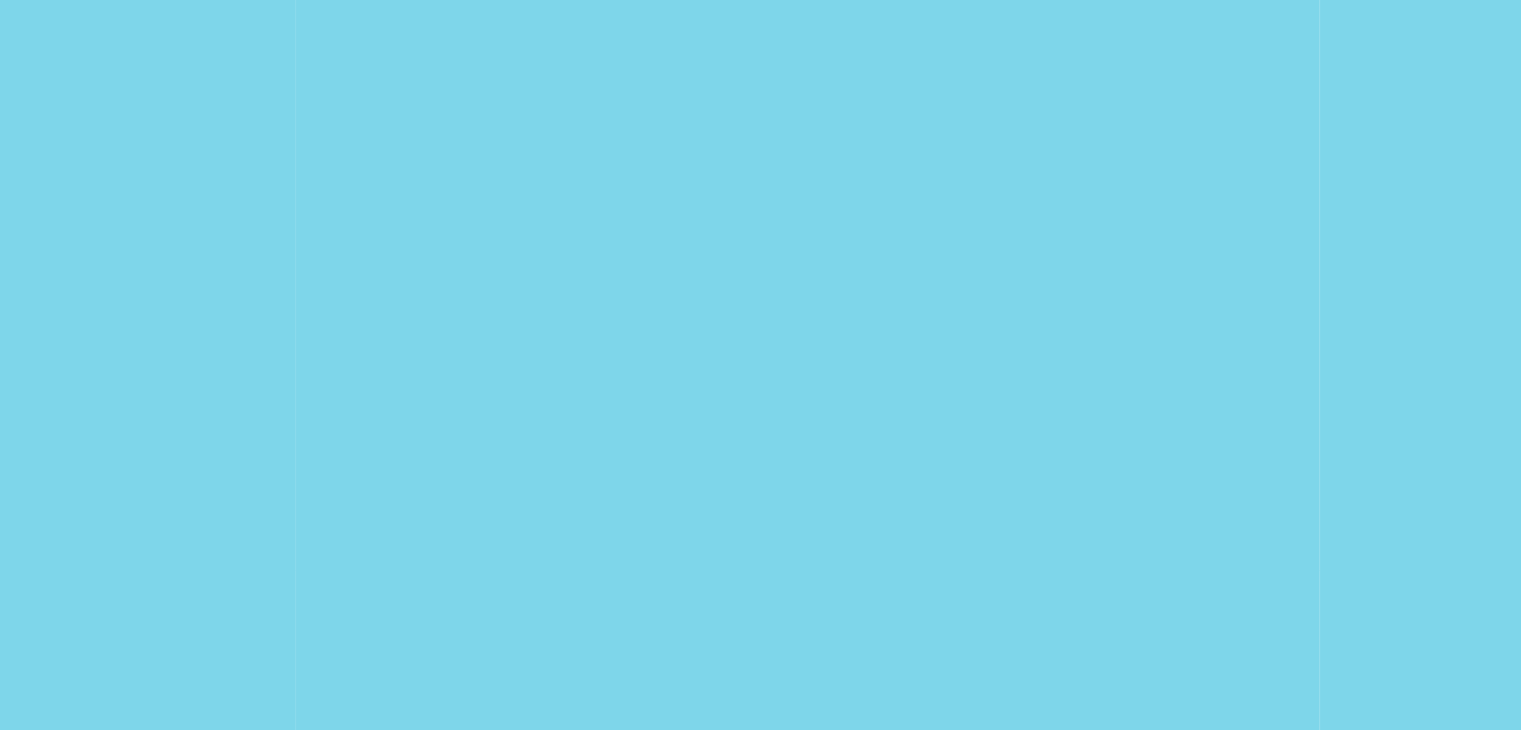 drag, startPoint x: 522, startPoint y: 338, endPoint x: 630, endPoint y: 332, distance: 108.16654 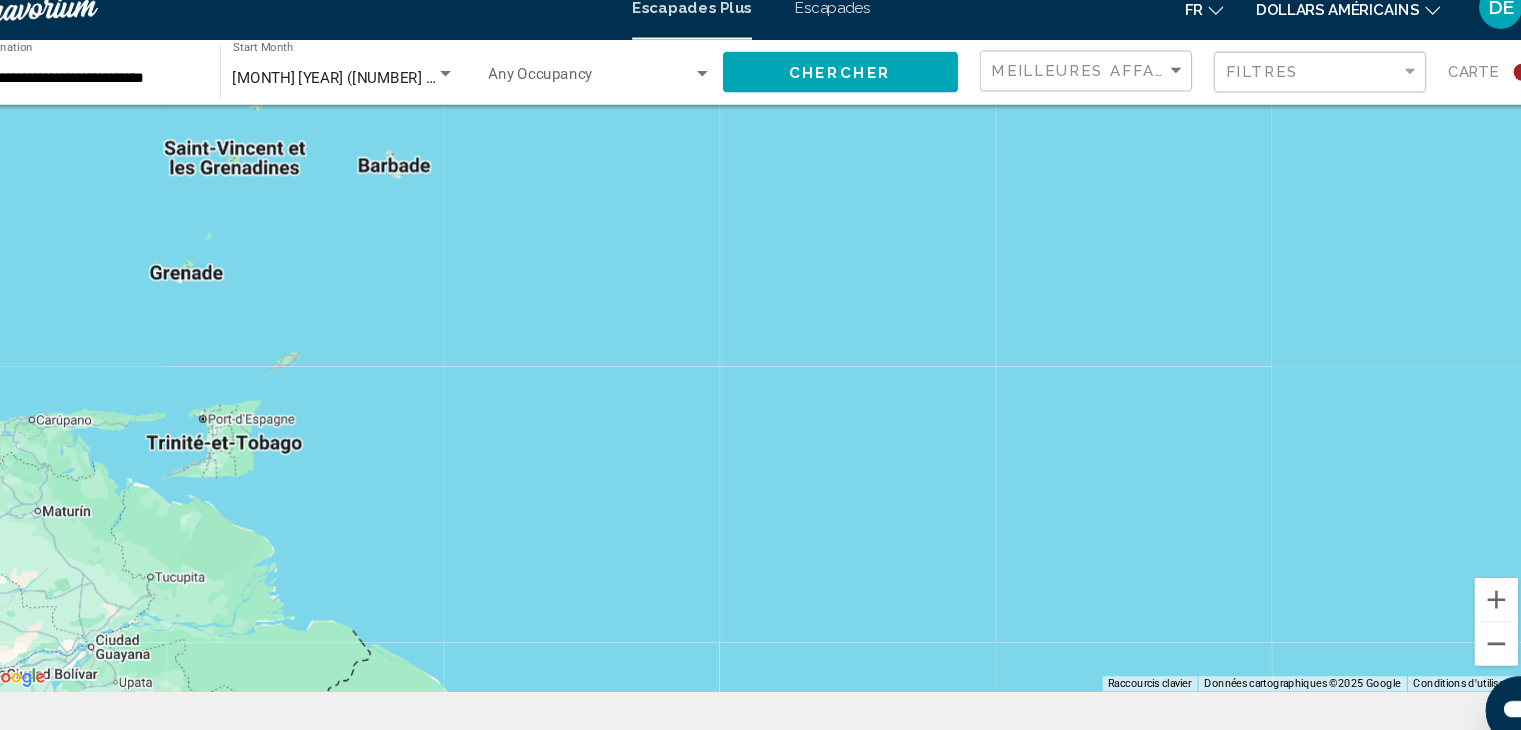 scroll, scrollTop: 76, scrollLeft: 0, axis: vertical 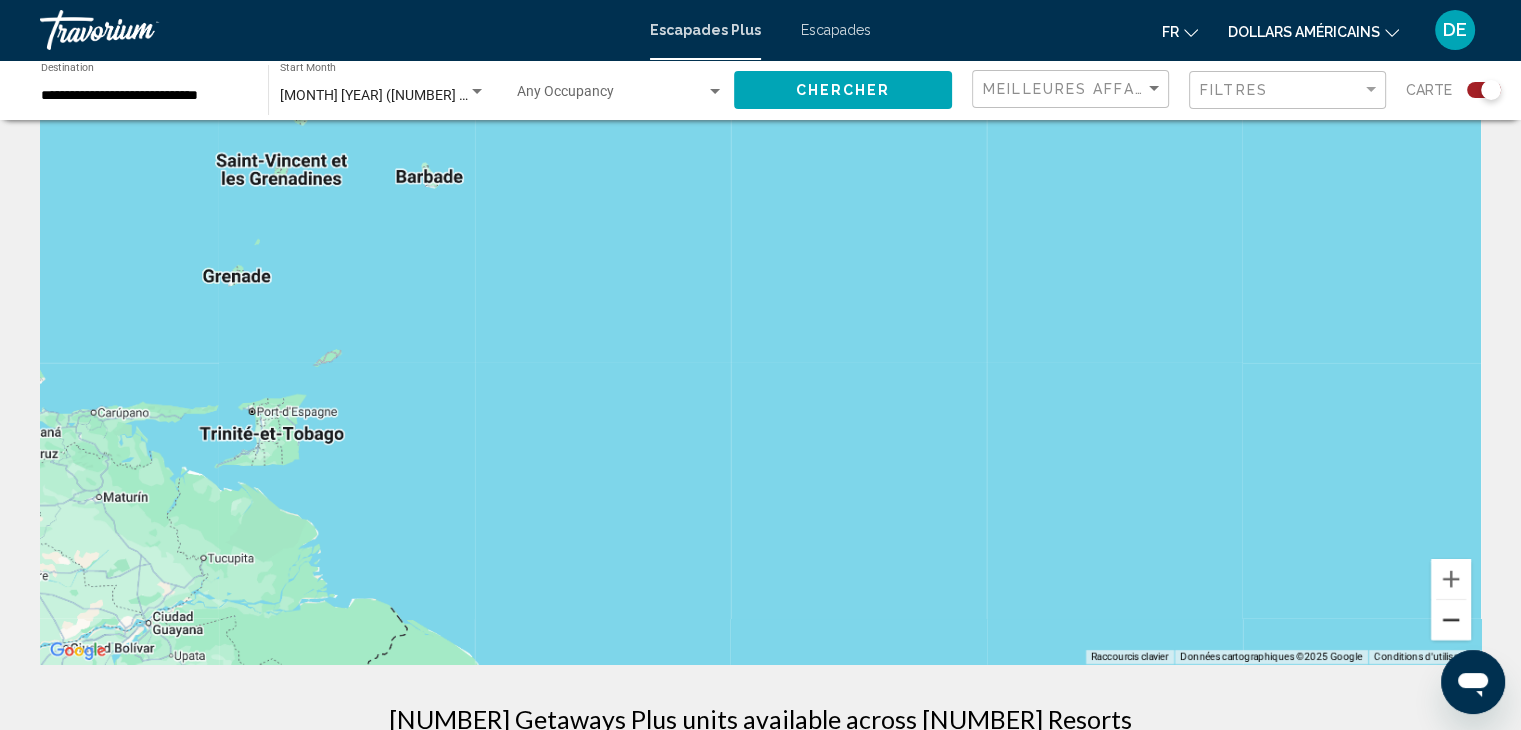 click at bounding box center [1451, 620] 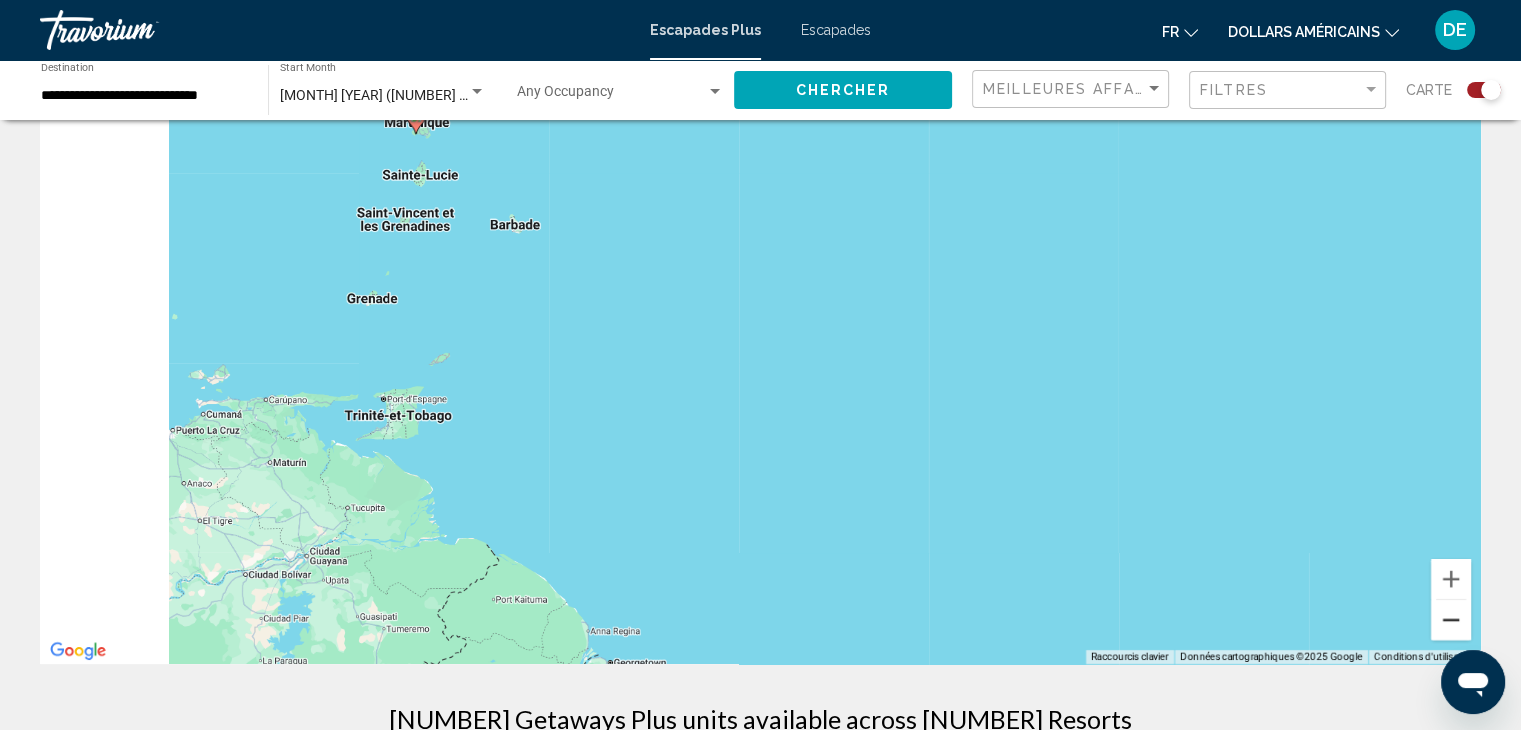 click at bounding box center [1451, 620] 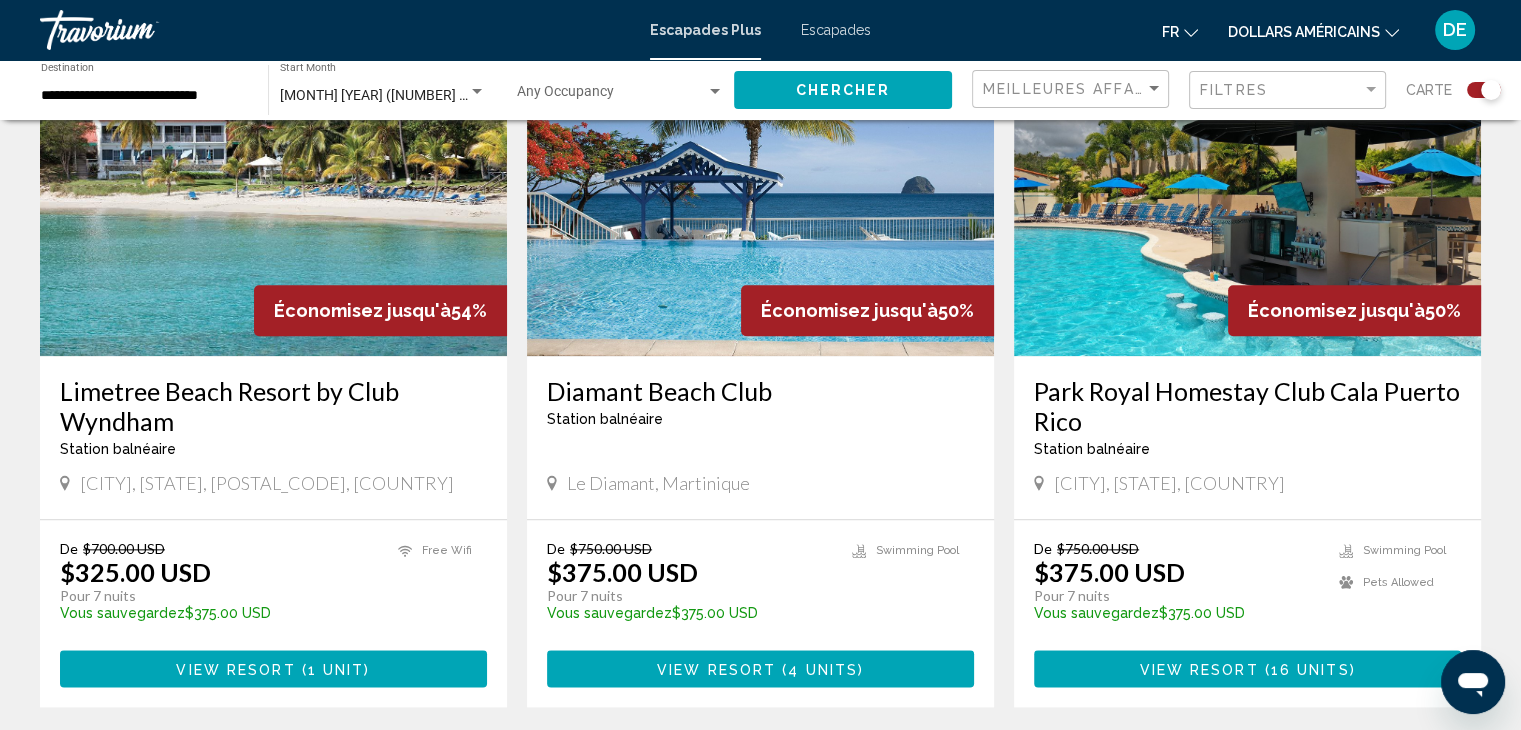 scroll, scrollTop: 2192, scrollLeft: 0, axis: vertical 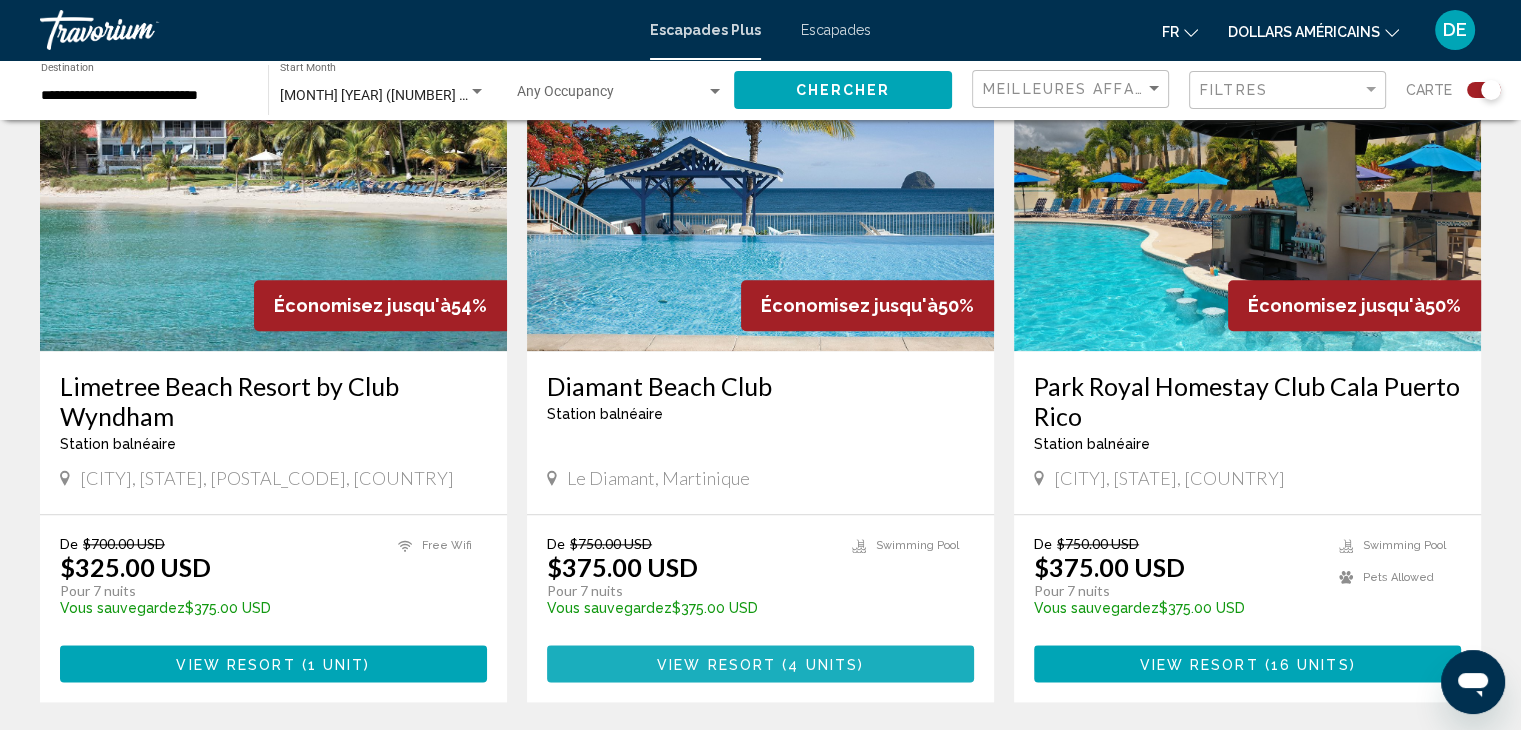 click on "View Resort" at bounding box center (716, 664) 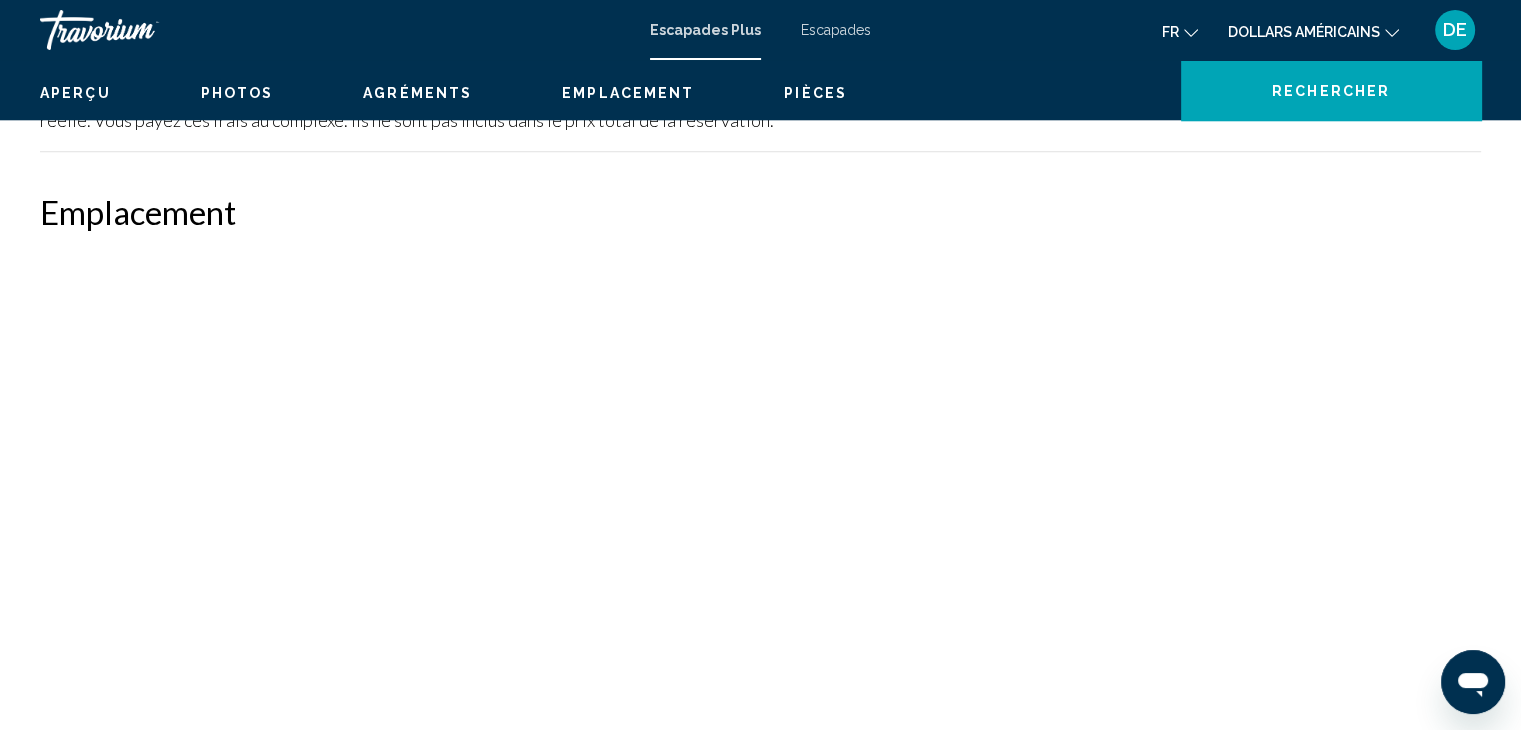 scroll, scrollTop: 0, scrollLeft: 0, axis: both 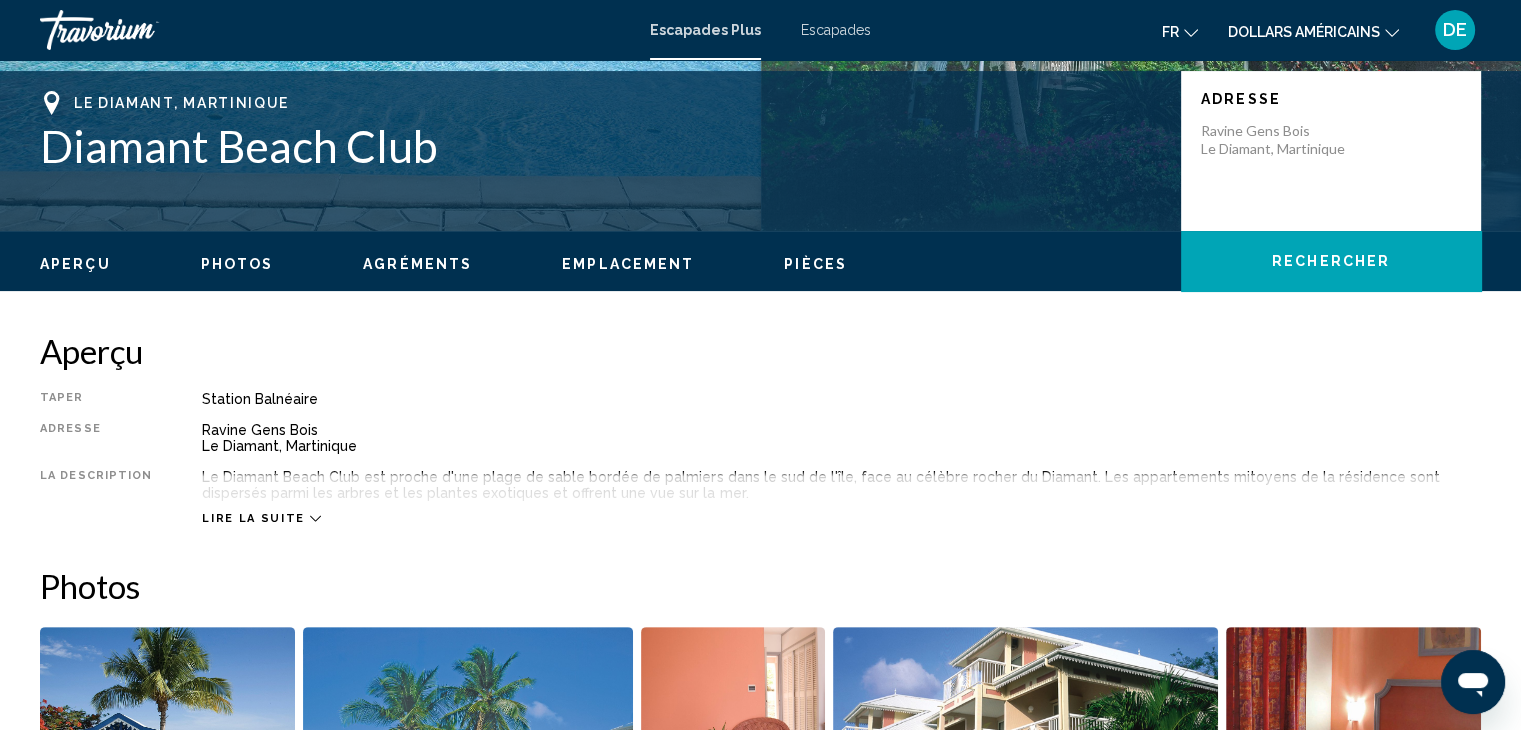 click on "Lire la suite" at bounding box center [253, 518] 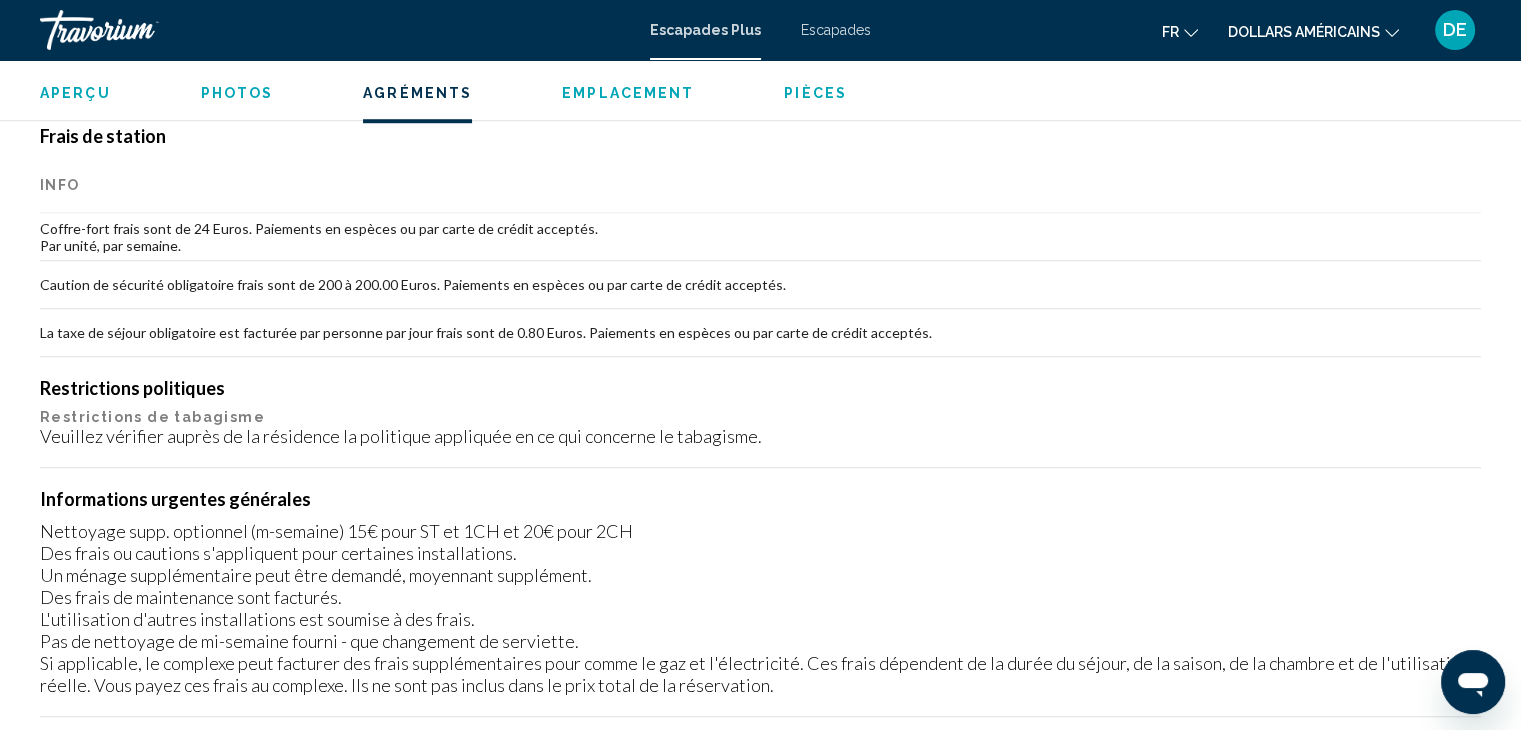 scroll, scrollTop: 1634, scrollLeft: 0, axis: vertical 